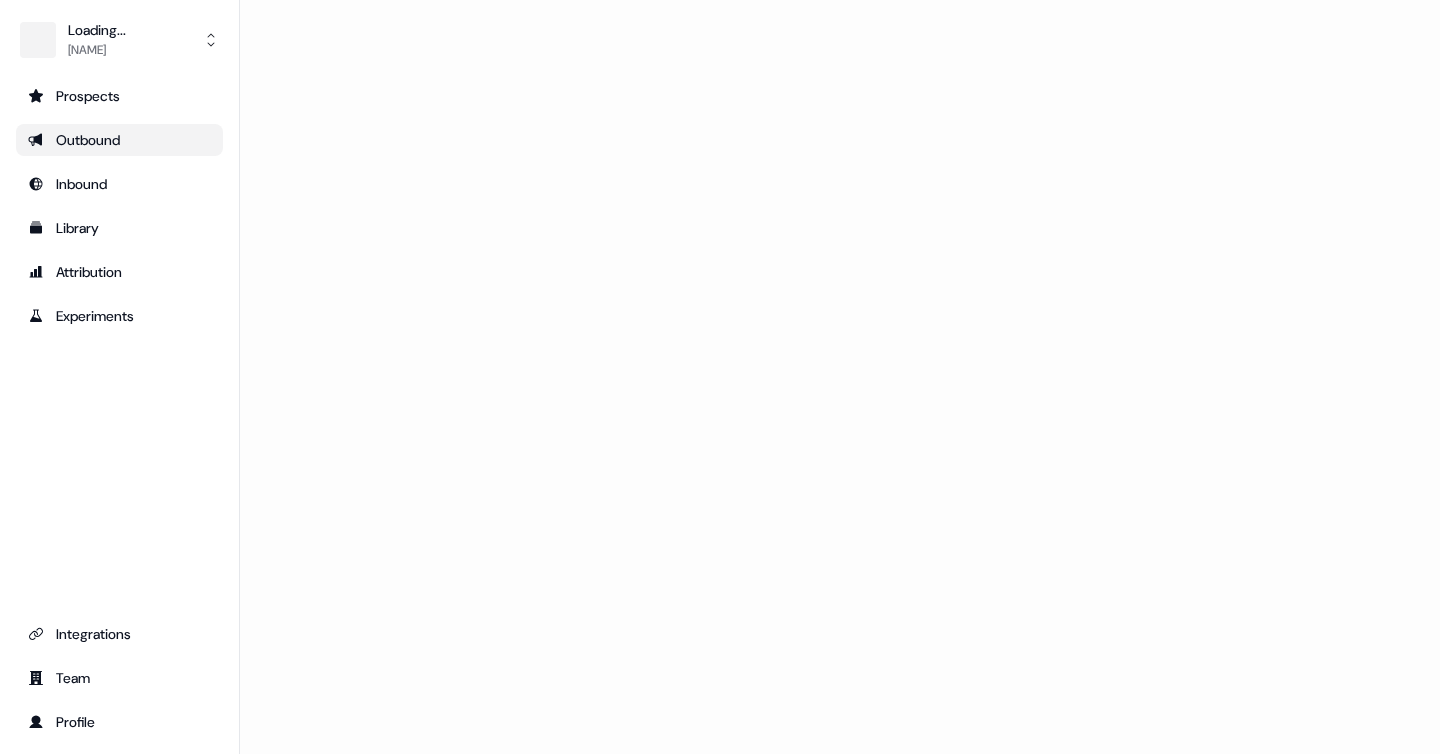 scroll, scrollTop: 0, scrollLeft: 0, axis: both 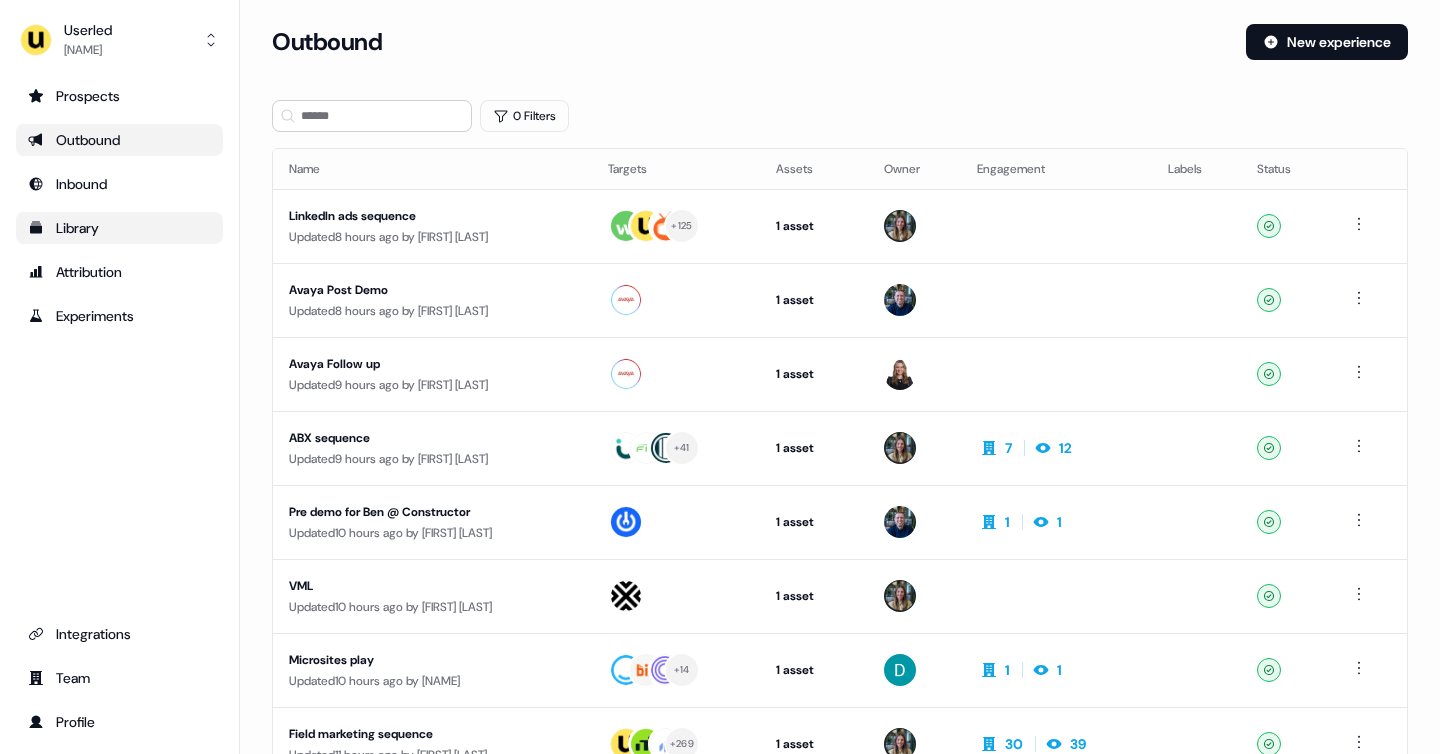 click on "Library" at bounding box center (119, 228) 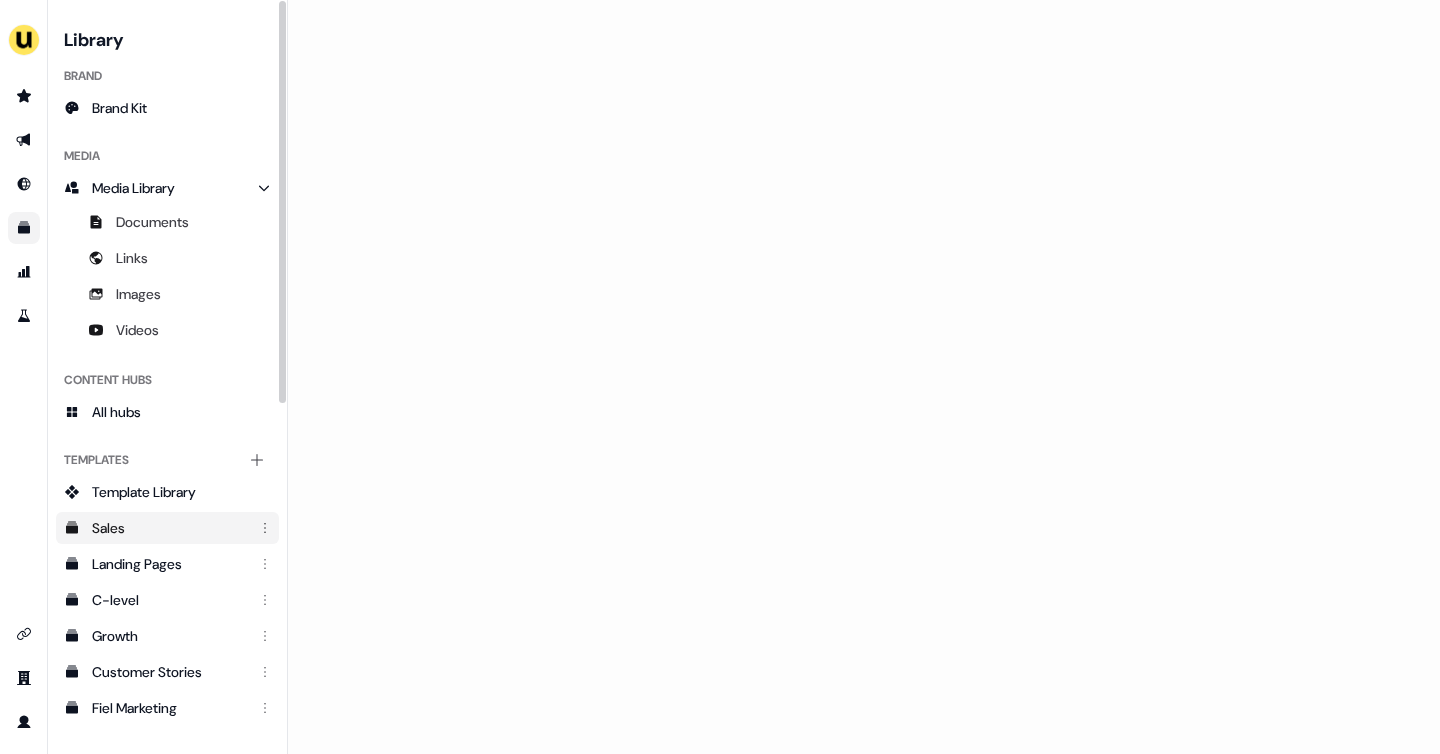 click on "Sales" at bounding box center [169, 528] 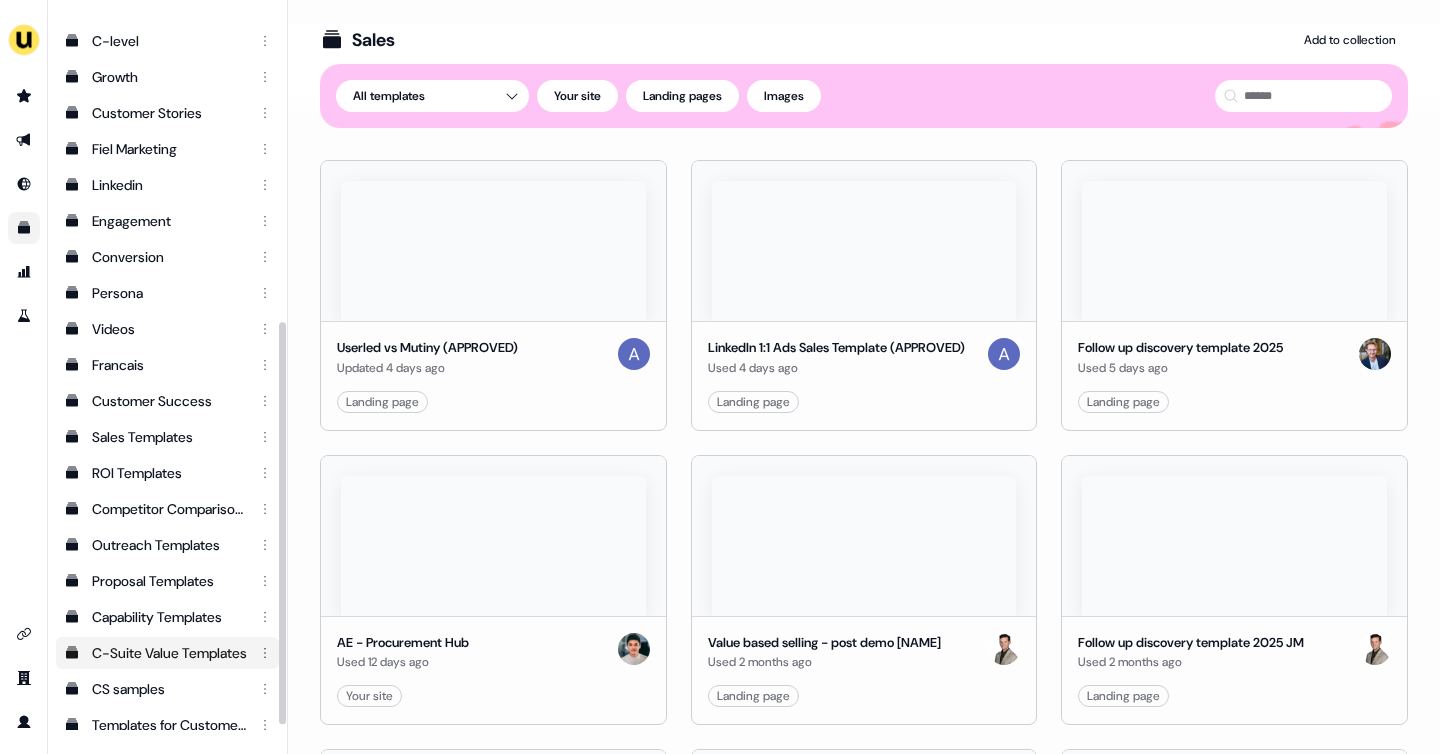 scroll, scrollTop: 554, scrollLeft: 0, axis: vertical 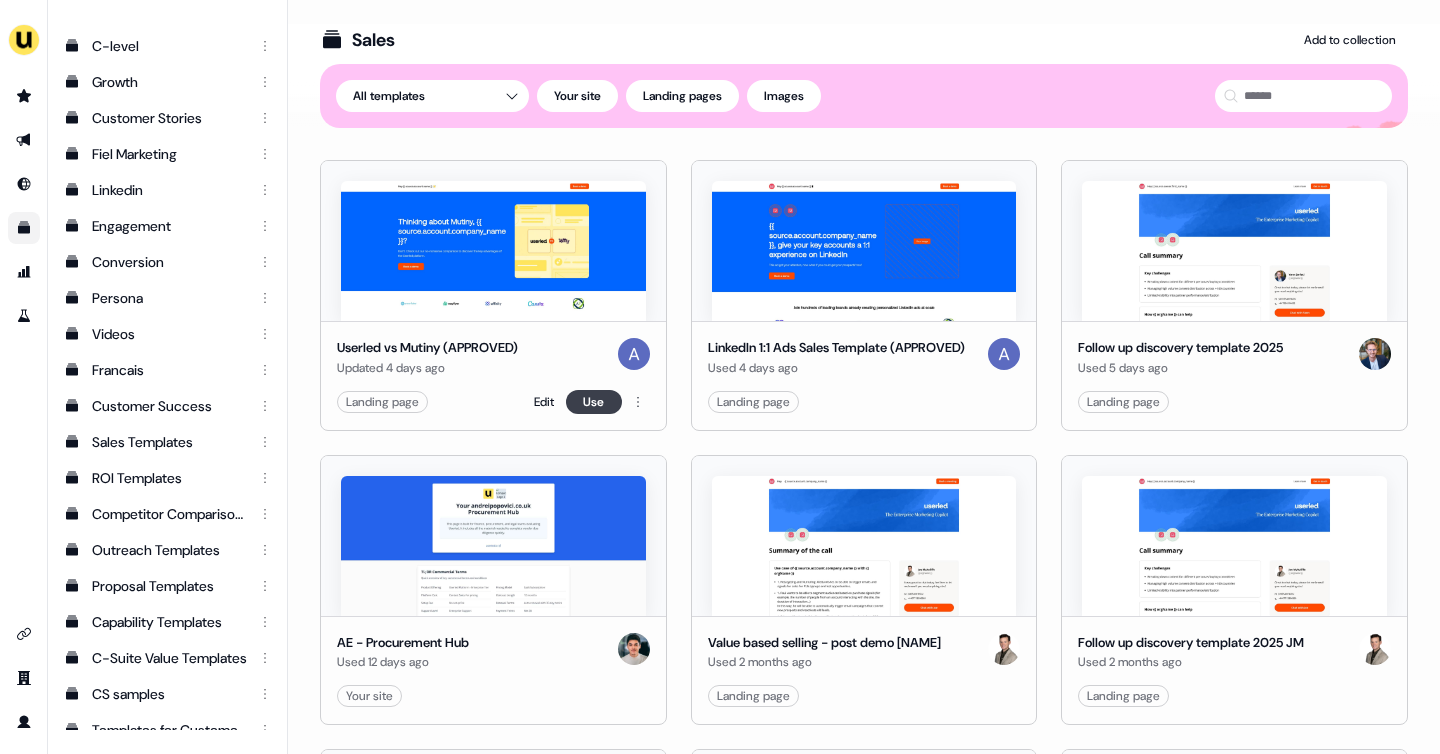 click on "Use" at bounding box center (594, 402) 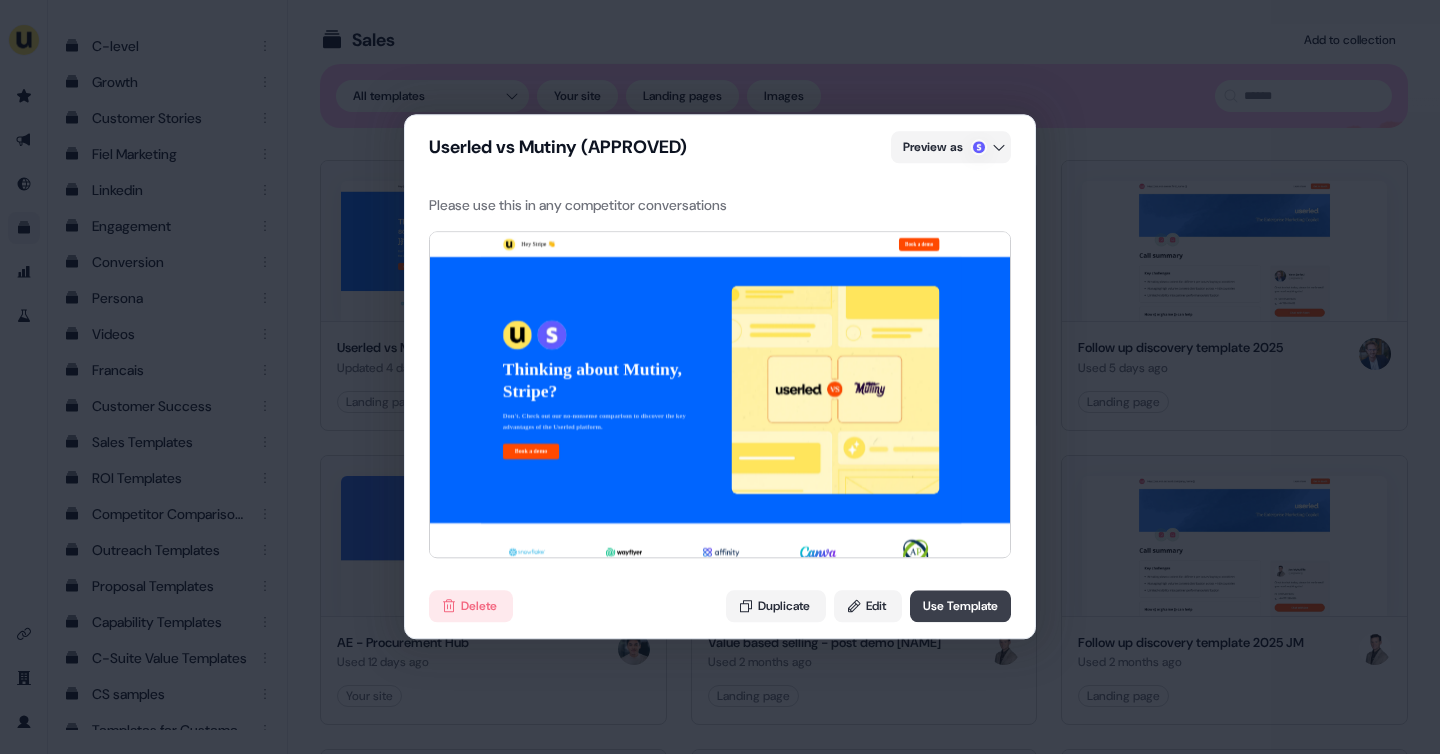 click on "Use Template" at bounding box center (960, 607) 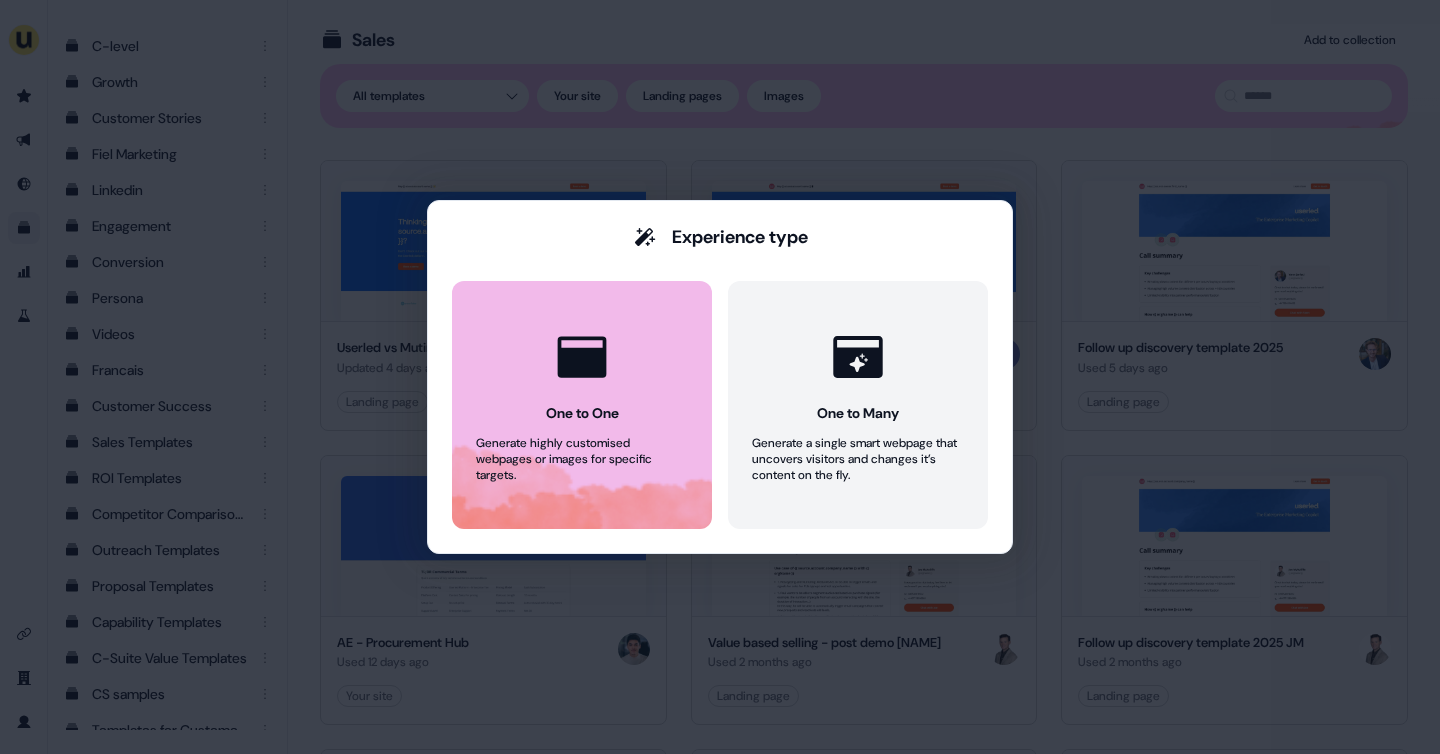 click on "One to One Generate highly customised webpages or images for specific targets." at bounding box center (582, 405) 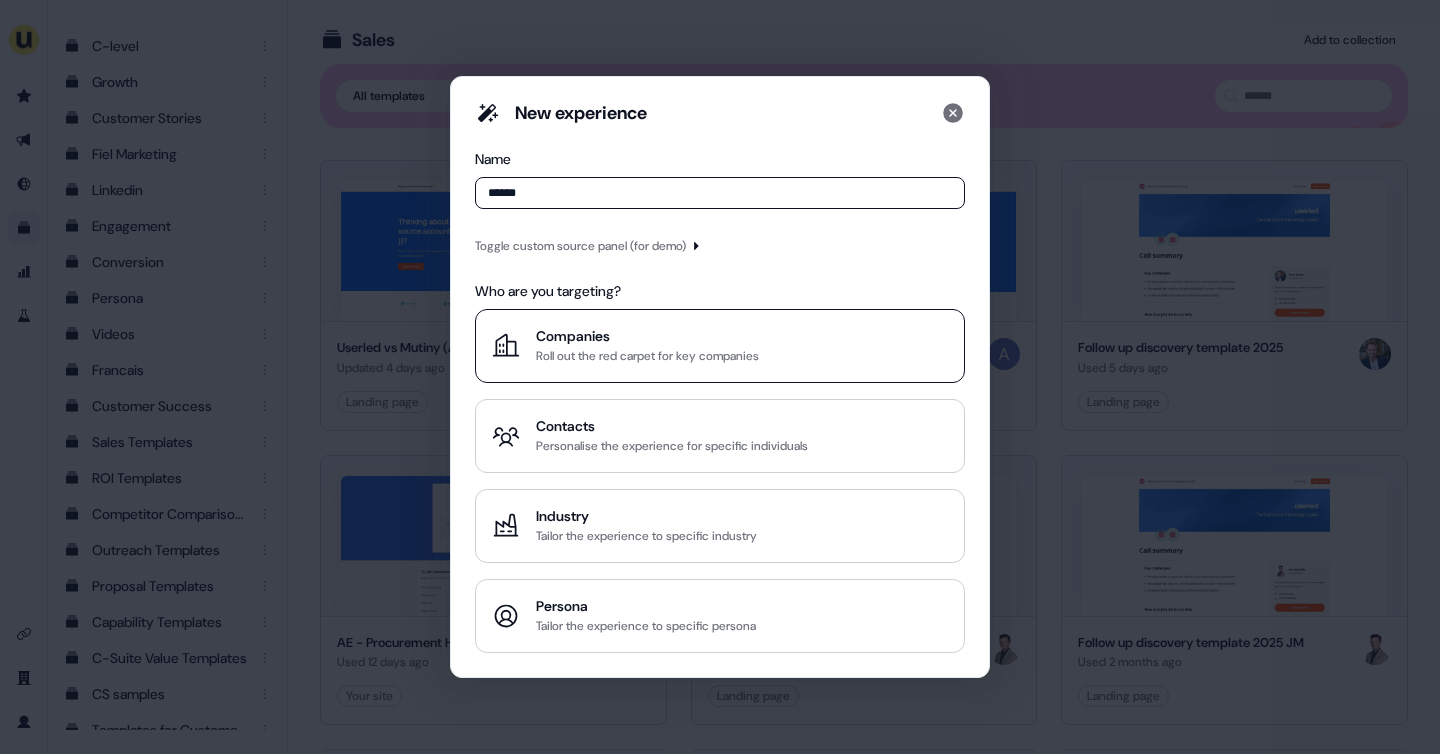 type on "******" 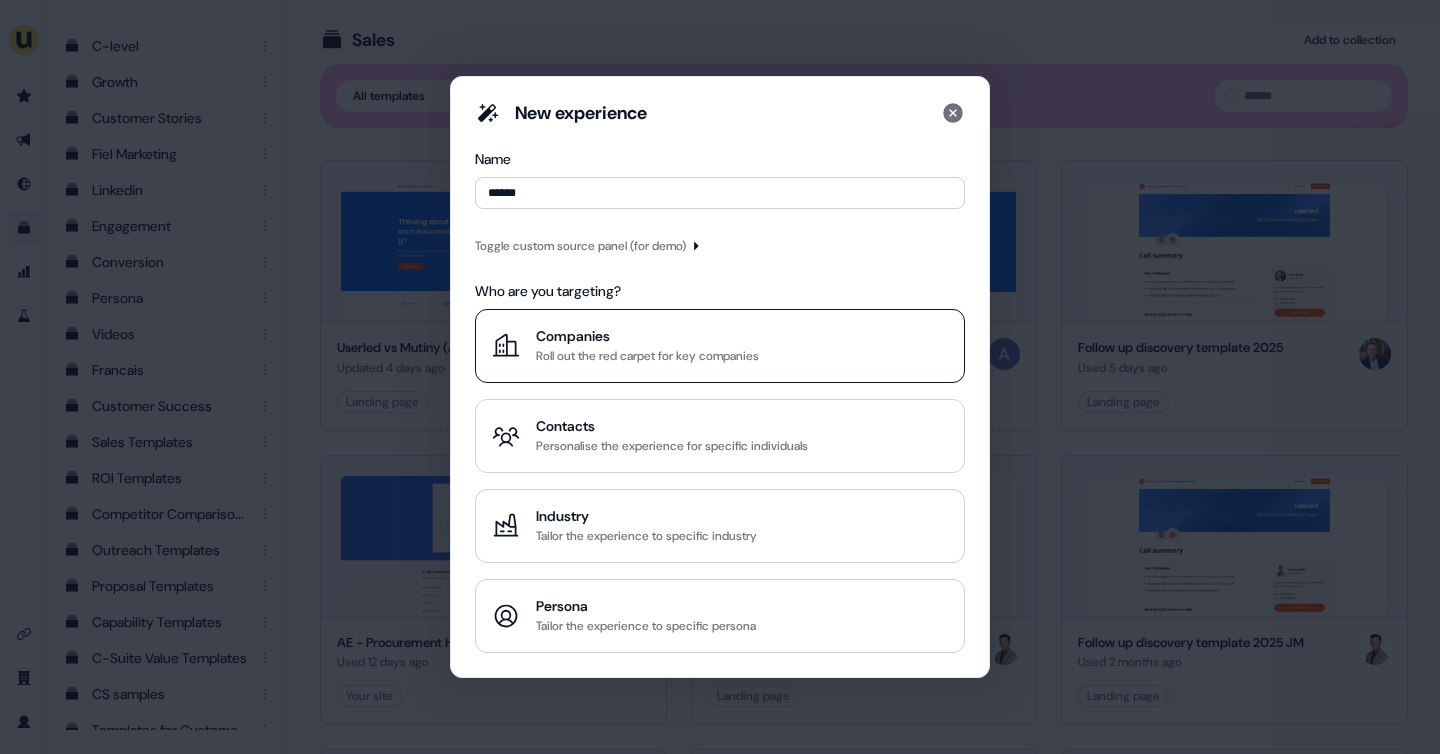 click on "Companies Roll out the red carpet for key companies" at bounding box center (720, 346) 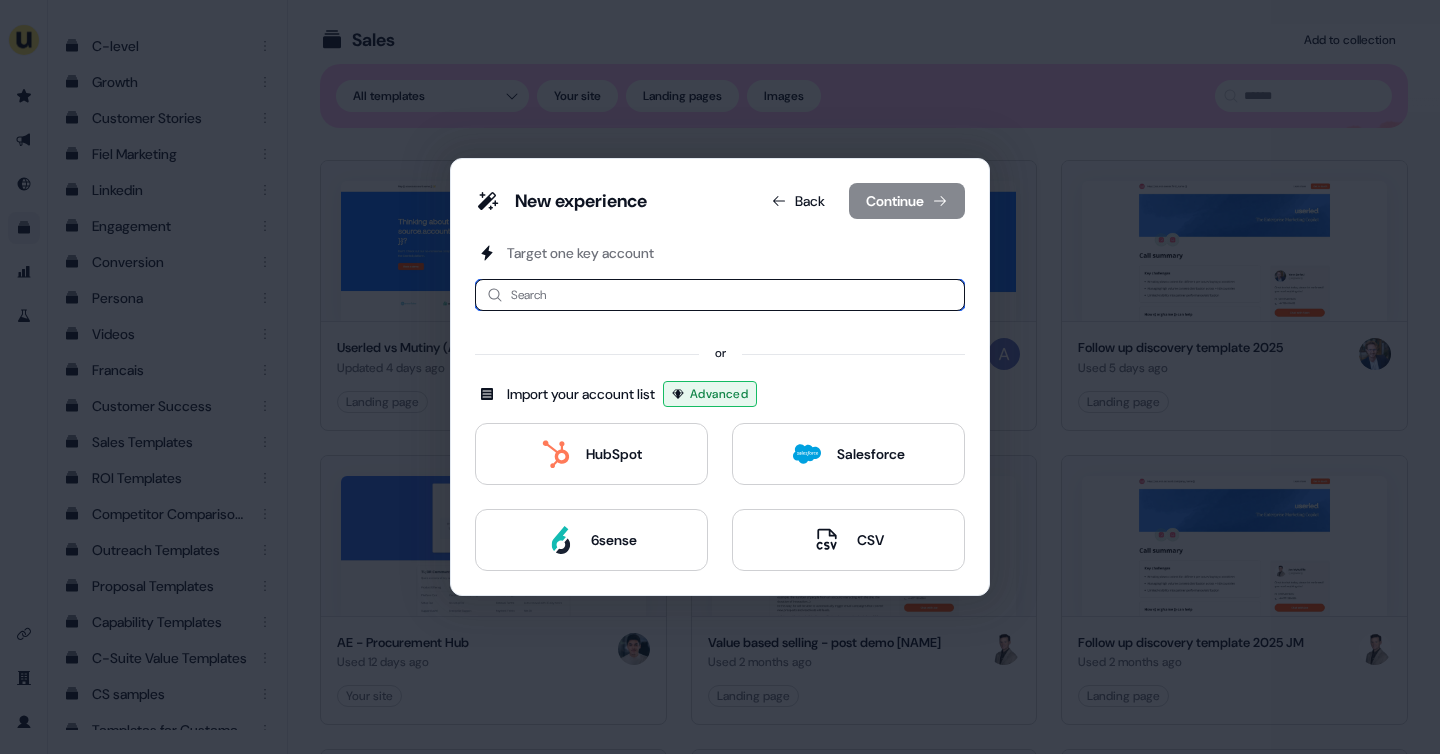 click at bounding box center [720, 295] 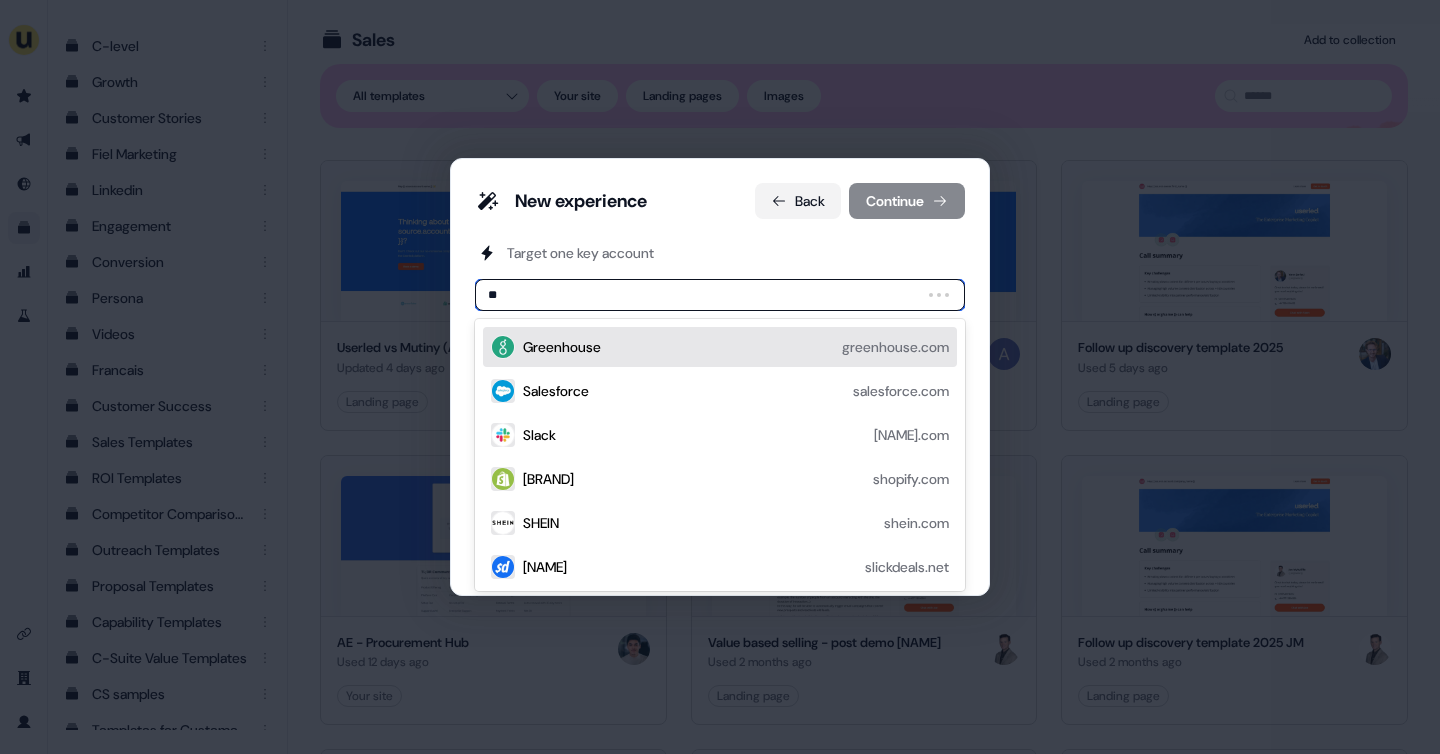 type on "***" 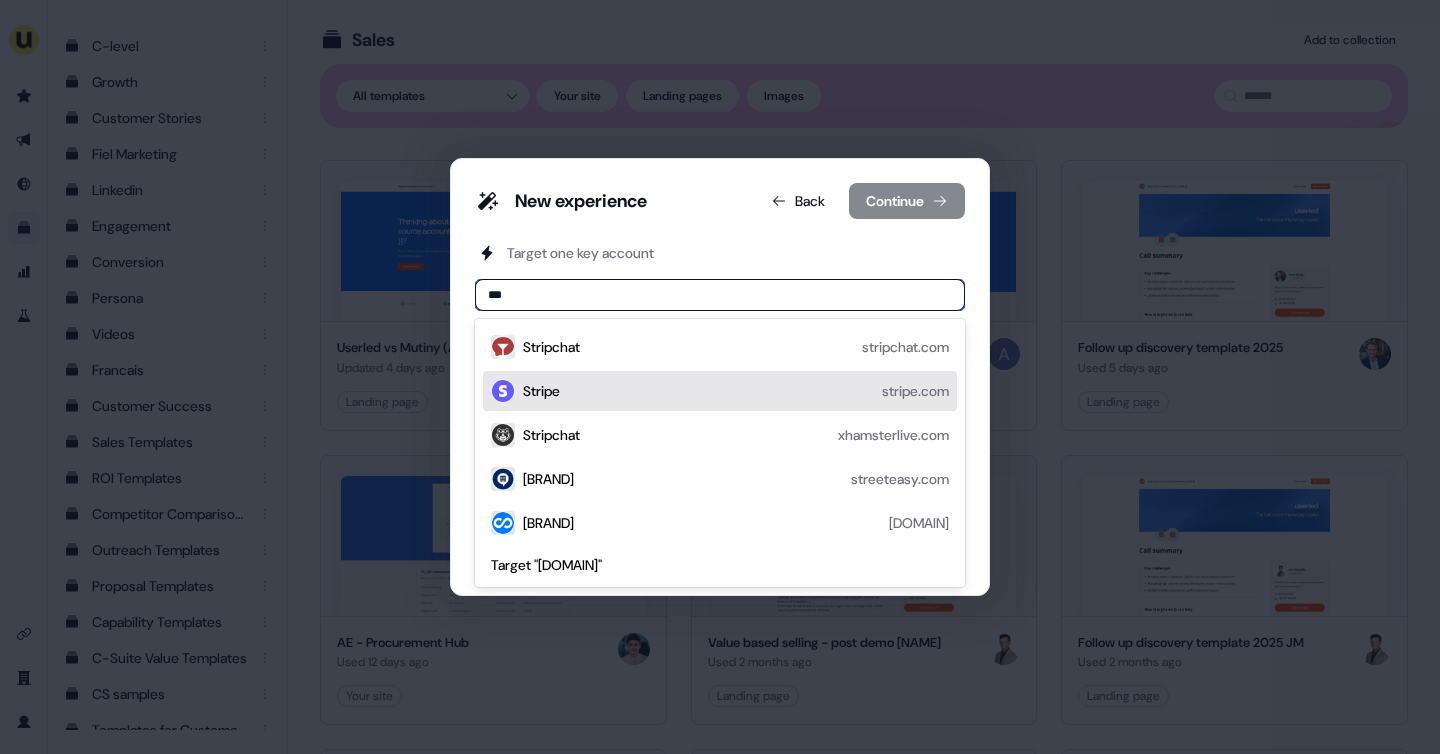 click on "Stripe stripe.com" at bounding box center (736, 391) 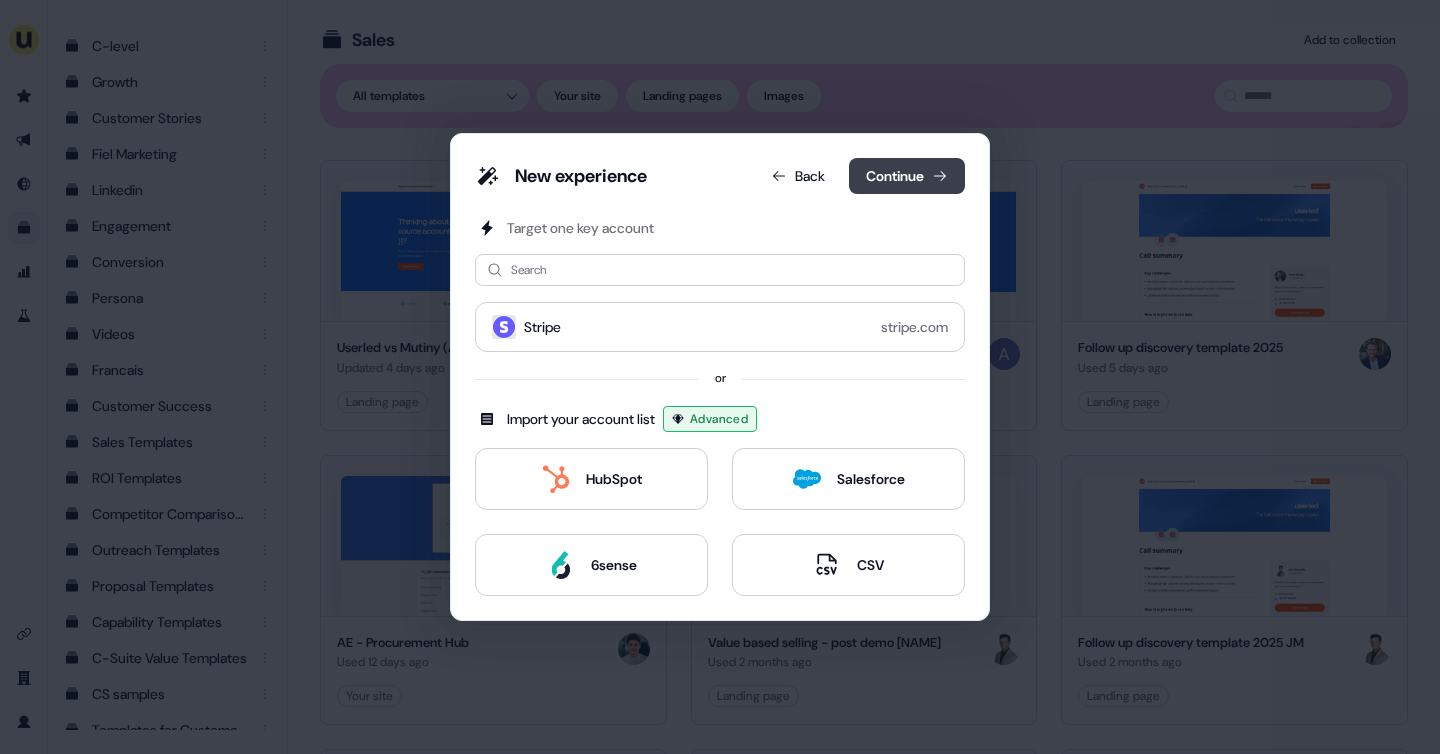 click on "Continue" at bounding box center (907, 176) 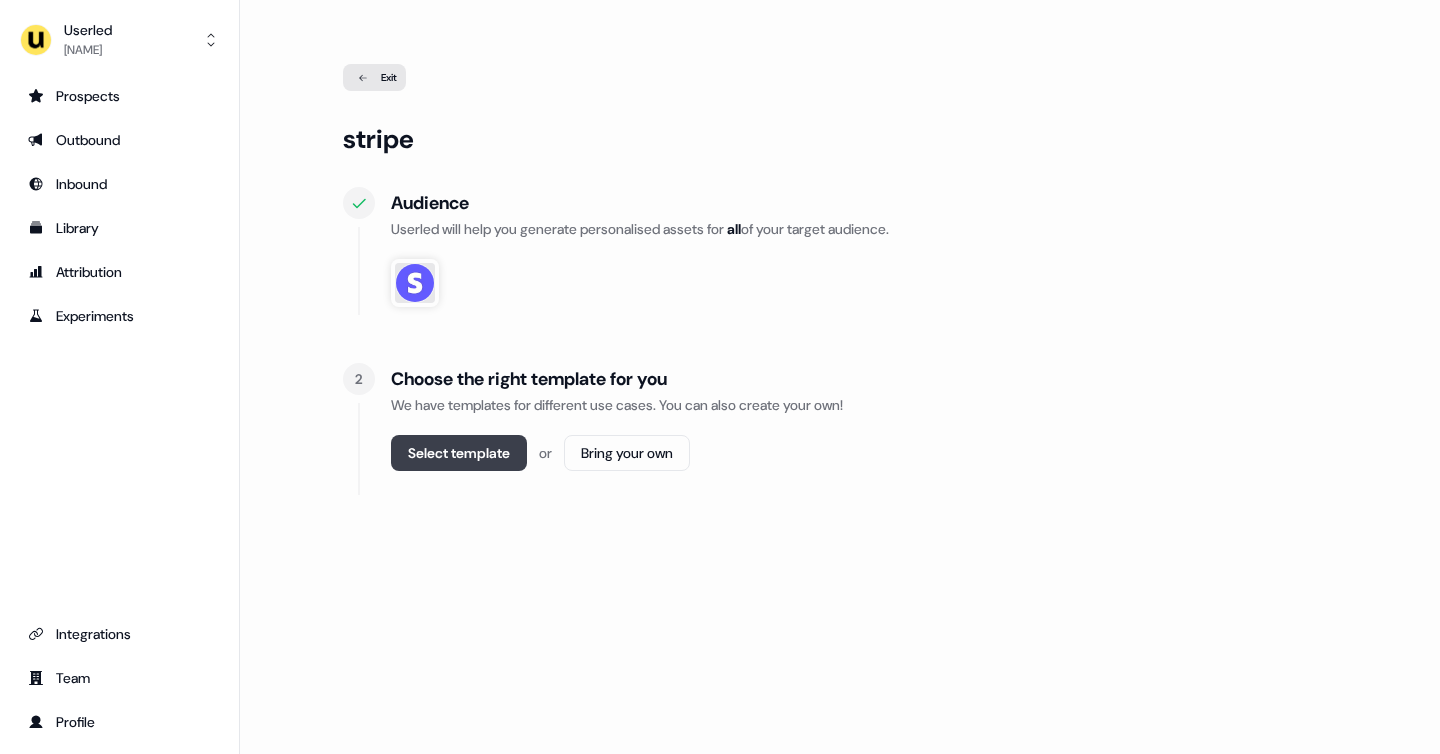 click on "Select template" at bounding box center [459, 453] 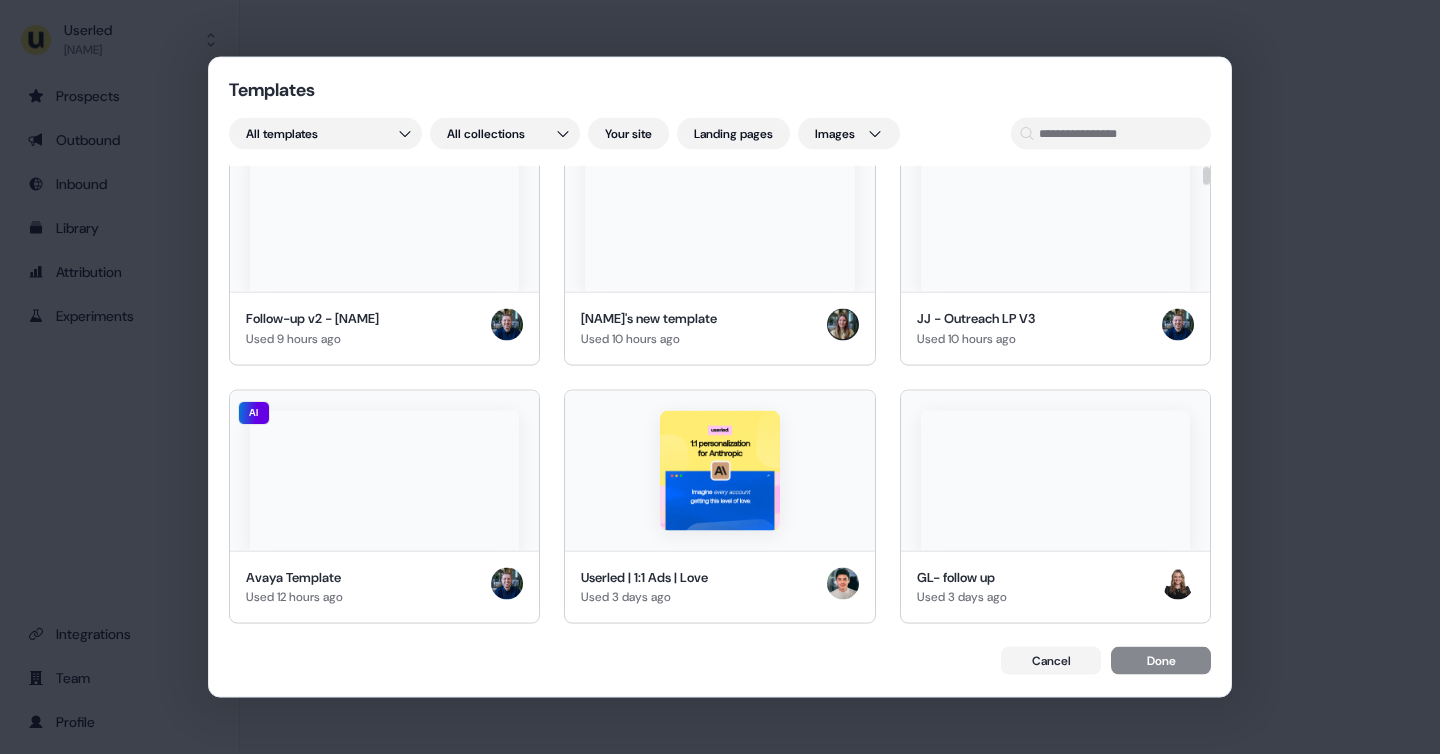 scroll, scrollTop: 37, scrollLeft: 0, axis: vertical 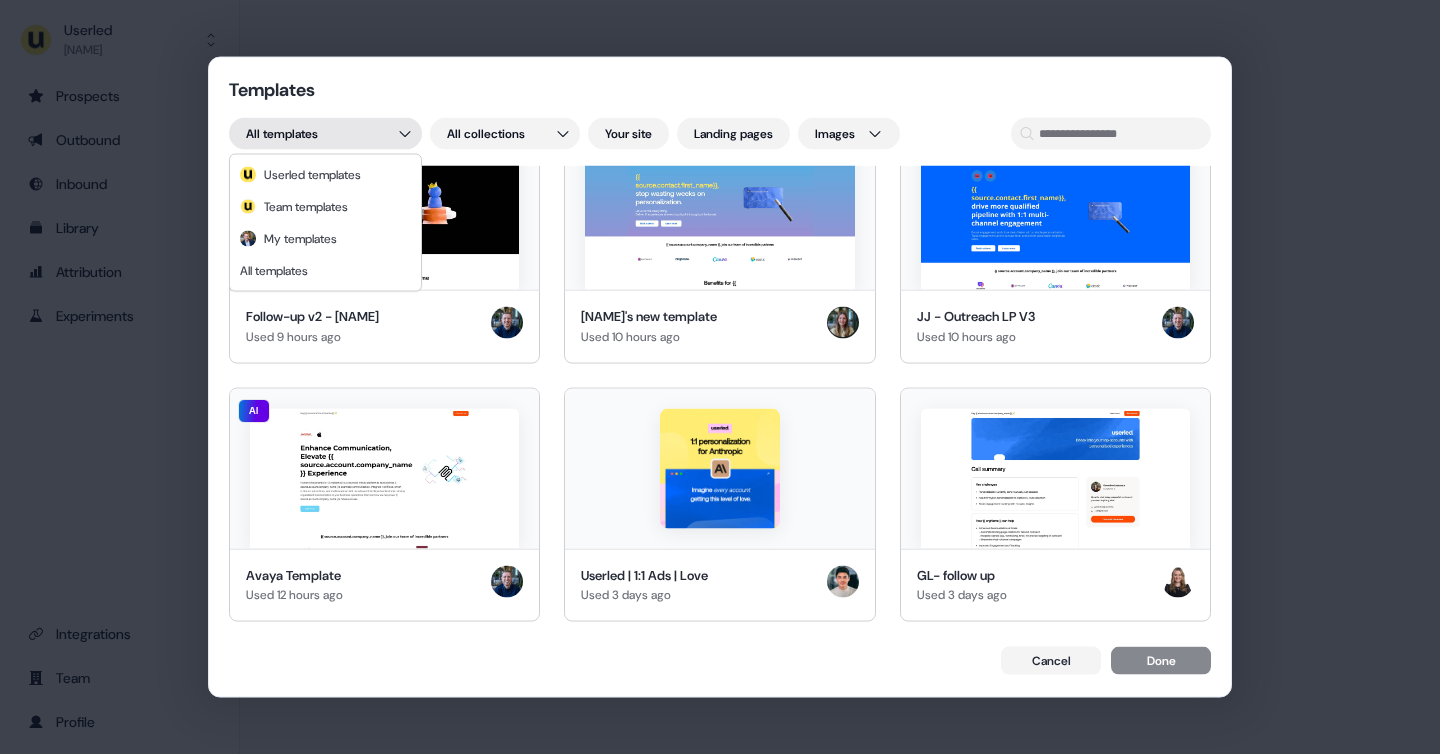click on "Used 9 hours ago [NAME]'s new template  Used 10 hours ago [NAME] - Outreach LP V3 Used 10 hours ago AI Avaya Template Used 12 hours ago Userled | 1:1 Ads | Love Used 3 days ago GL- follow up Used 3 days ago Userled vs Mutiny (APPROVED) Updated 4 days ago LinkedIn 1:1 Ads Marketing Template Updated 4 days ago AI Microsites 1:1 (Sales Play) Updated 4 days ago AI Sales Insights (Sales Play) Updated 4 days ago AI LinkedIn 1:1 Ads (Sales Play) Updated 4 days ago AI Event Invites (Sales Play) Used 4 days ago [NAME] - Follow up discovery template 2025 Copy Used 4 days ago LinkedIn 1:1 Ads Sales Template (APPROVED) Used 4 days ago DC Field Marketing Template Used 5 days ago Use case- Event Invites at Scale Used 5 days ago DC Field Marketing persona   Used 5 days ago AI IRIS Template Used 5 days ago 6sense Inspire event invite  Used 5 days ago Follow up discovery template 2025 Used 5 days ago AI Iterable Template Created 5 days ago" at bounding box center [720, 377] 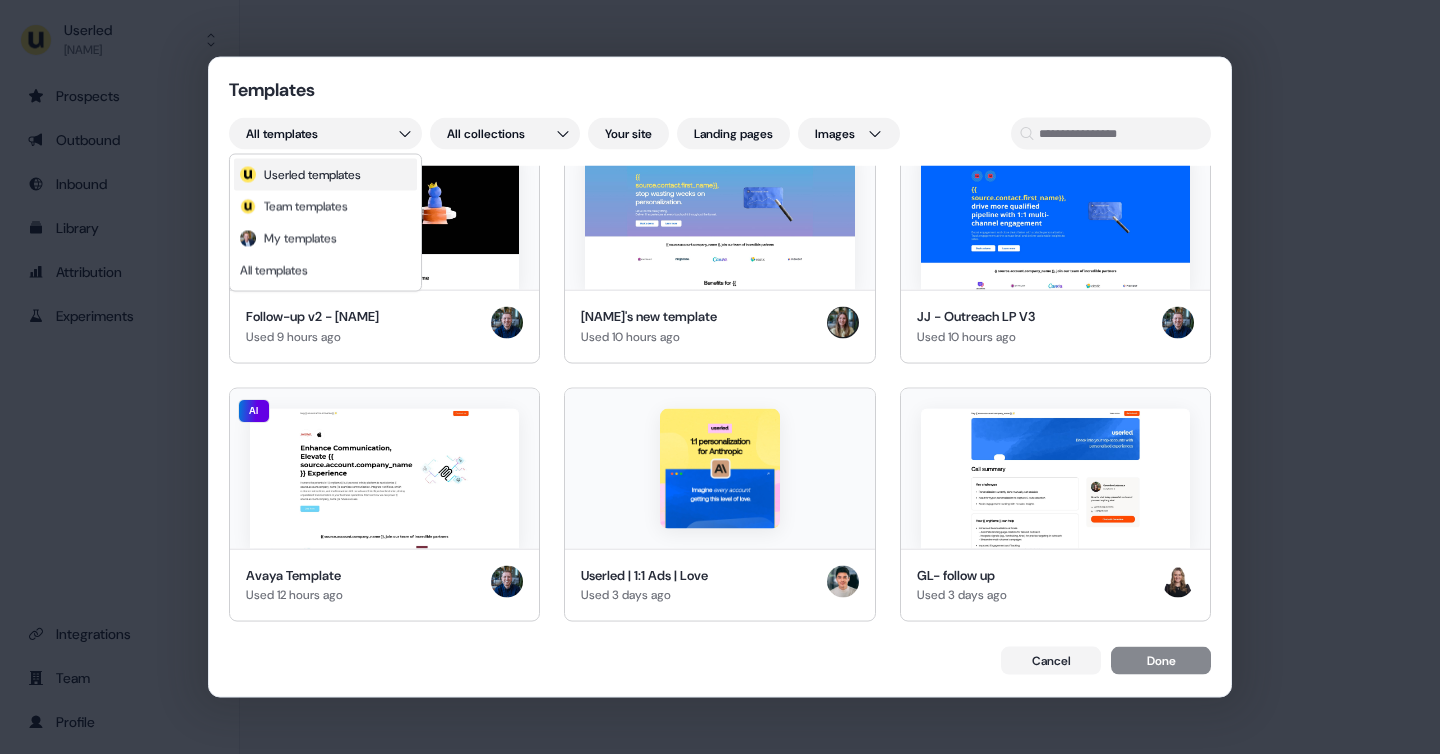 click on "; Userled templates" at bounding box center (325, 175) 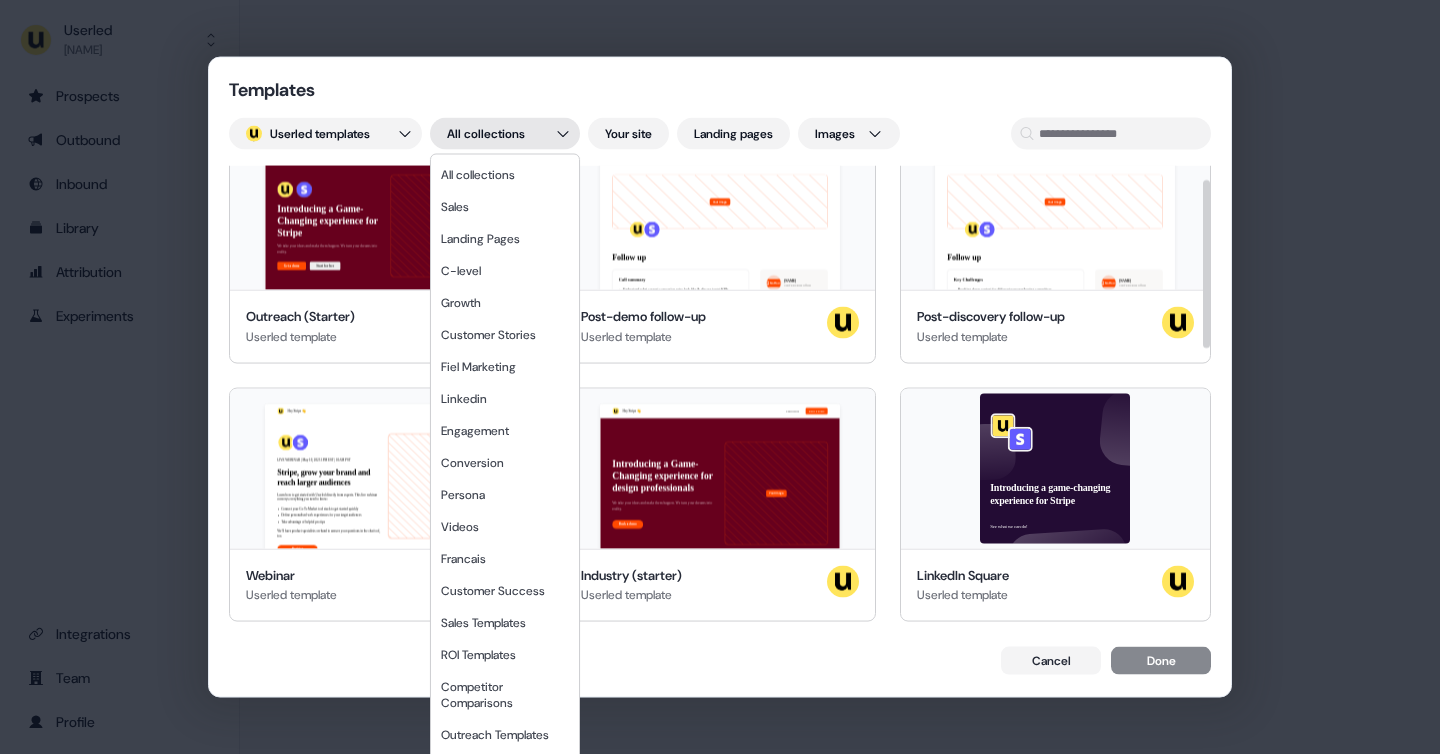 click on "Templates ; Userled   templates All collections Your site Landing pages Images Hey Stripe 👋 Learn more Book a demo Introducing a Game-Changing experience for Stripe We take your ideas and make them happen. We turn your dreams into reality. Get a demo Start for free Your image Stripe, join our team of incredible partners AI Outreach (Starter) Userled template Hey Stripe 👋 Learn more Book a demo Your image Follow up Call summary
Understand what current conversion rates look like & discuss target KPIs
3 key features will be delivered by Q2 2035. The lower priority requests will be delivered by Q3.
Next steps
45min session to discuss how to hit the ground running ie. Set up Sales landing pages & increase conversion of current Ads
Introduce Bob & Jane to 2x customers
Terms
Term: 3 month POC including 1 hr/ week onboarding sessions to hit the ground running
Pricing: £XXXX for 3 months
Not found [FIRST] [LAST] you@[EXAMPLE].com +447123456789 AI Post-demo follow-up Learn more" at bounding box center (720, 377) 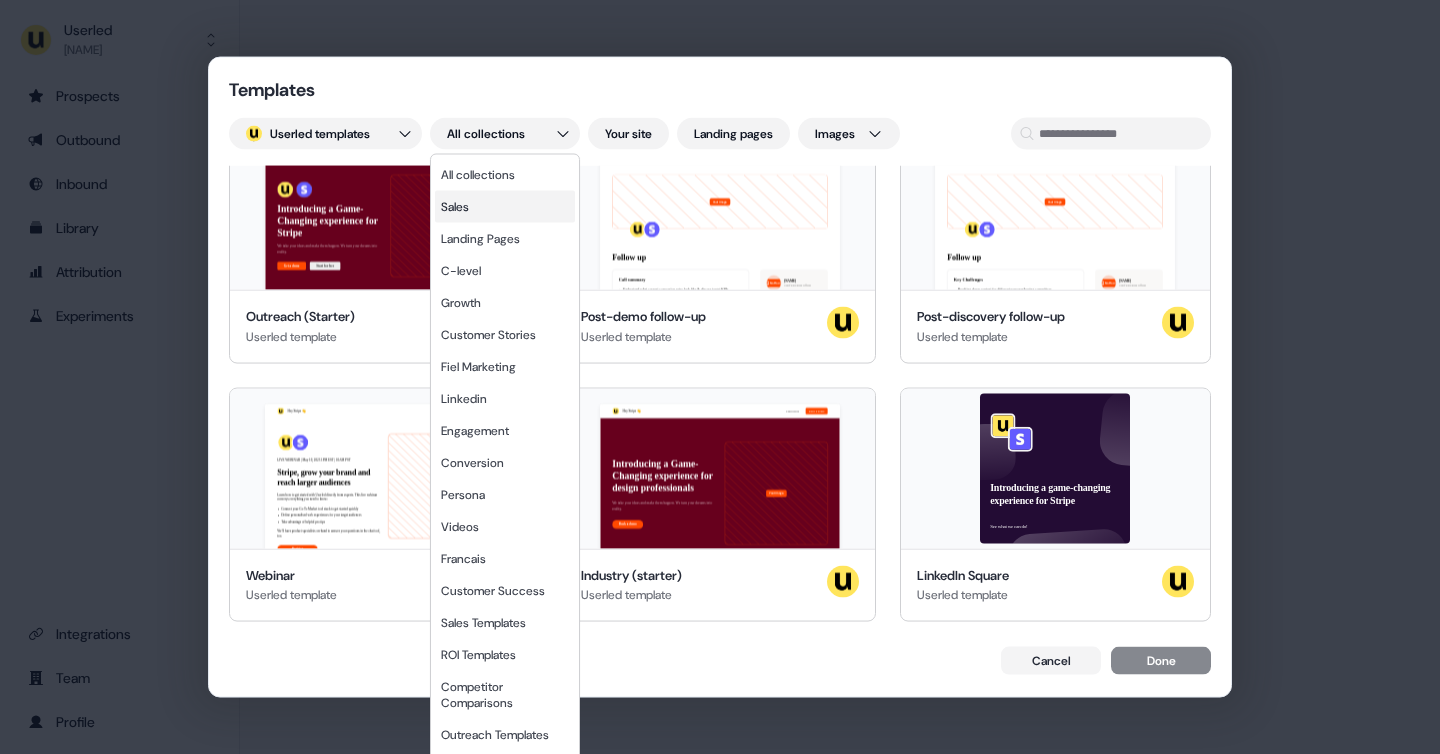click on "Sales" at bounding box center [505, 207] 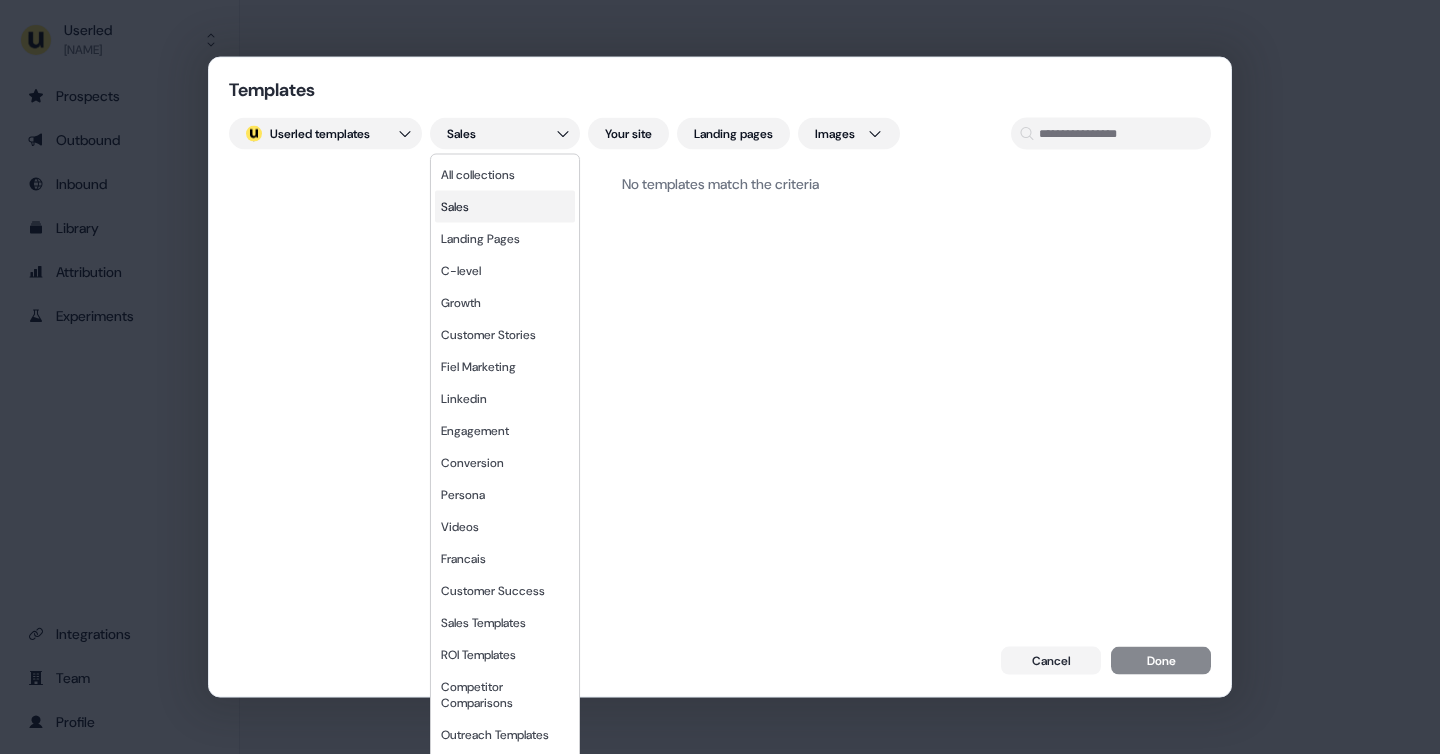 scroll, scrollTop: 0, scrollLeft: 0, axis: both 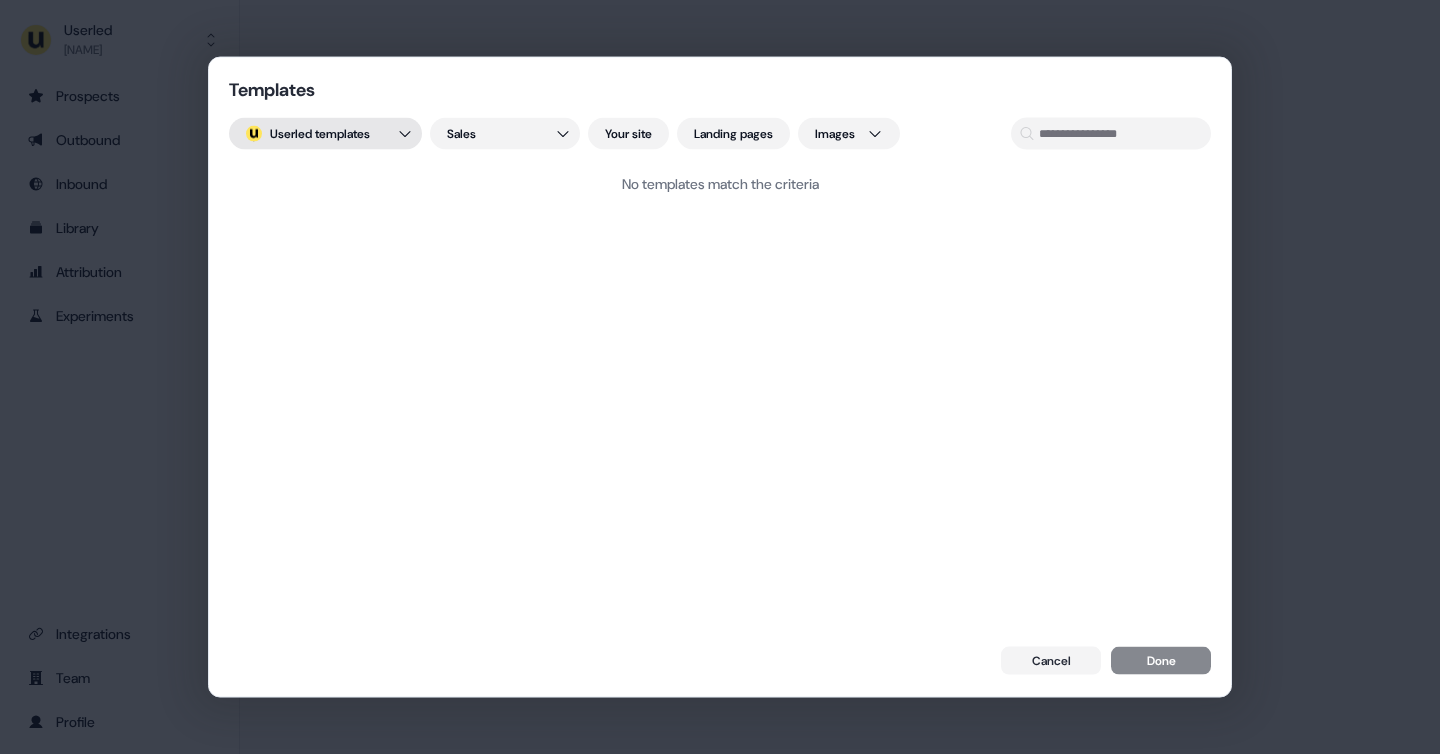 click on "Templates ; Userled   templates Sales Your site Landing pages Images No templates match the criteria Cancel Done" at bounding box center [720, 377] 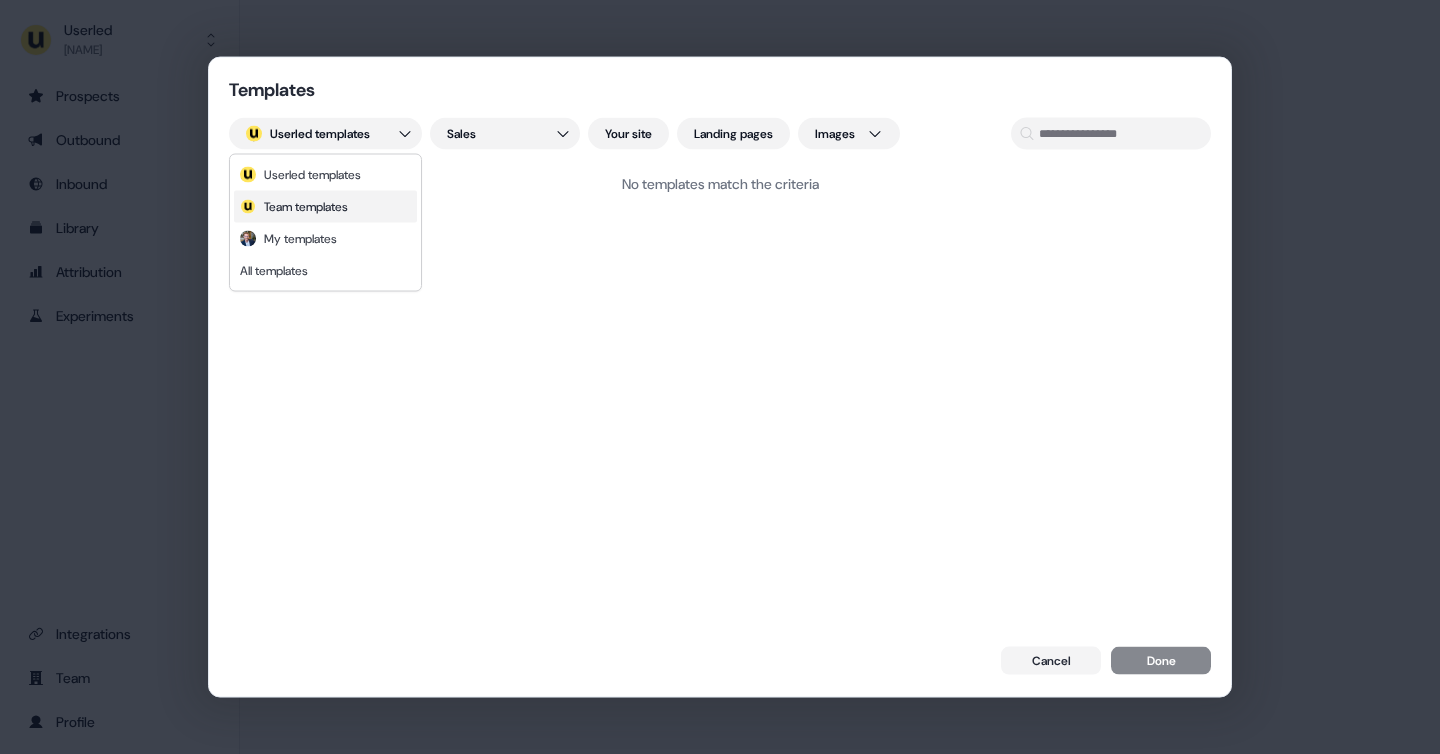 click on "Team templates" at bounding box center [306, 207] 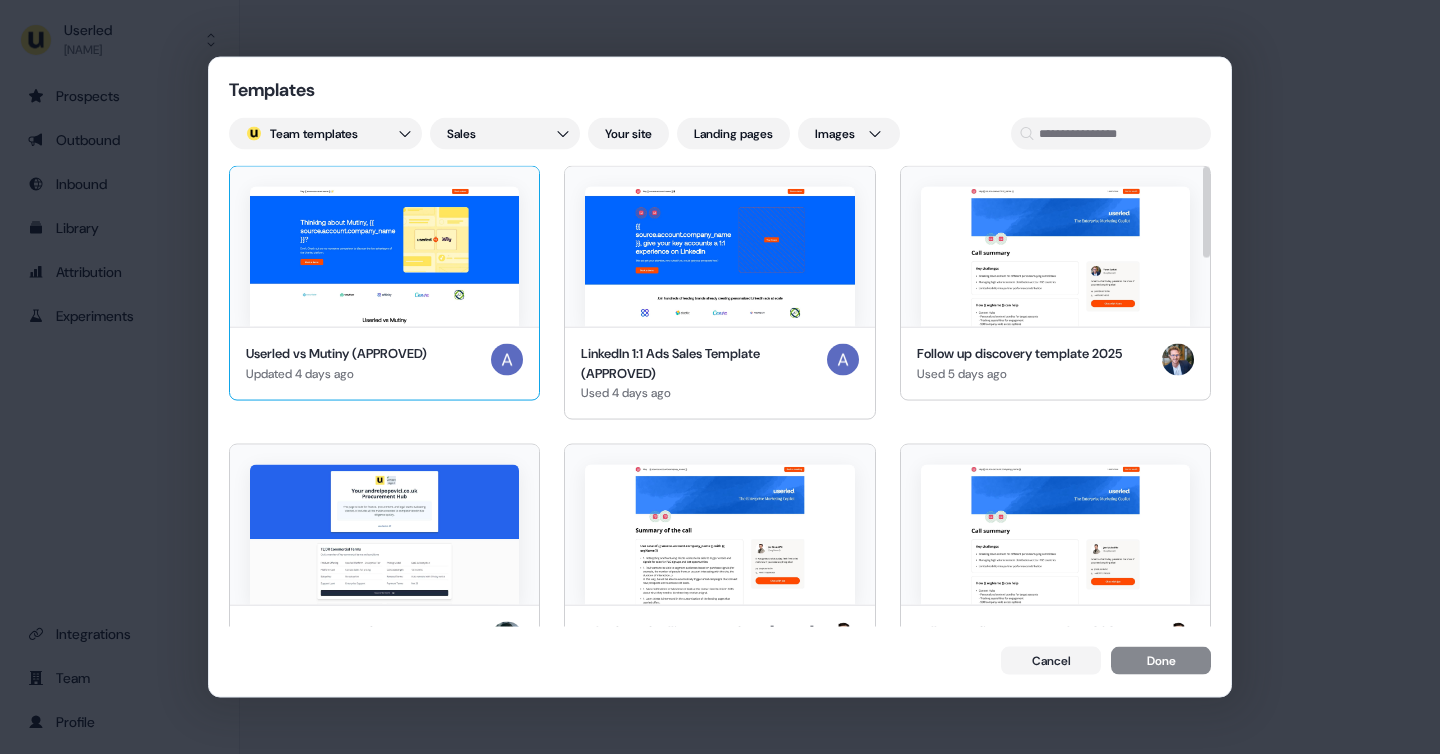 click at bounding box center (384, 257) 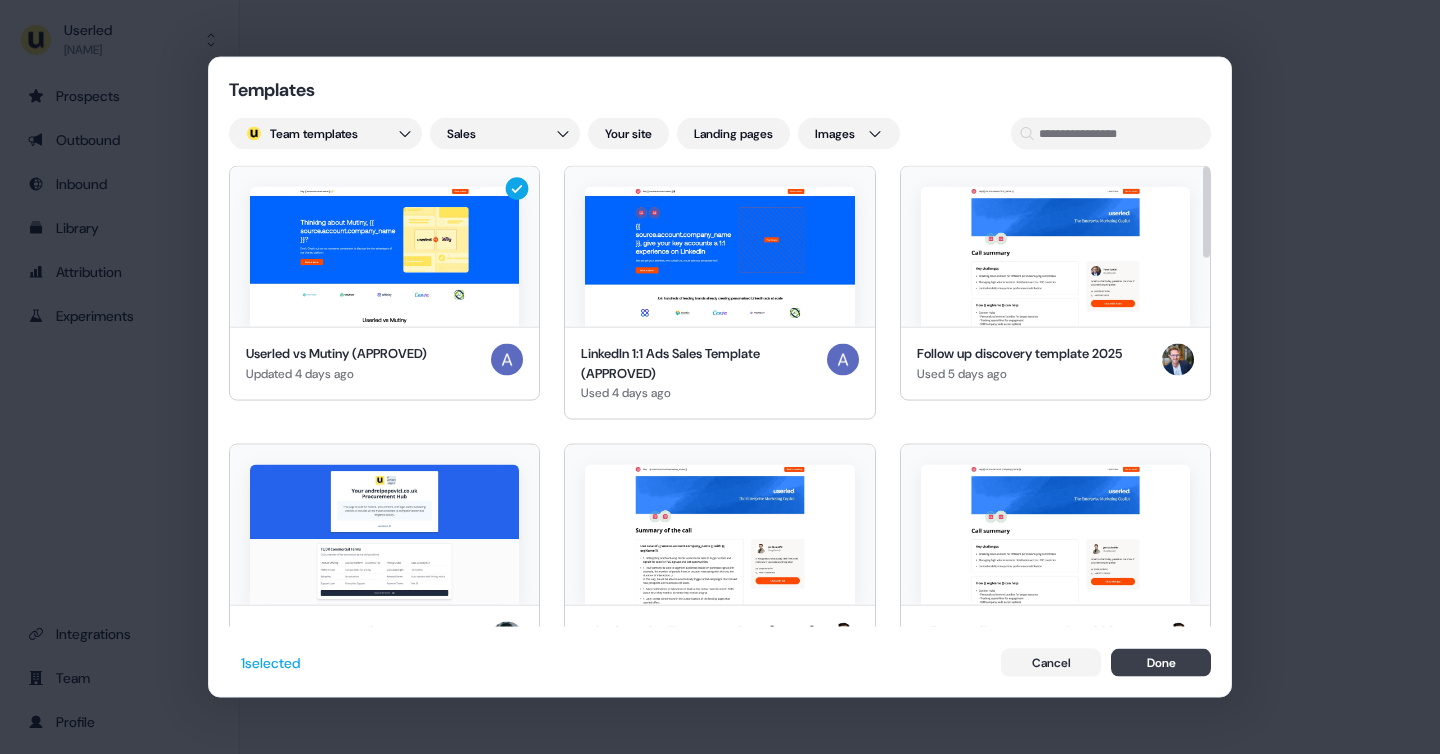 click on "Done" at bounding box center [1161, 662] 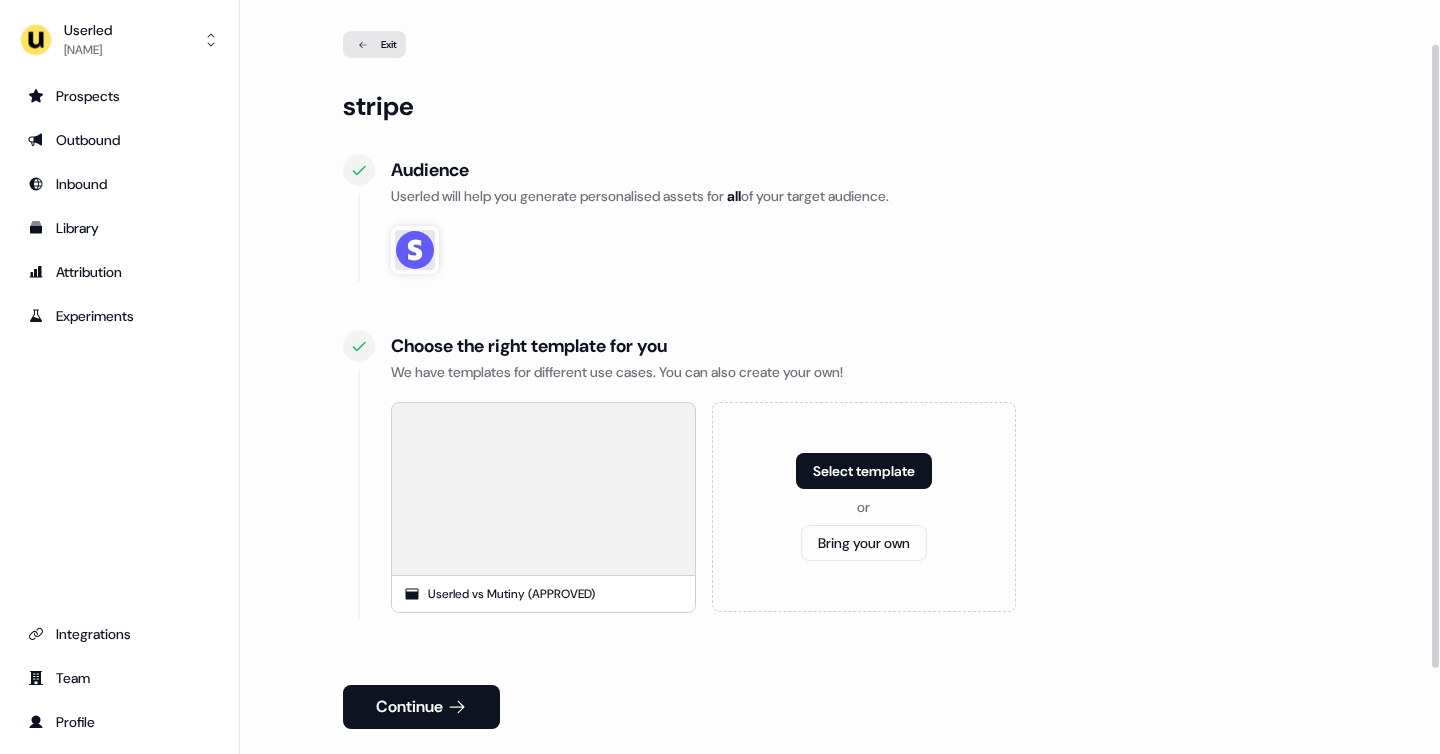 scroll, scrollTop: 55, scrollLeft: 0, axis: vertical 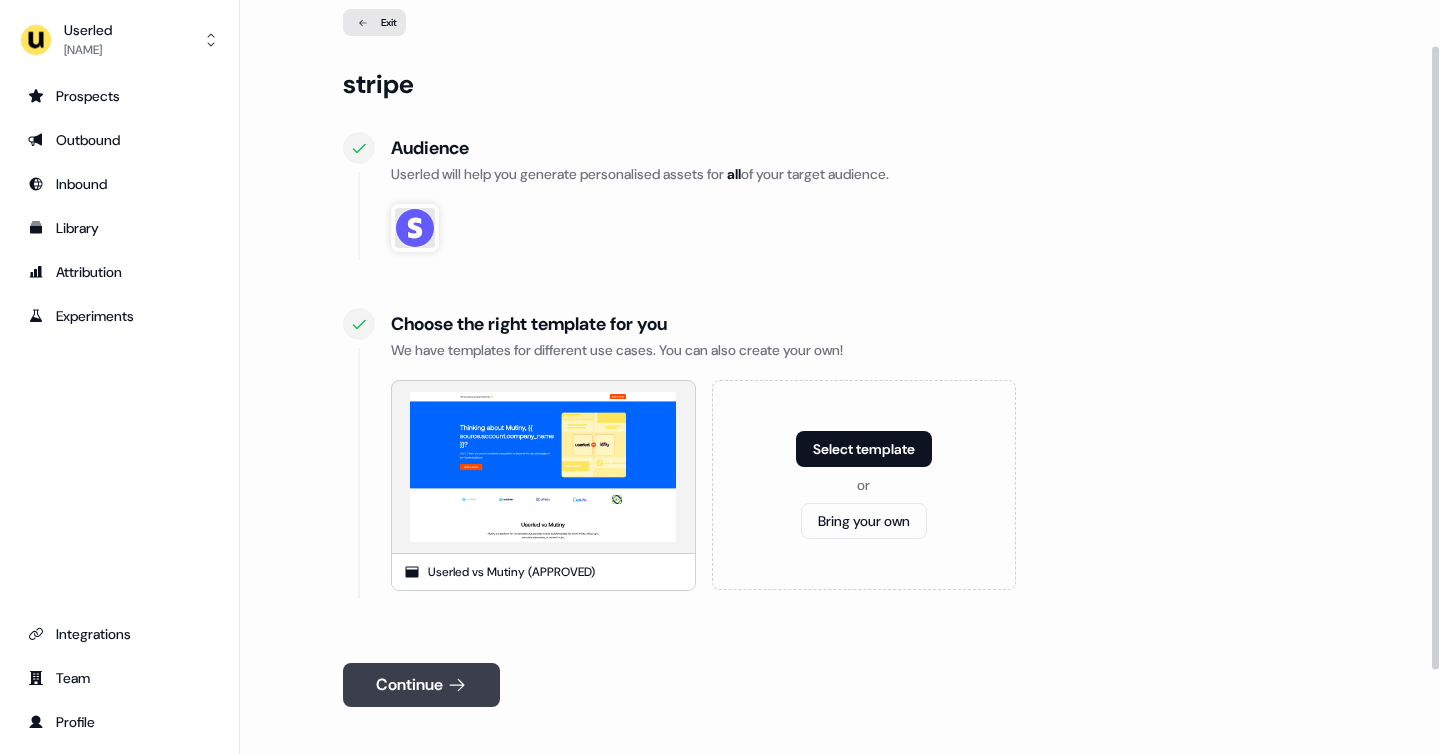 click 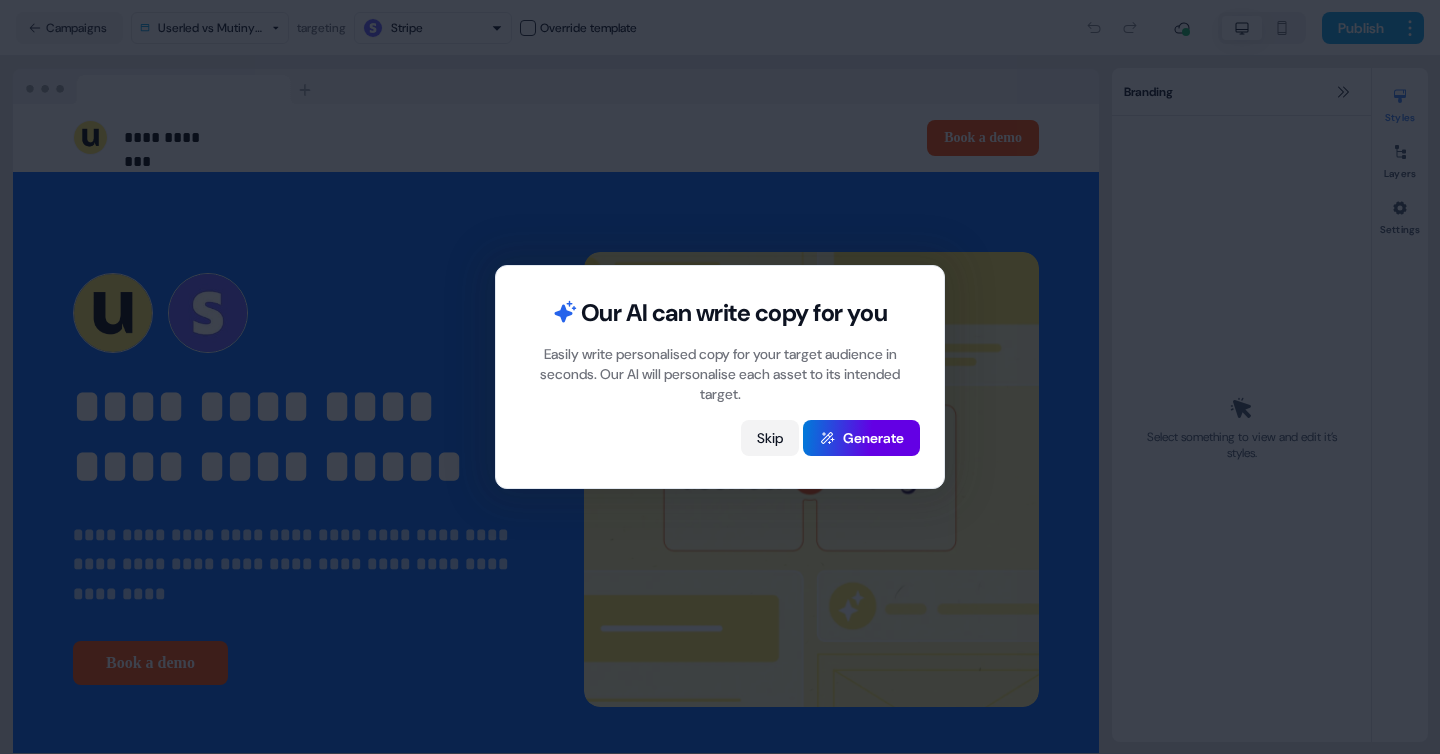 click on "Skip" at bounding box center (770, 438) 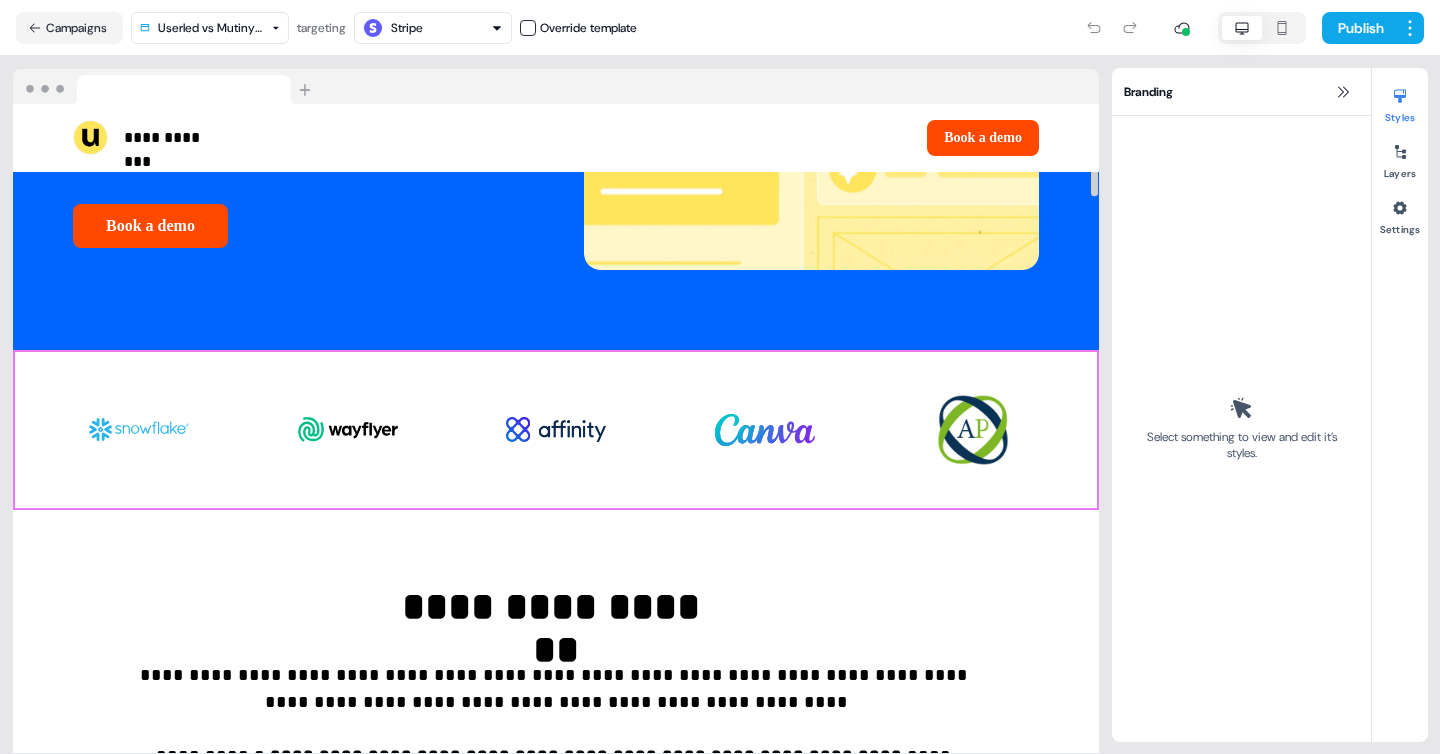 scroll, scrollTop: 452, scrollLeft: 0, axis: vertical 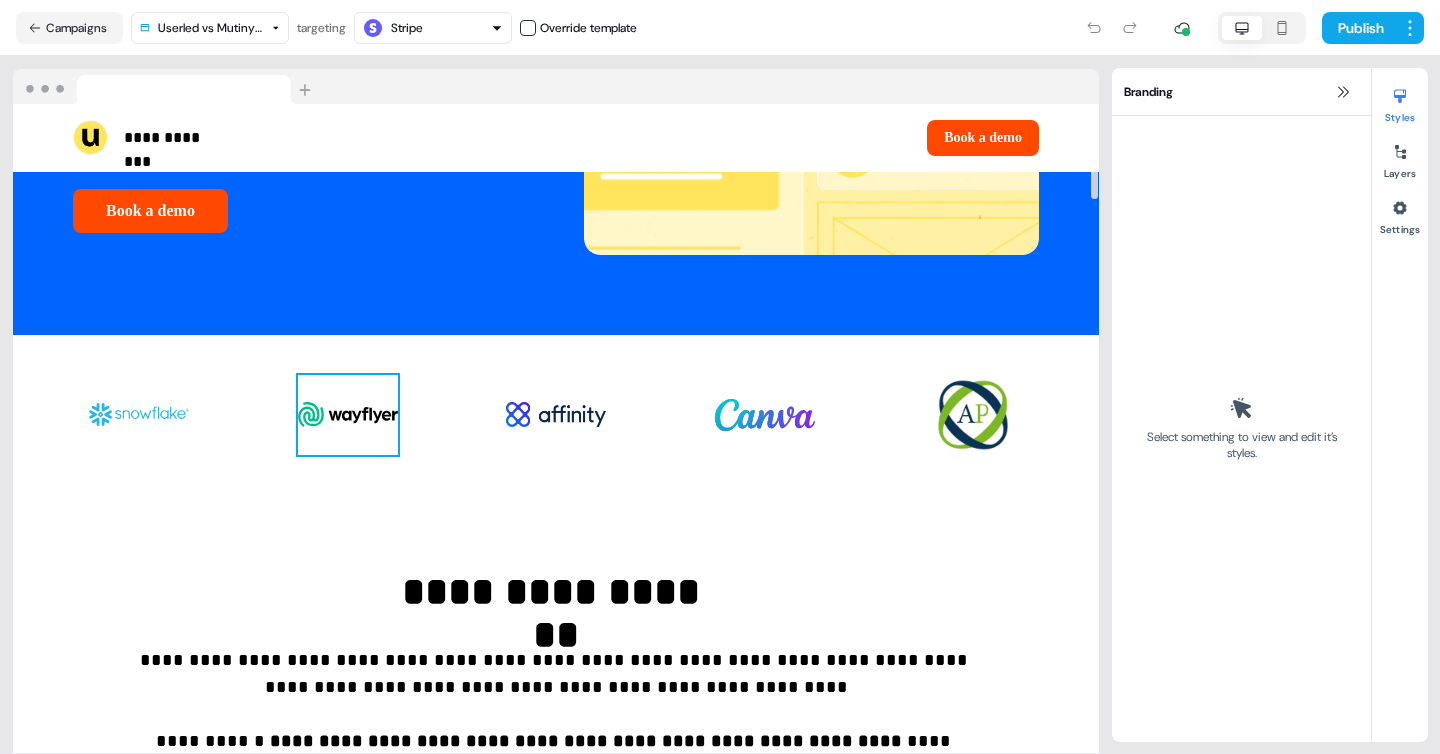 click at bounding box center [348, 415] 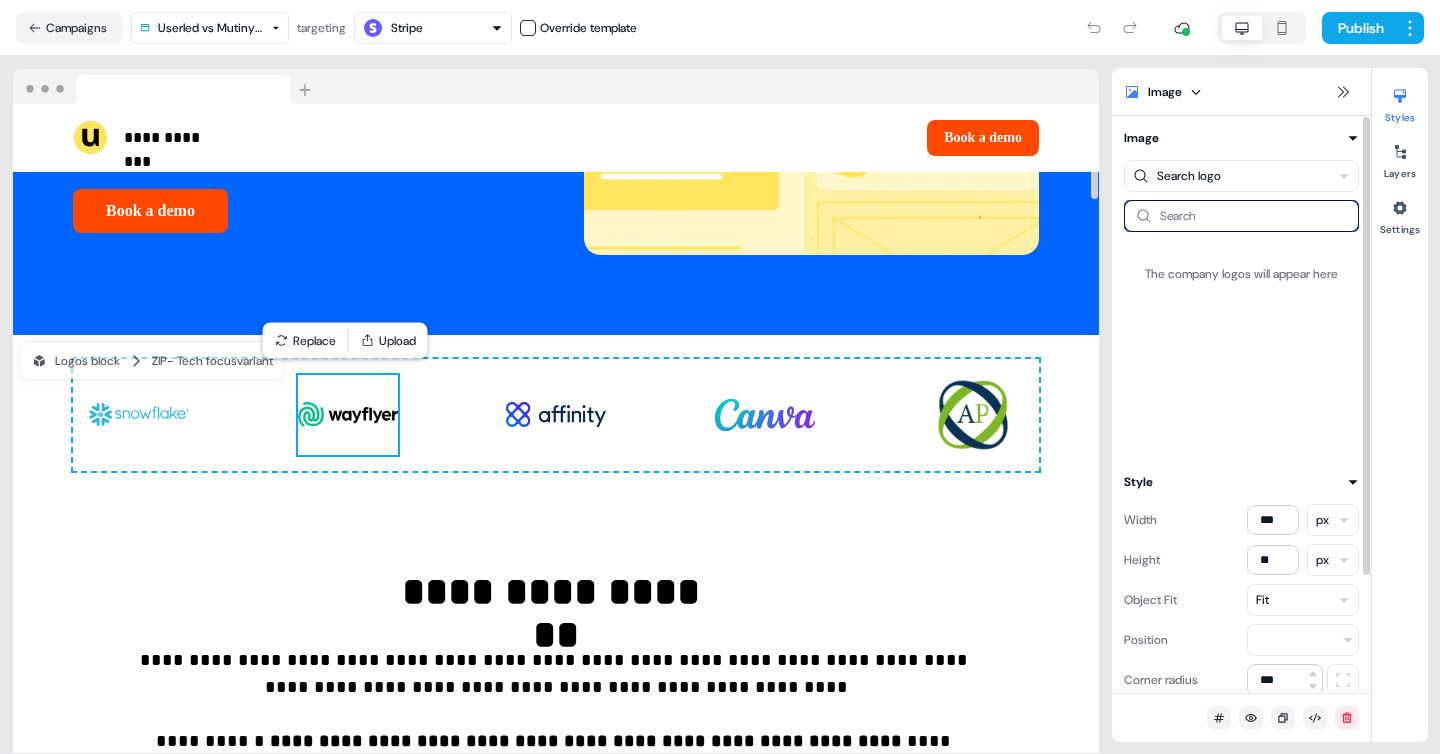 click at bounding box center [1241, 216] 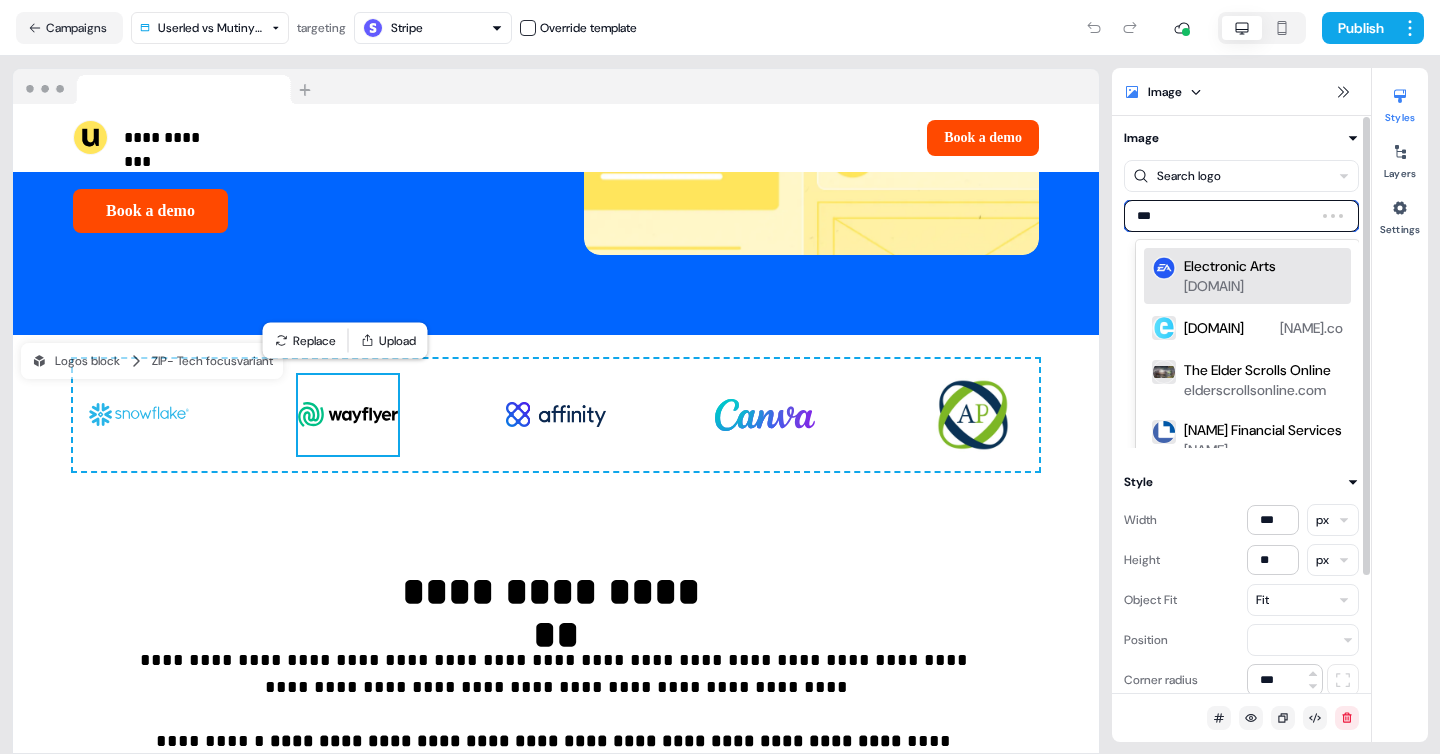 type on "****" 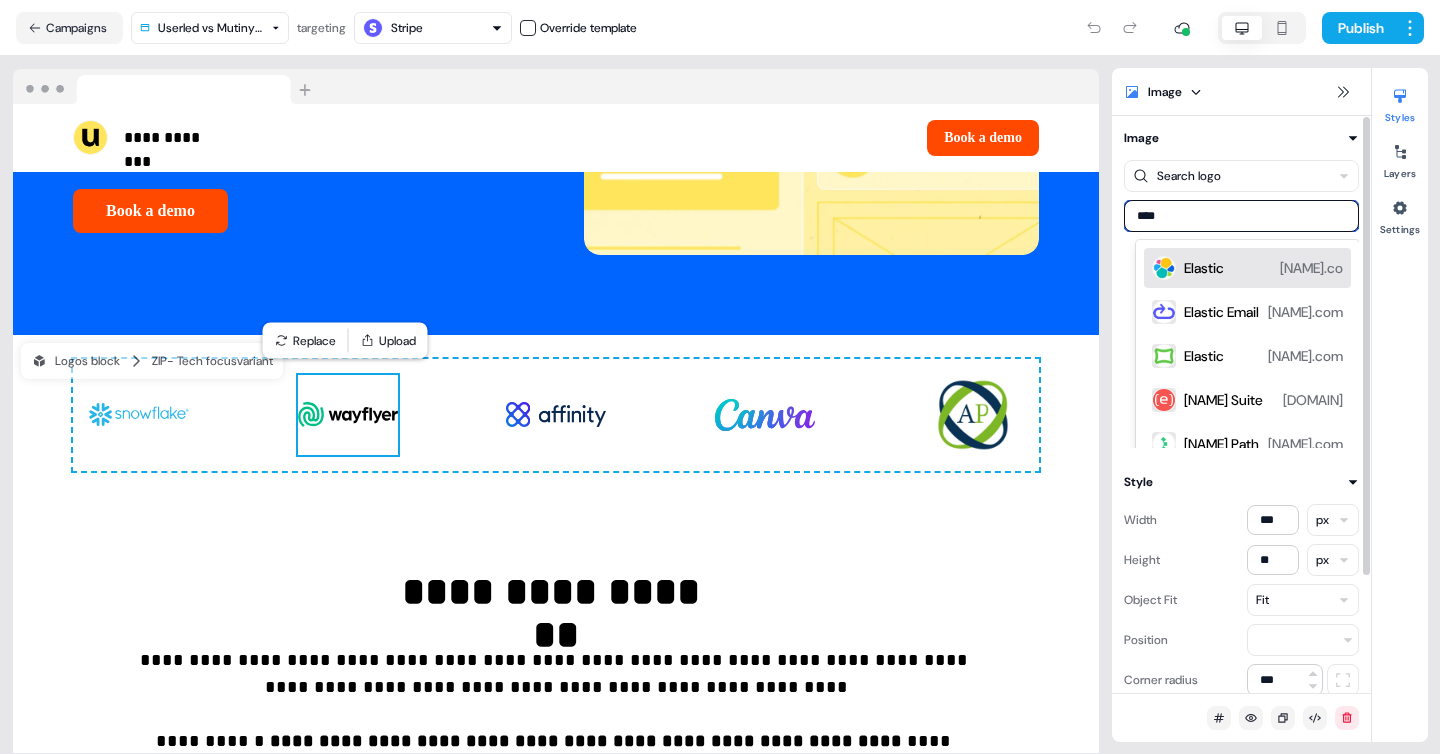 click on "[NAME] [NAME].co" at bounding box center (1263, 268) 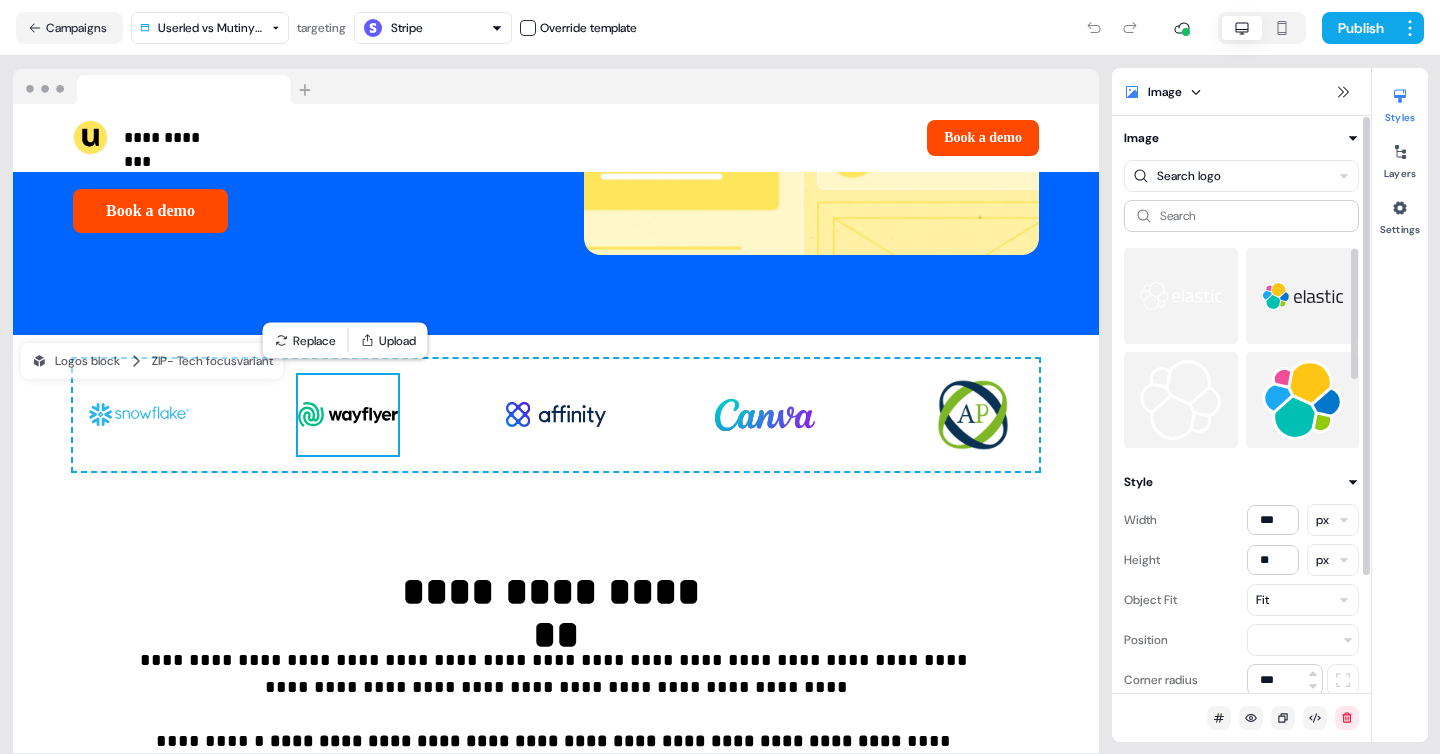 click at bounding box center [1303, 296] 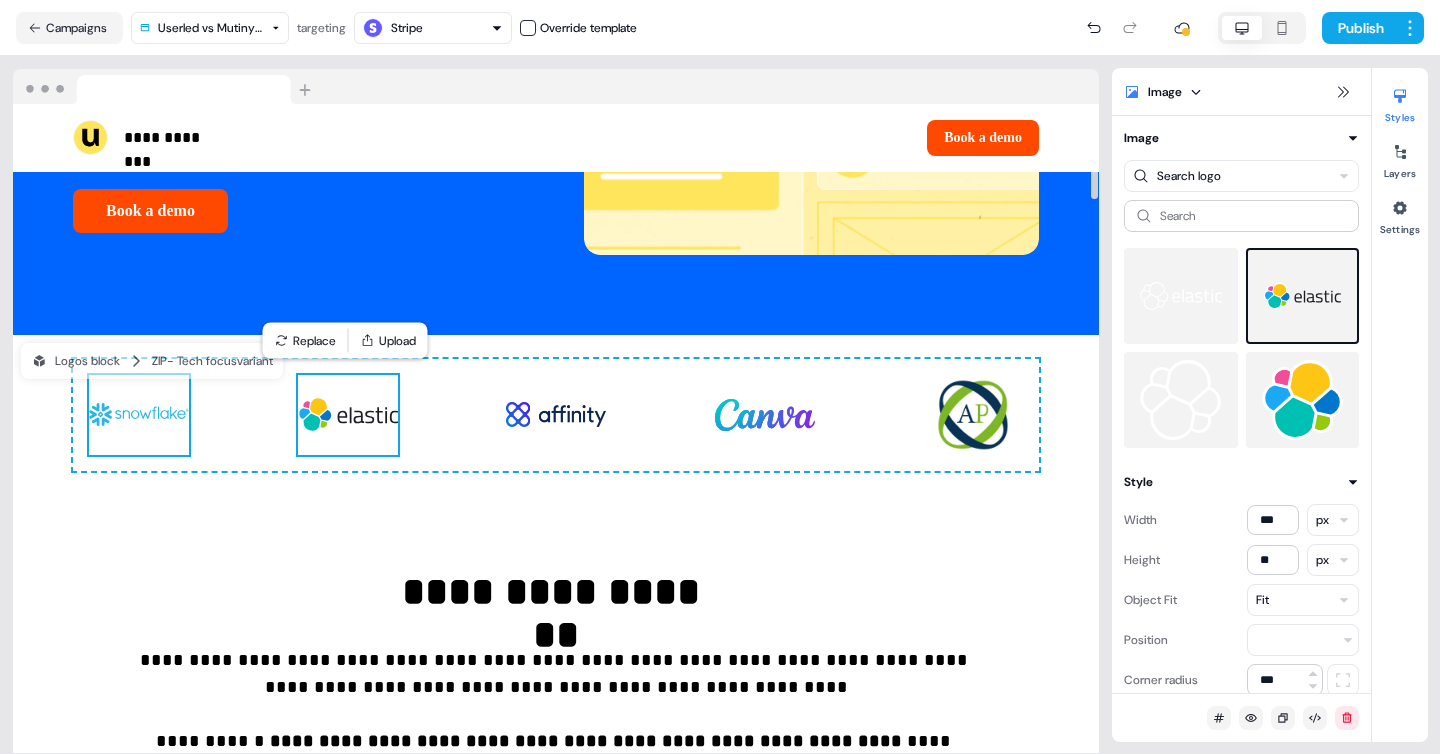 click at bounding box center [139, 415] 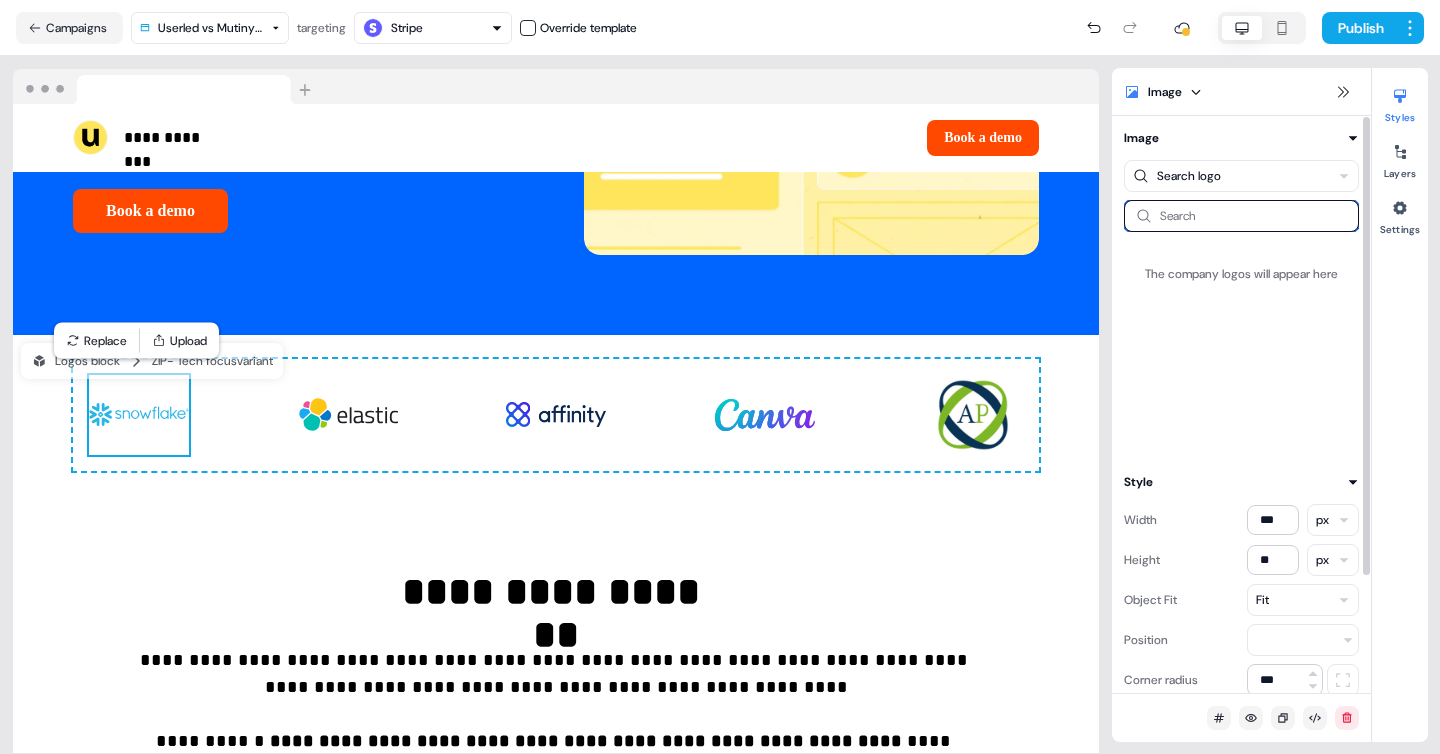 click at bounding box center (1241, 216) 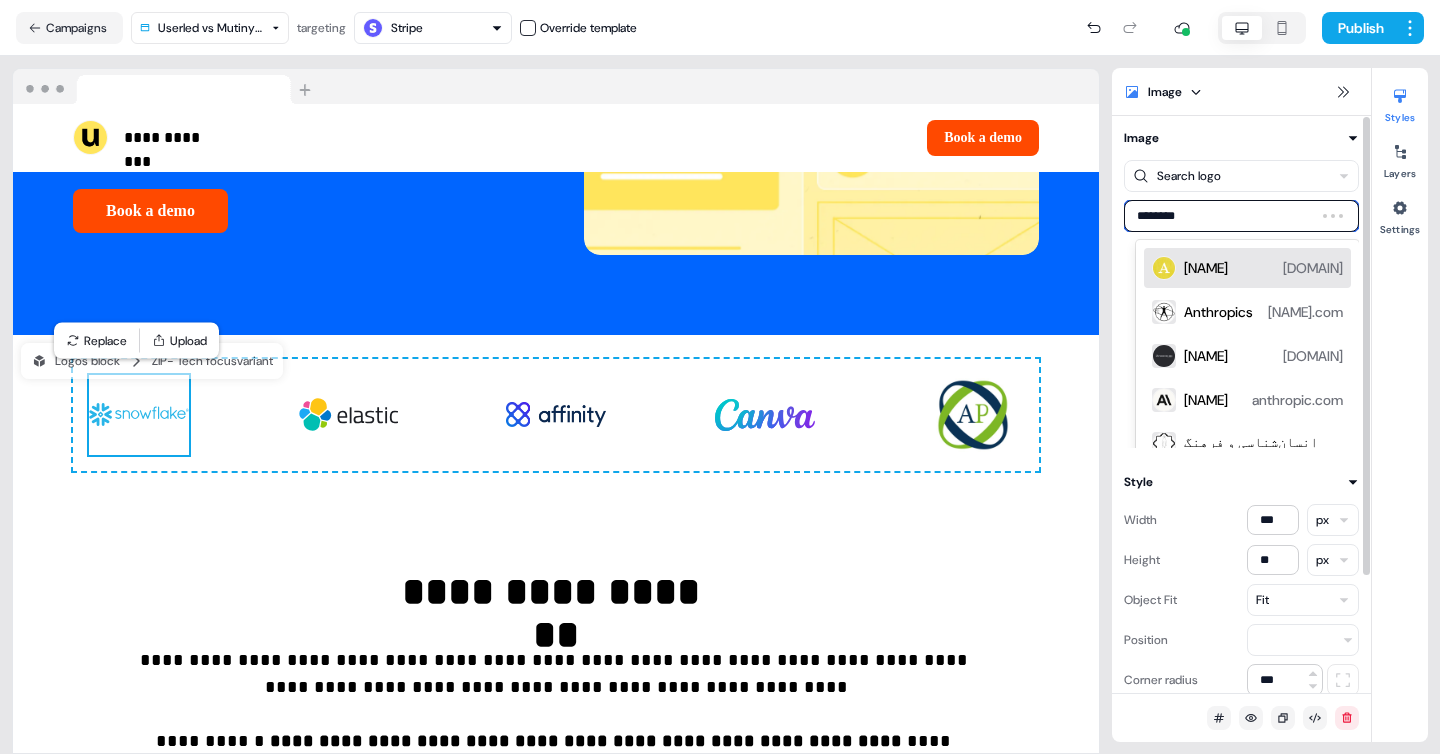 type on "*********" 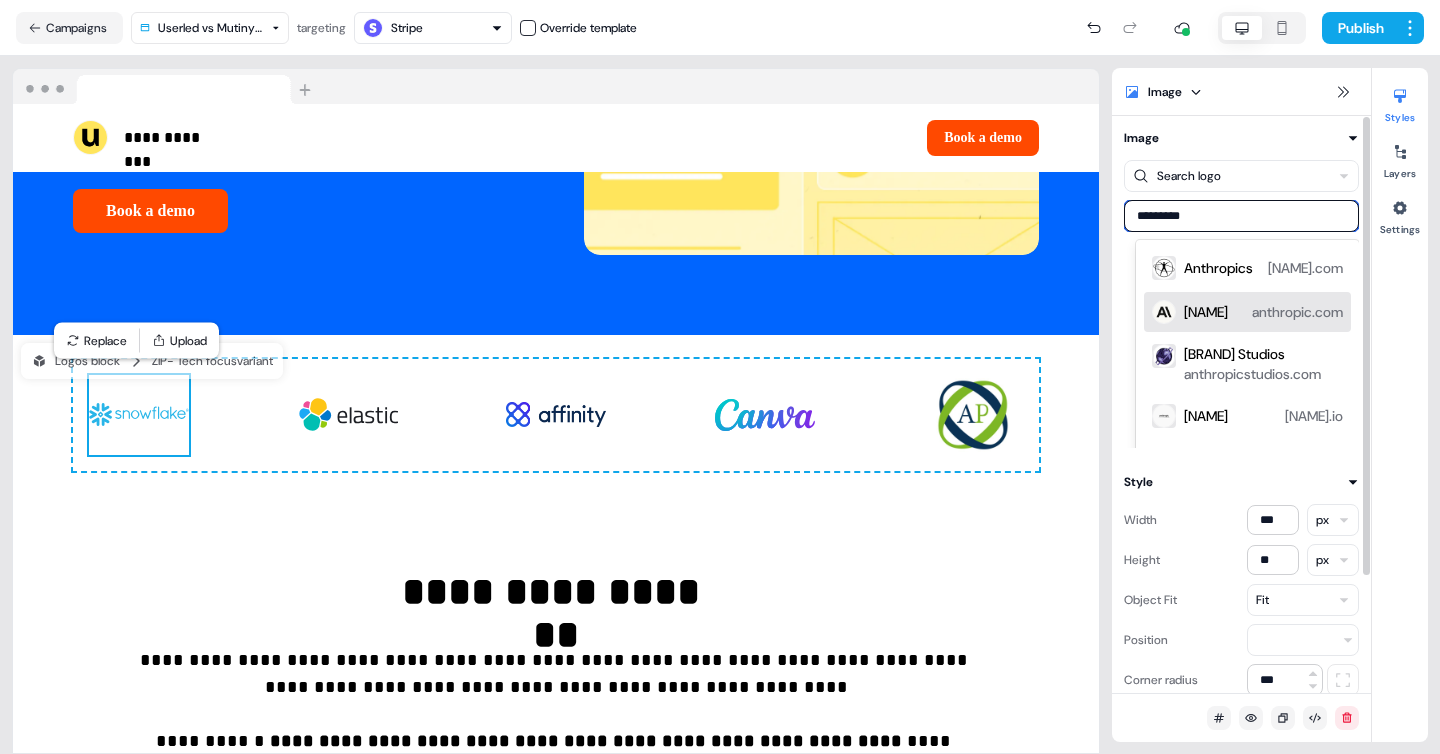 click on "anthropic.com" at bounding box center [1297, 312] 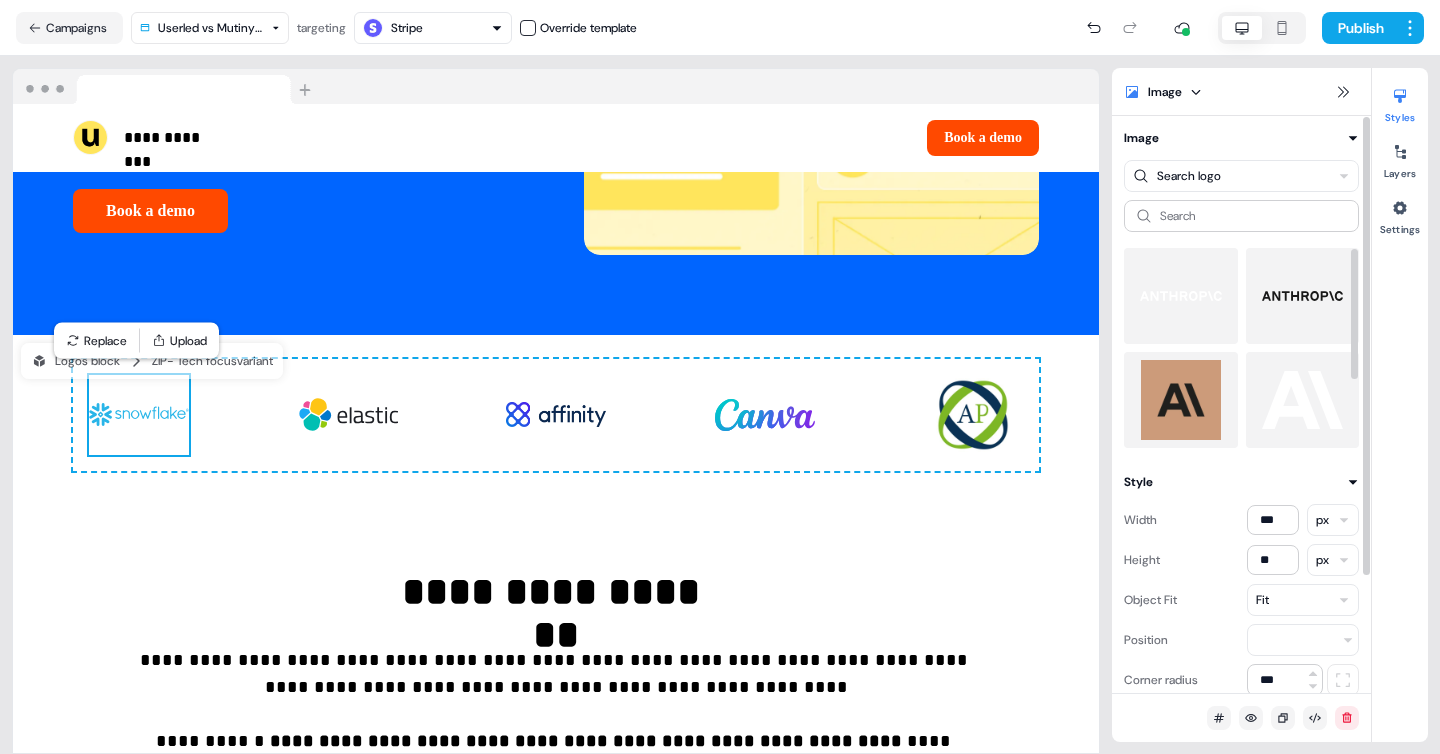 click at bounding box center [1303, 296] 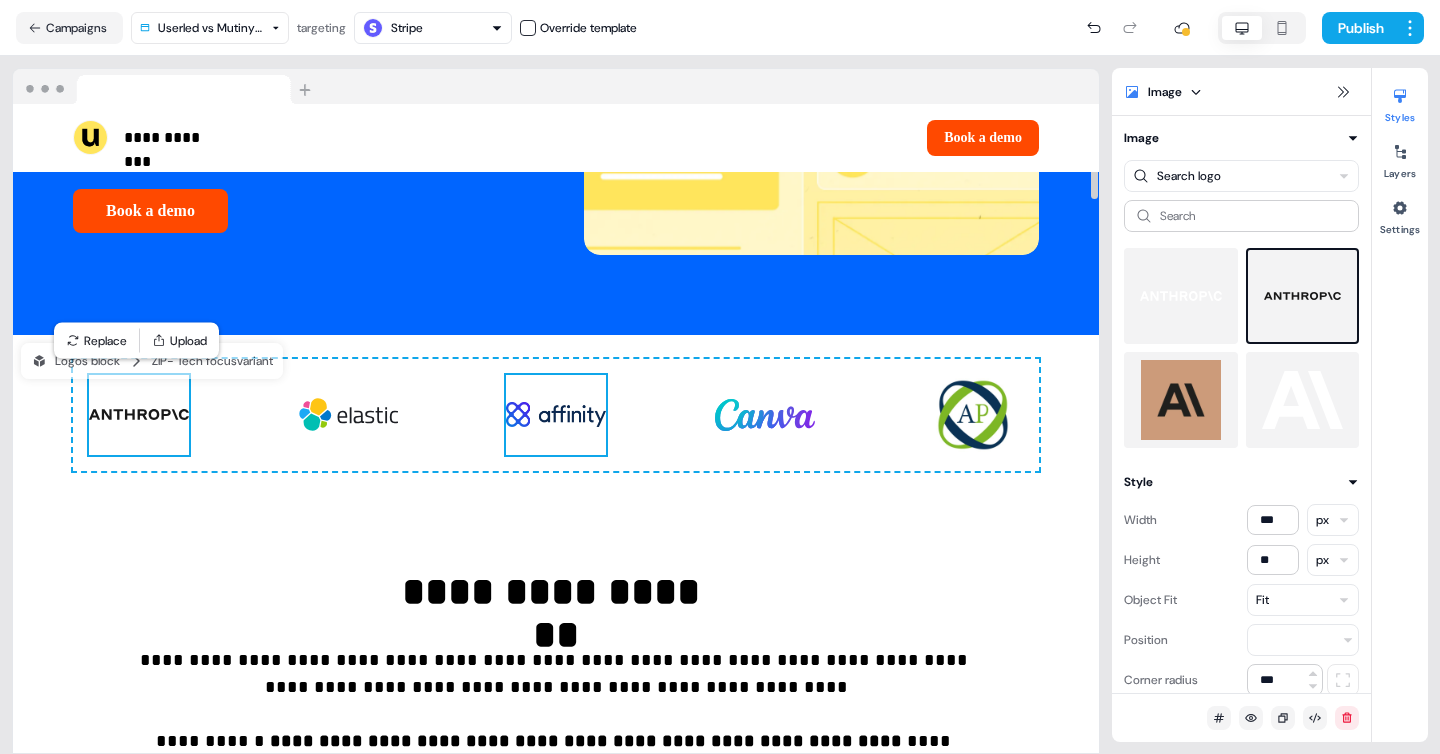 click at bounding box center (556, 415) 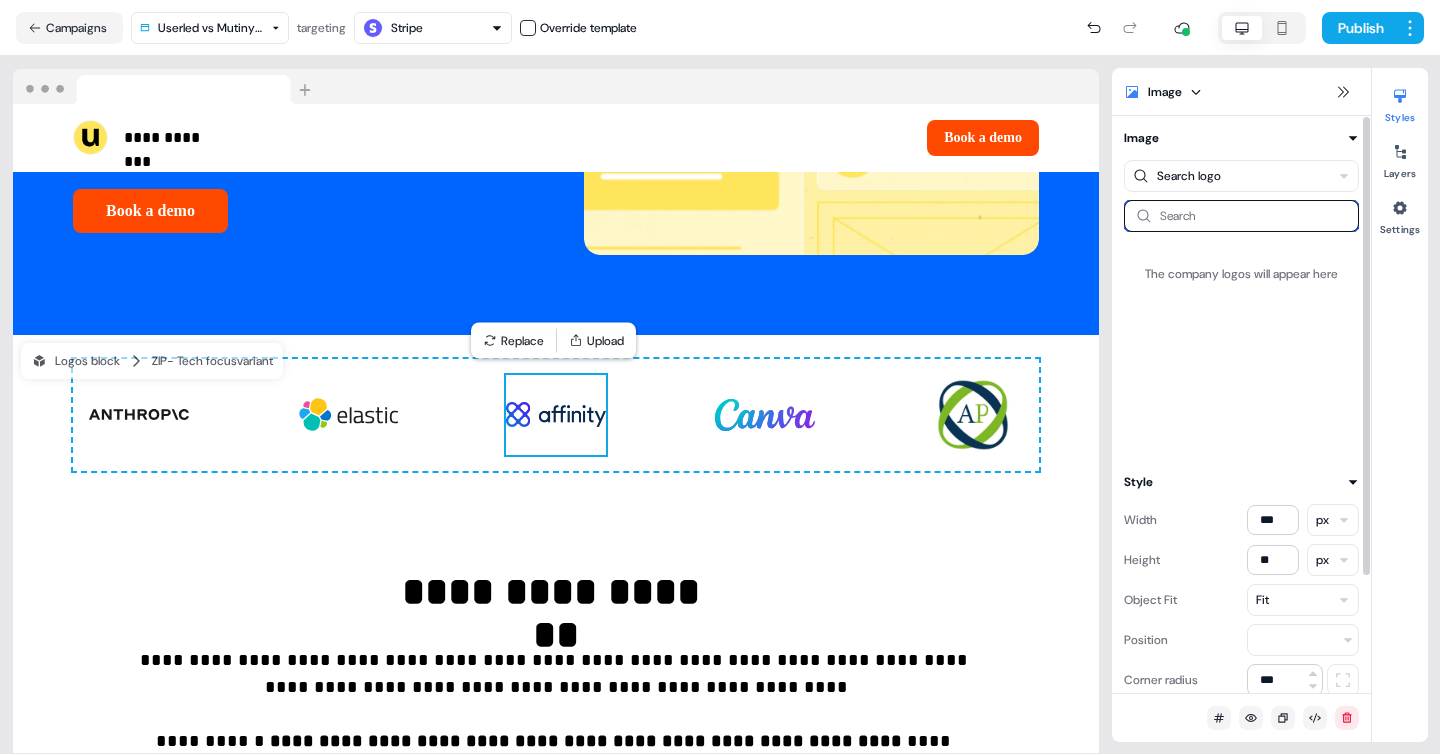 click at bounding box center [1241, 216] 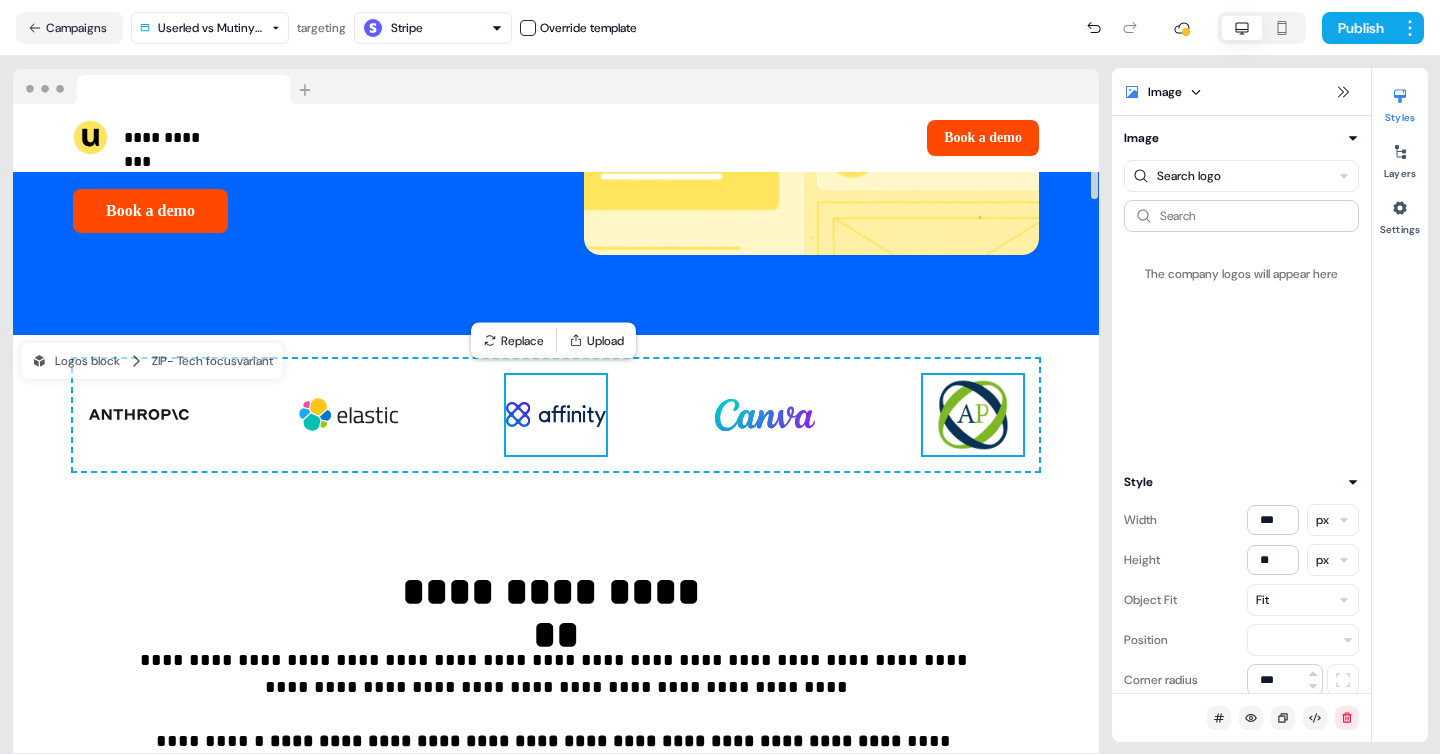 click at bounding box center (973, 415) 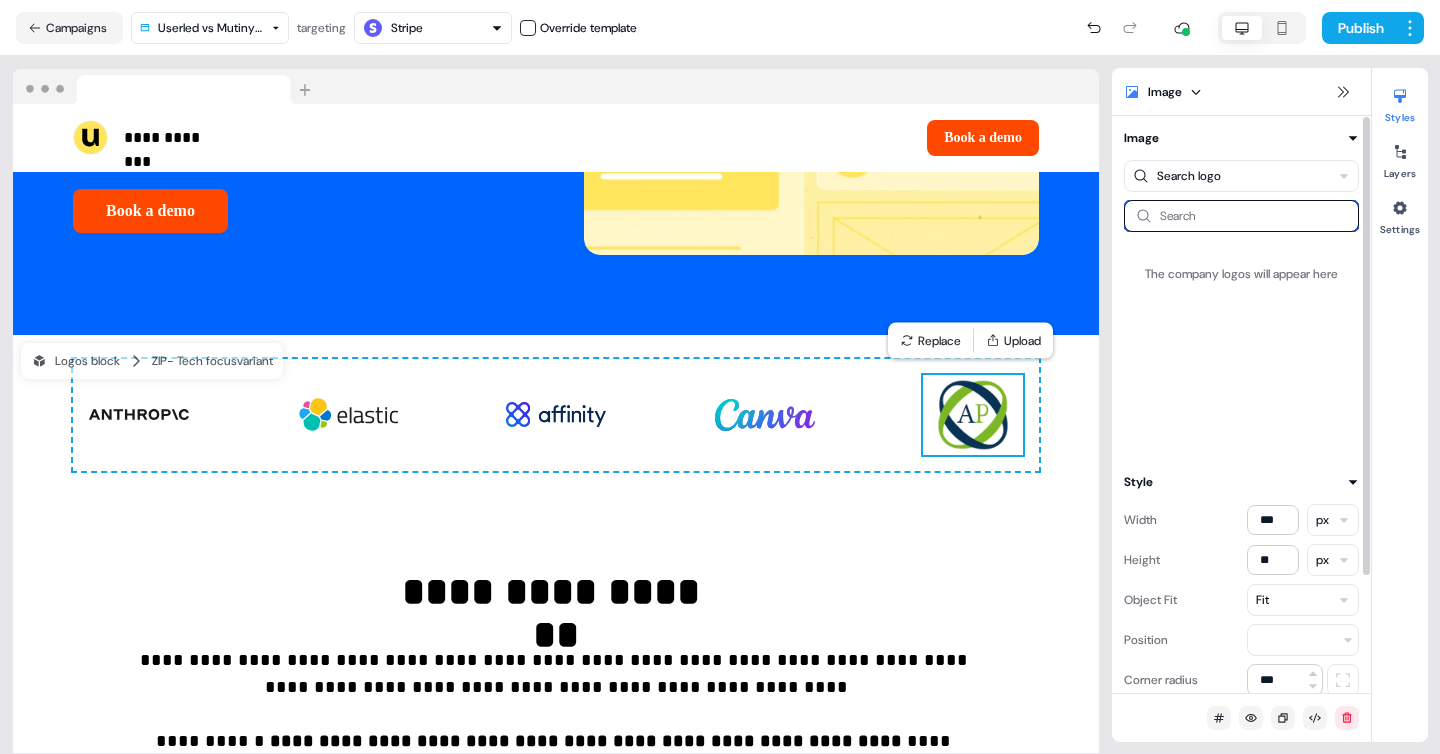 click at bounding box center [1241, 216] 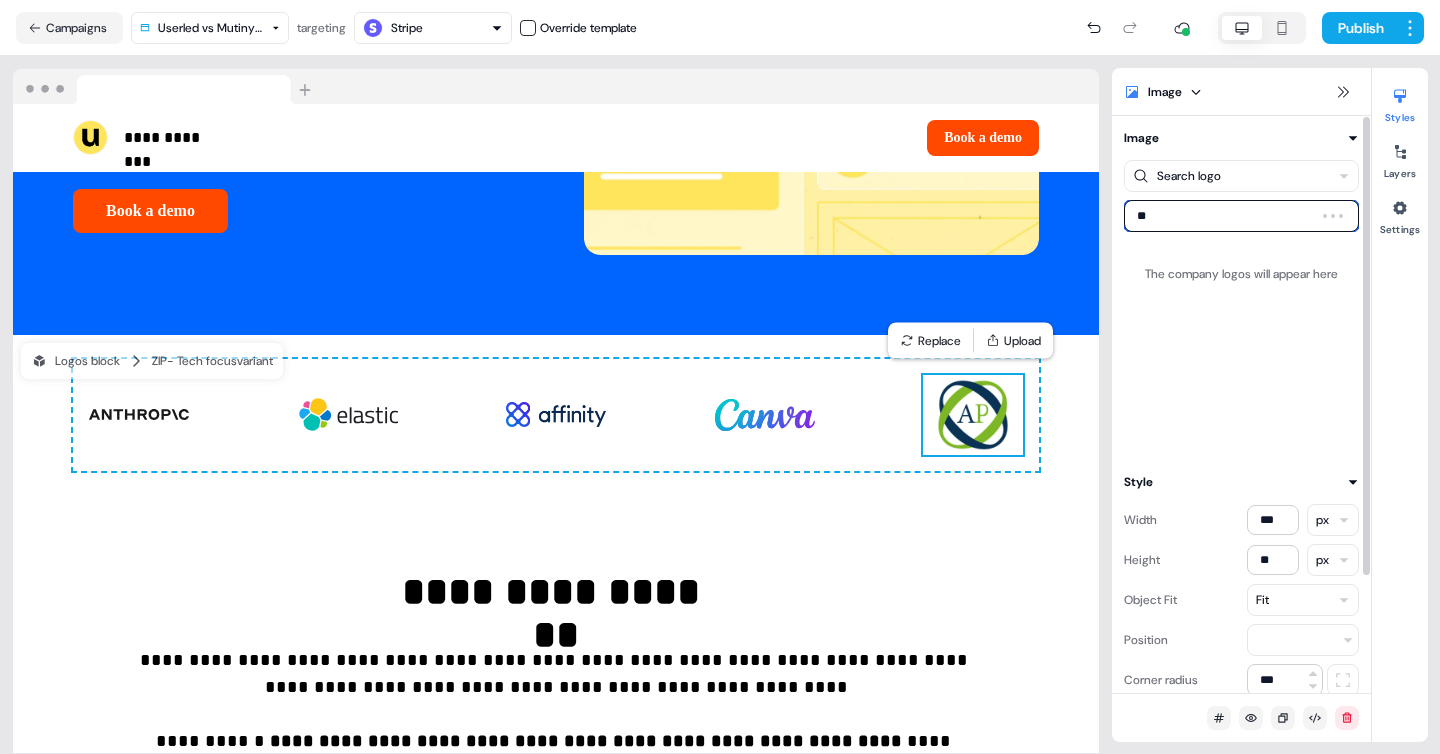 type on "***" 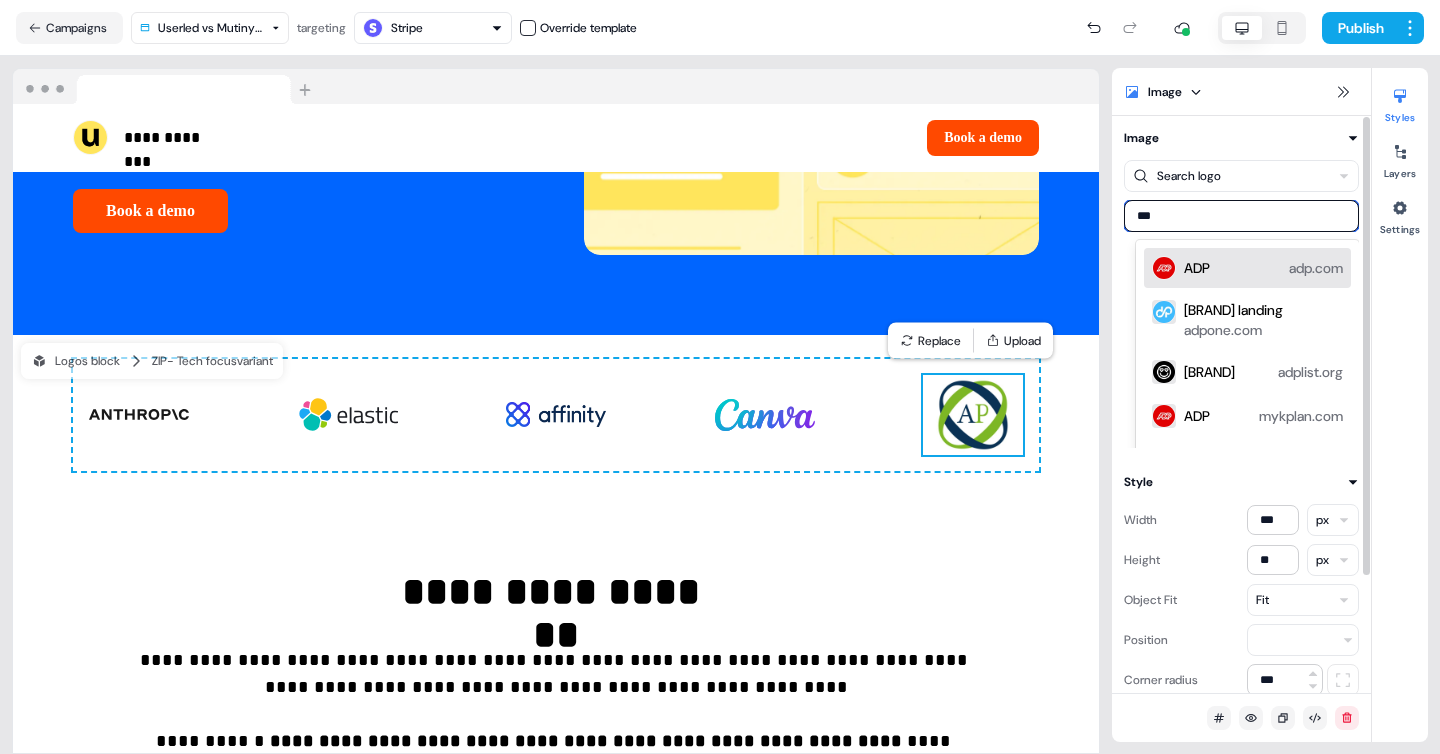 click on "ADP [DOMAIN]" at bounding box center (1263, 268) 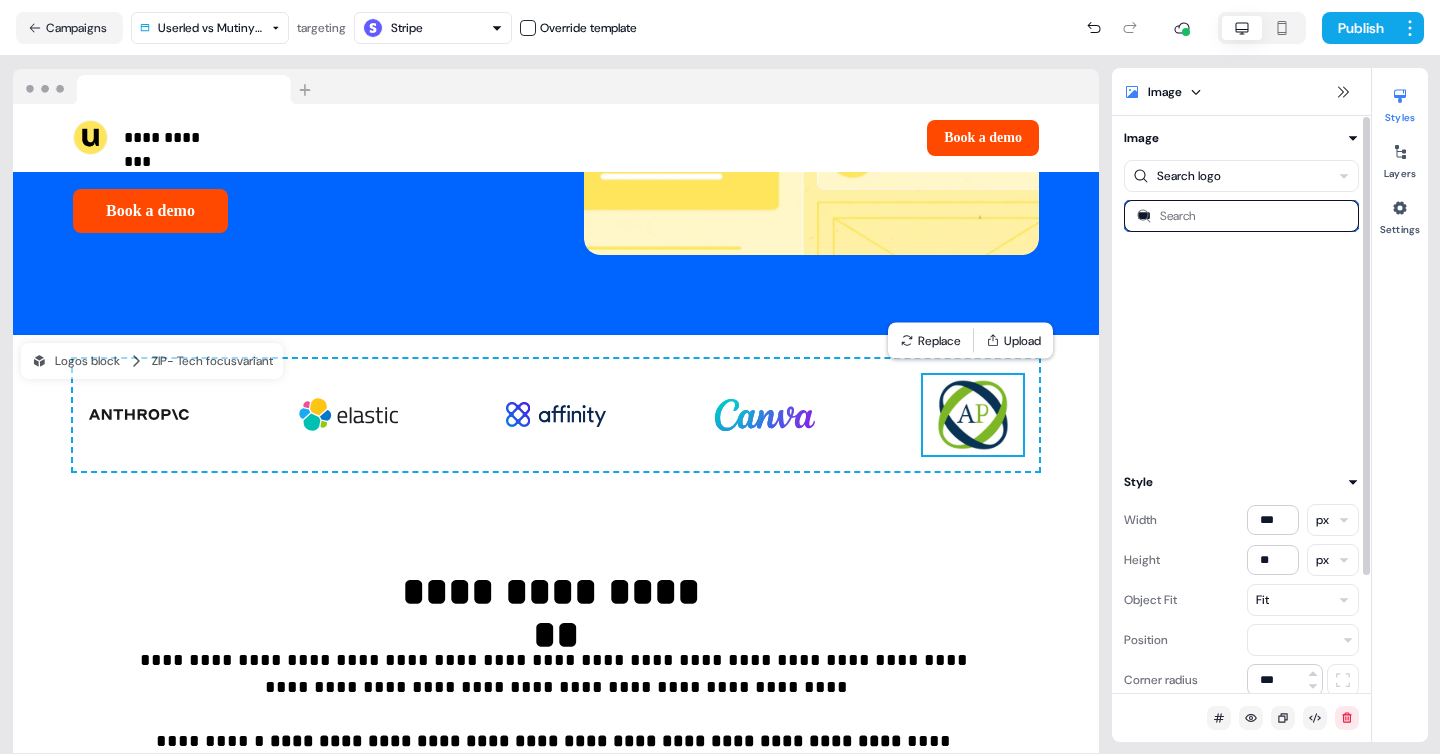 type 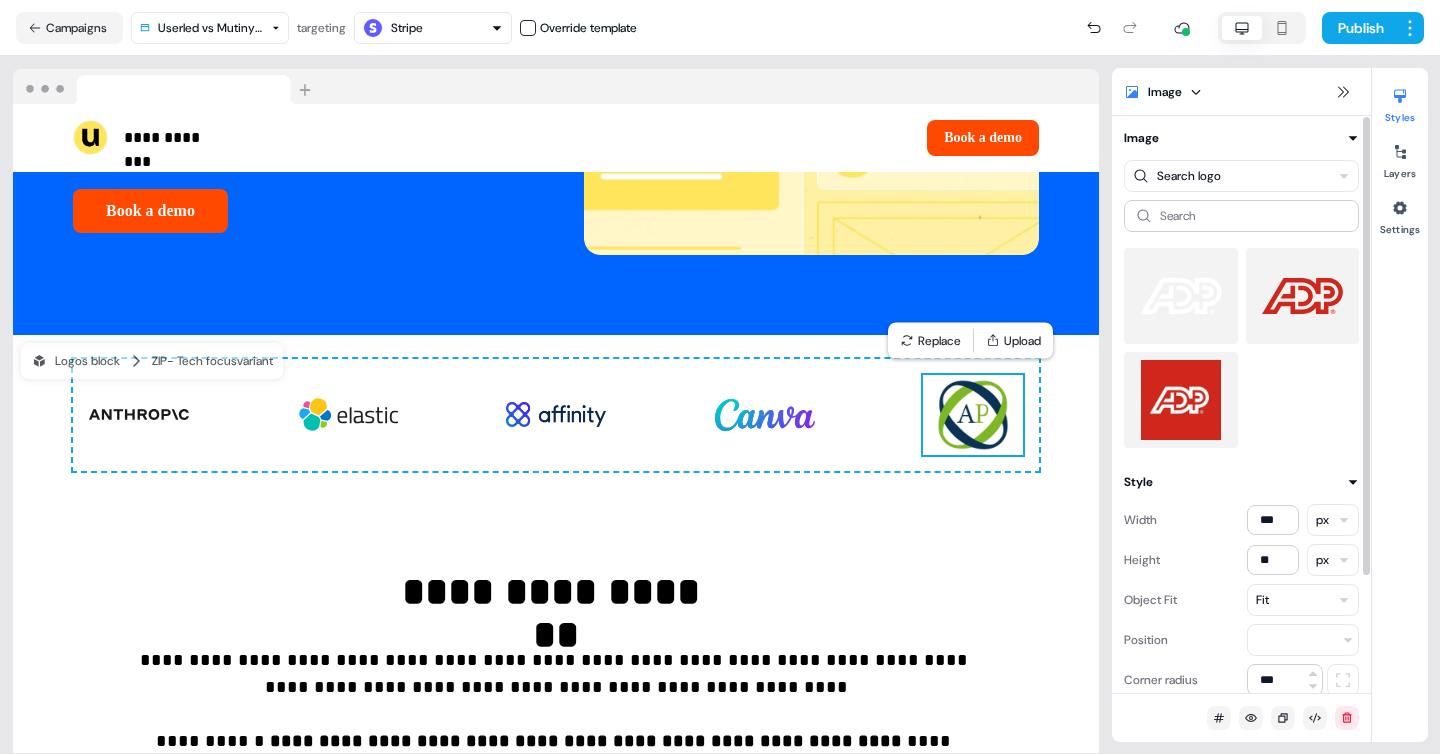 click at bounding box center [1303, 296] 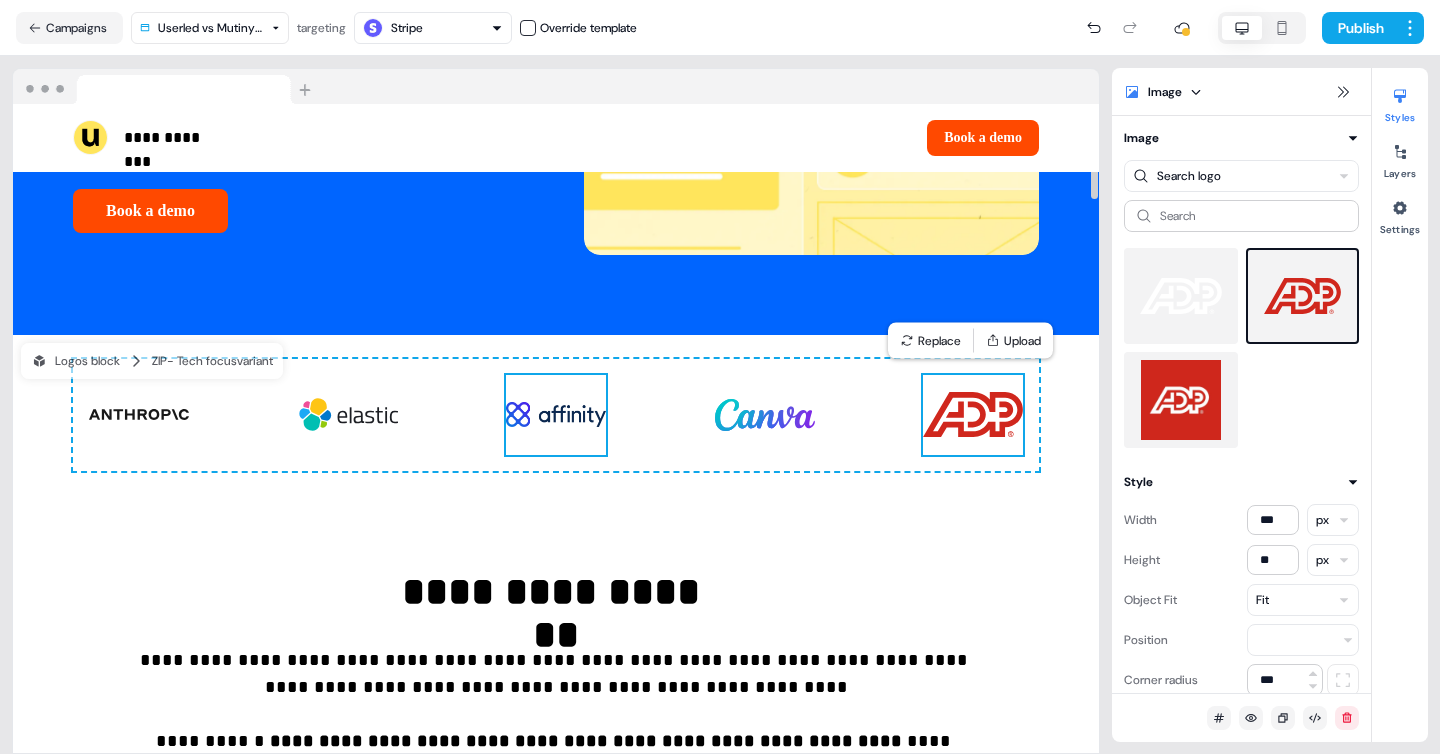 click at bounding box center [556, 415] 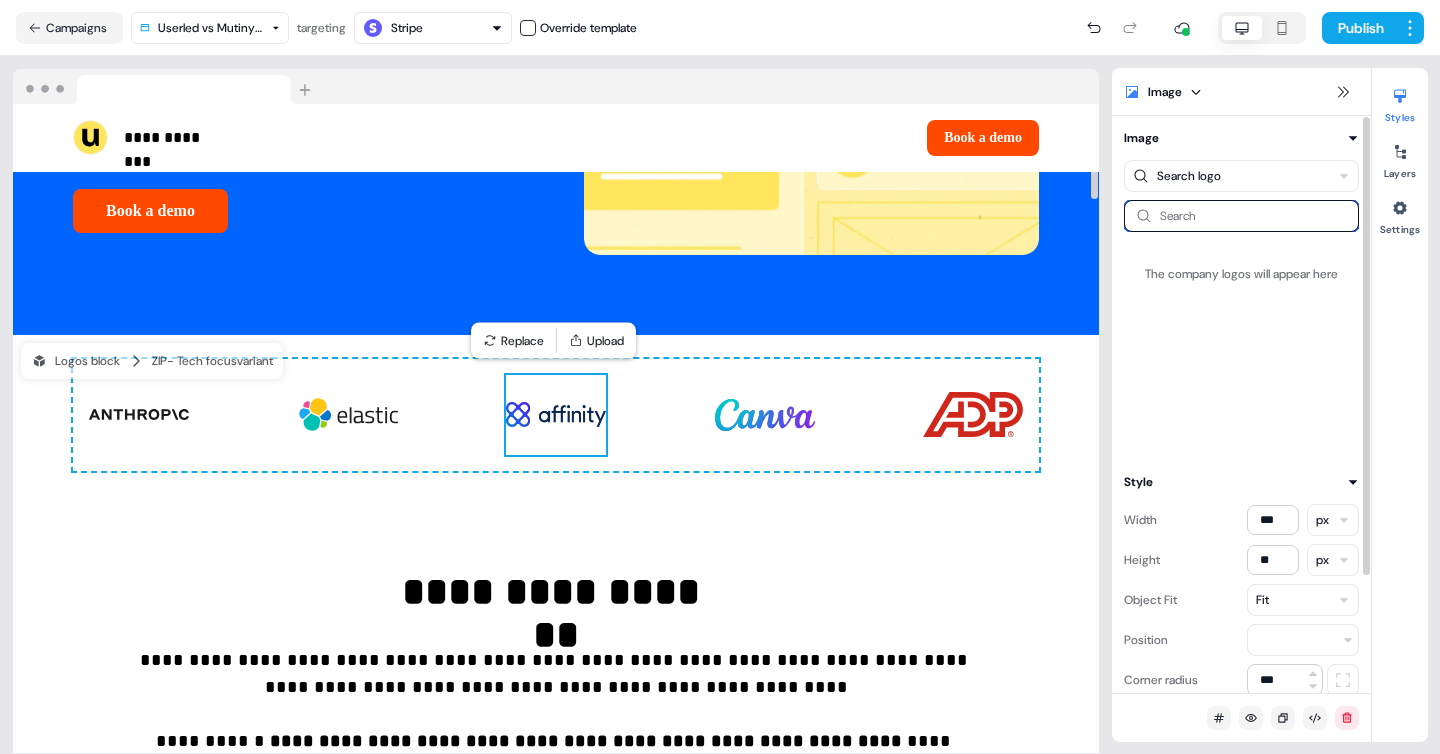 click at bounding box center (1241, 216) 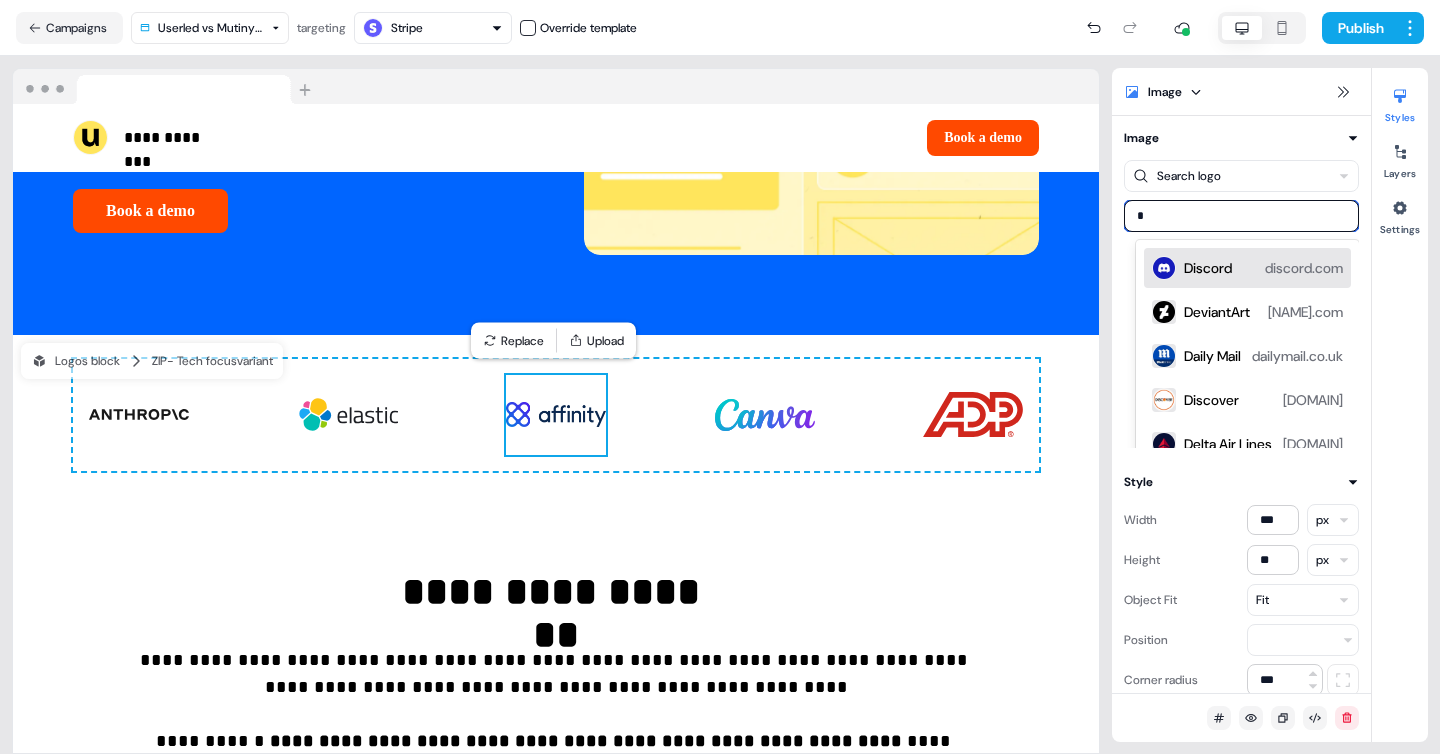 type on "*" 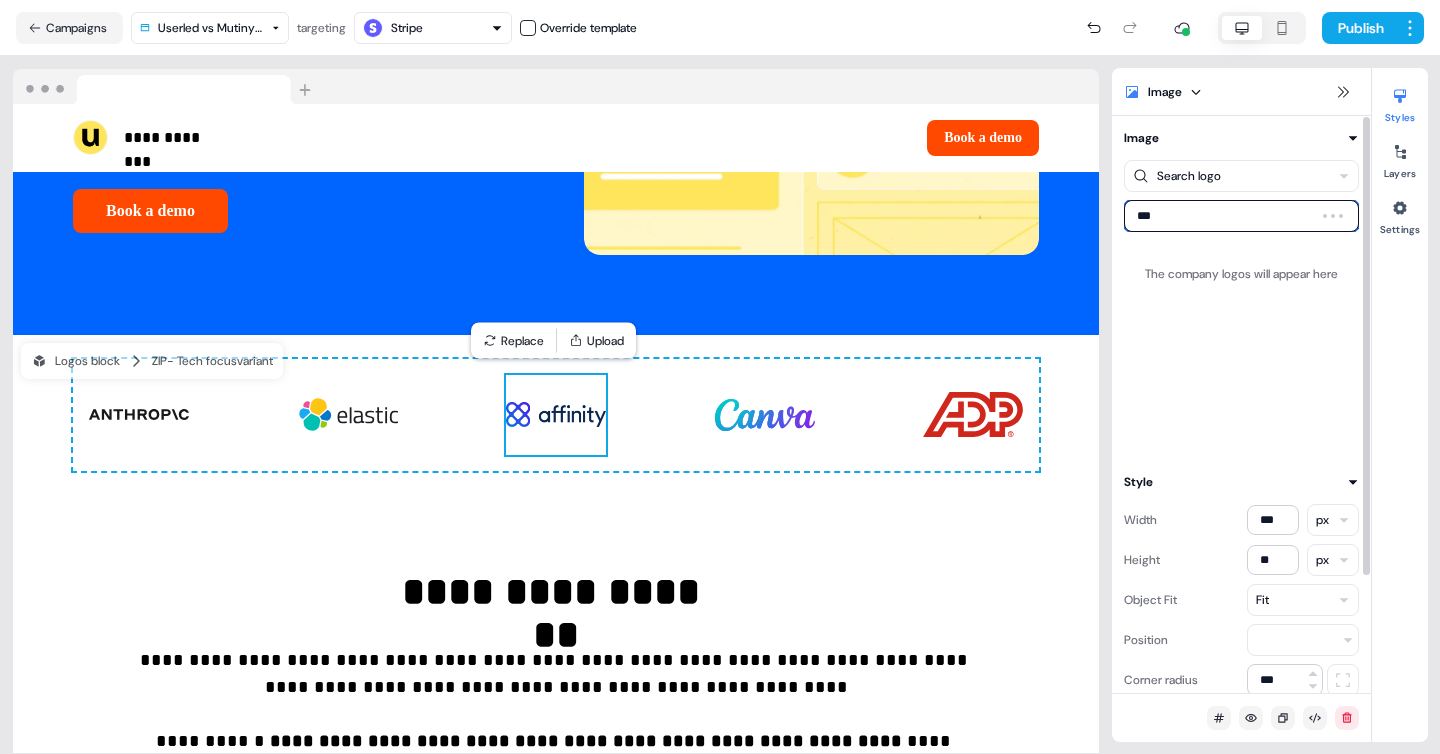type on "****" 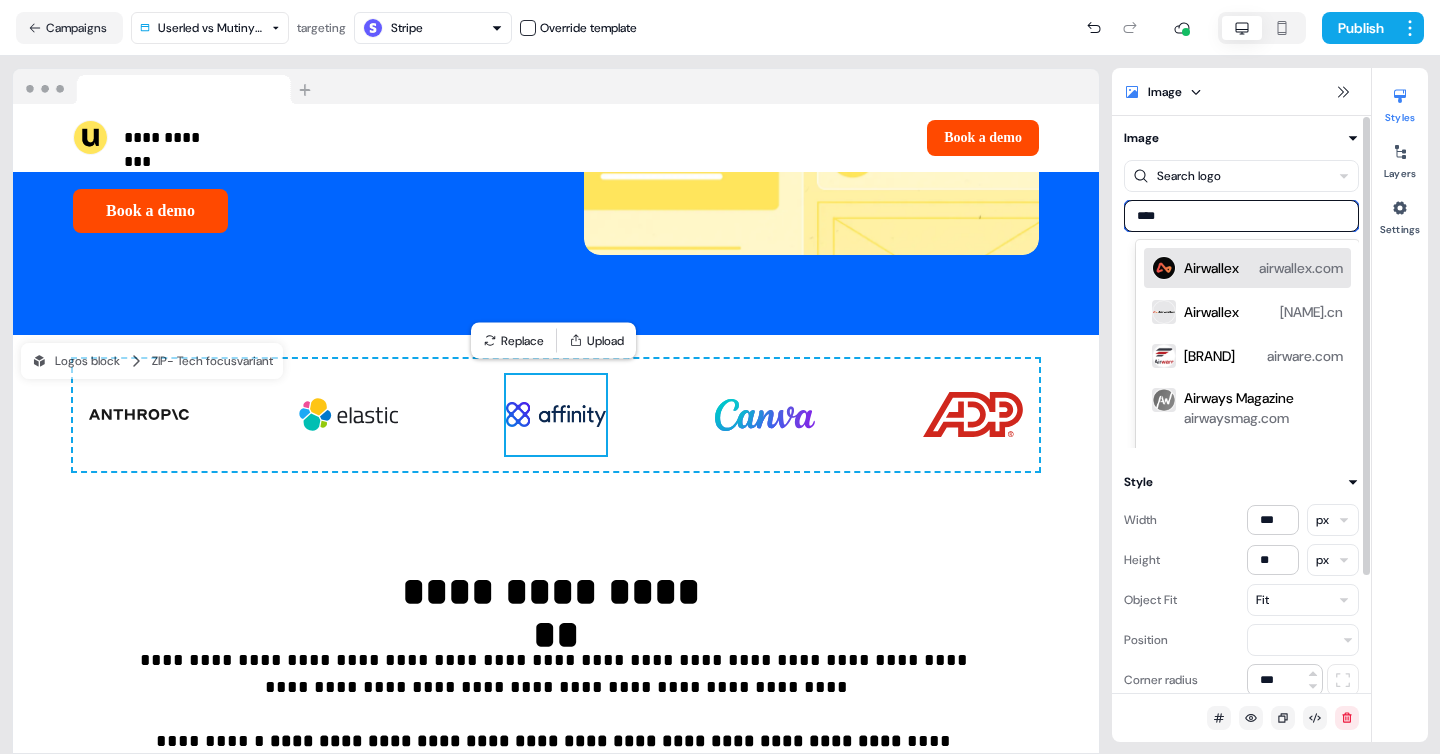 click on "Airwallex airwallex.com" at bounding box center (1247, 268) 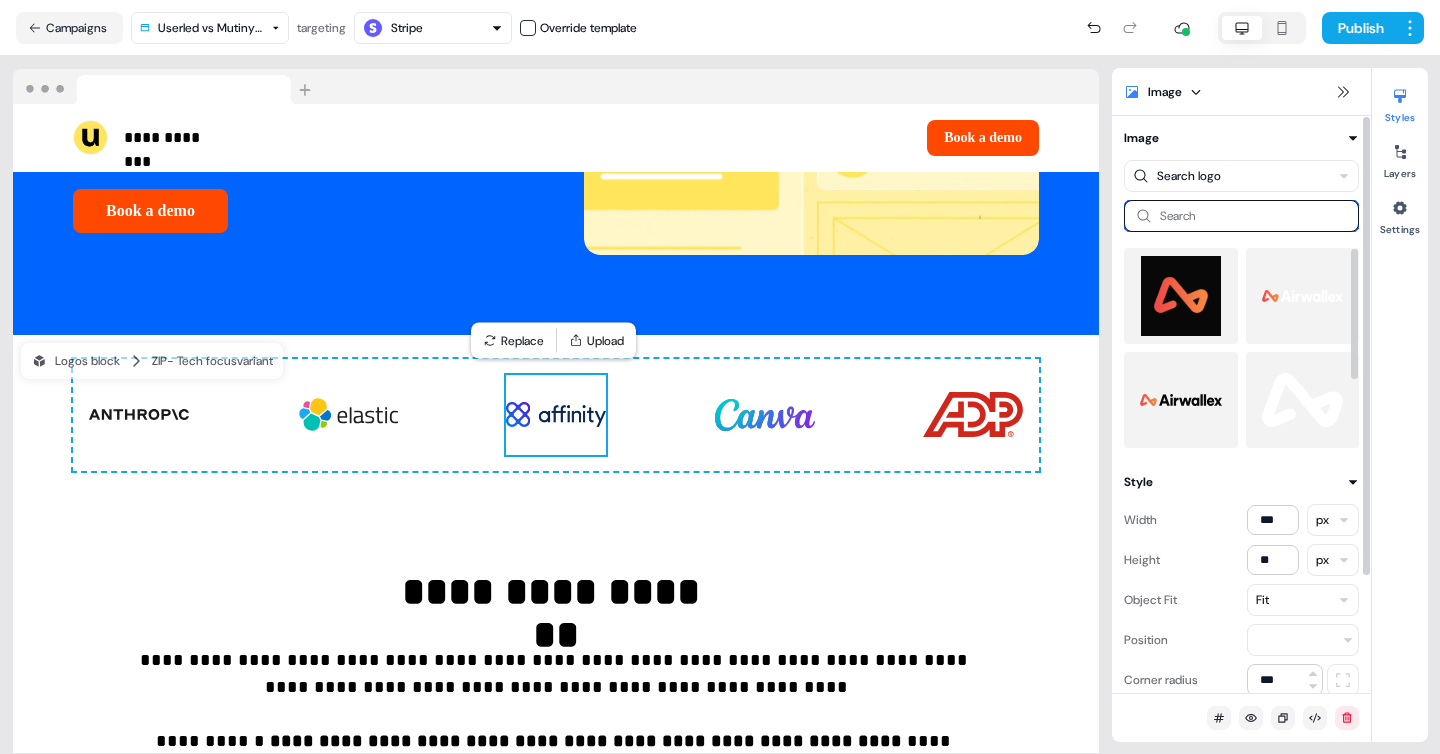 type 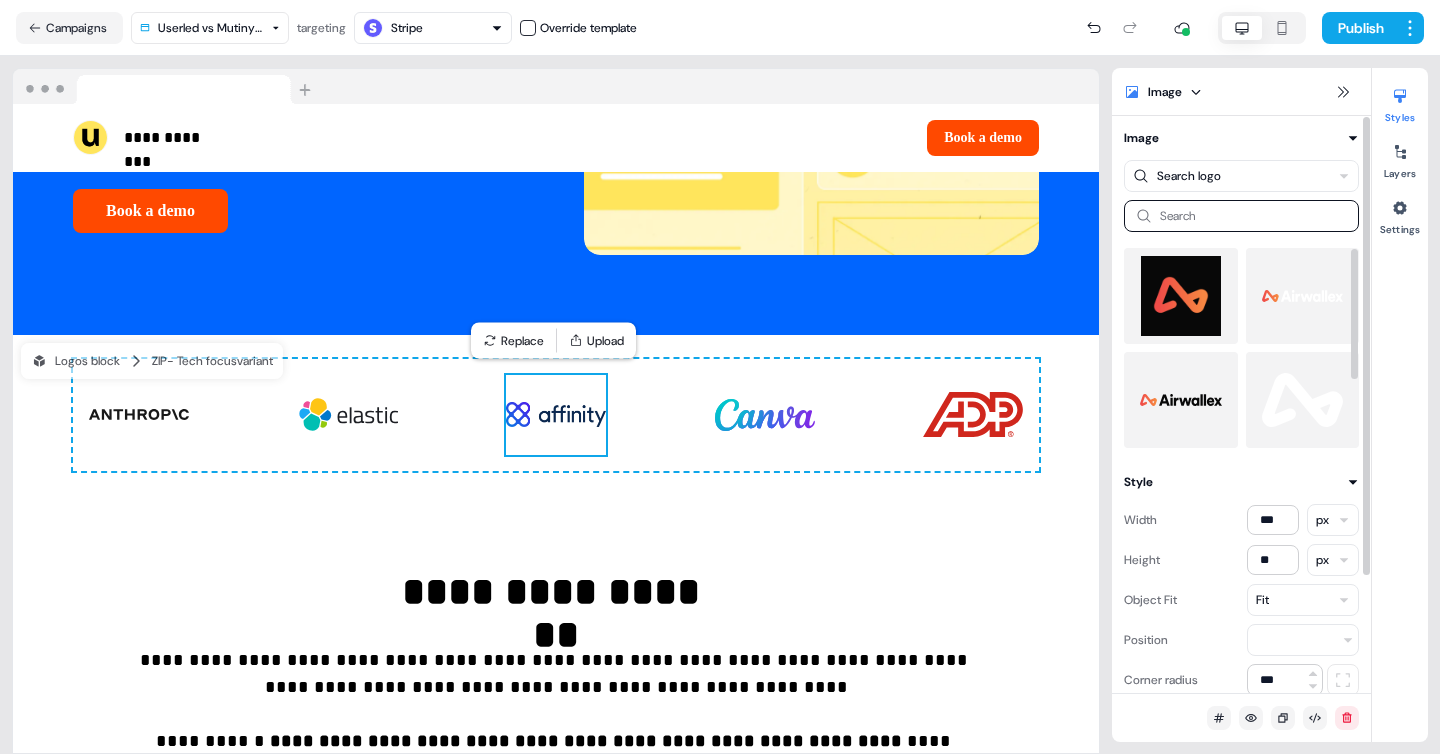 click at bounding box center [1181, 400] 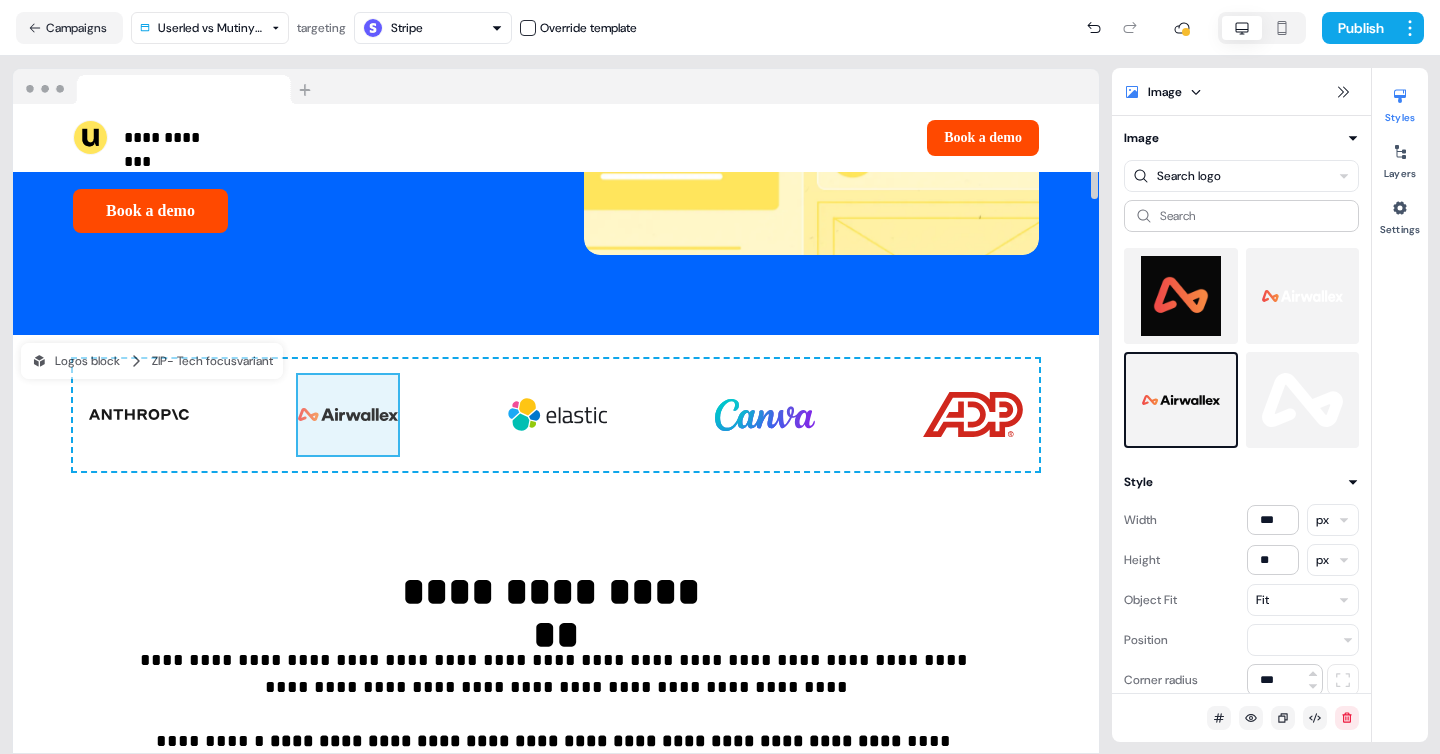 drag, startPoint x: 546, startPoint y: 417, endPoint x: 395, endPoint y: 415, distance: 151.01324 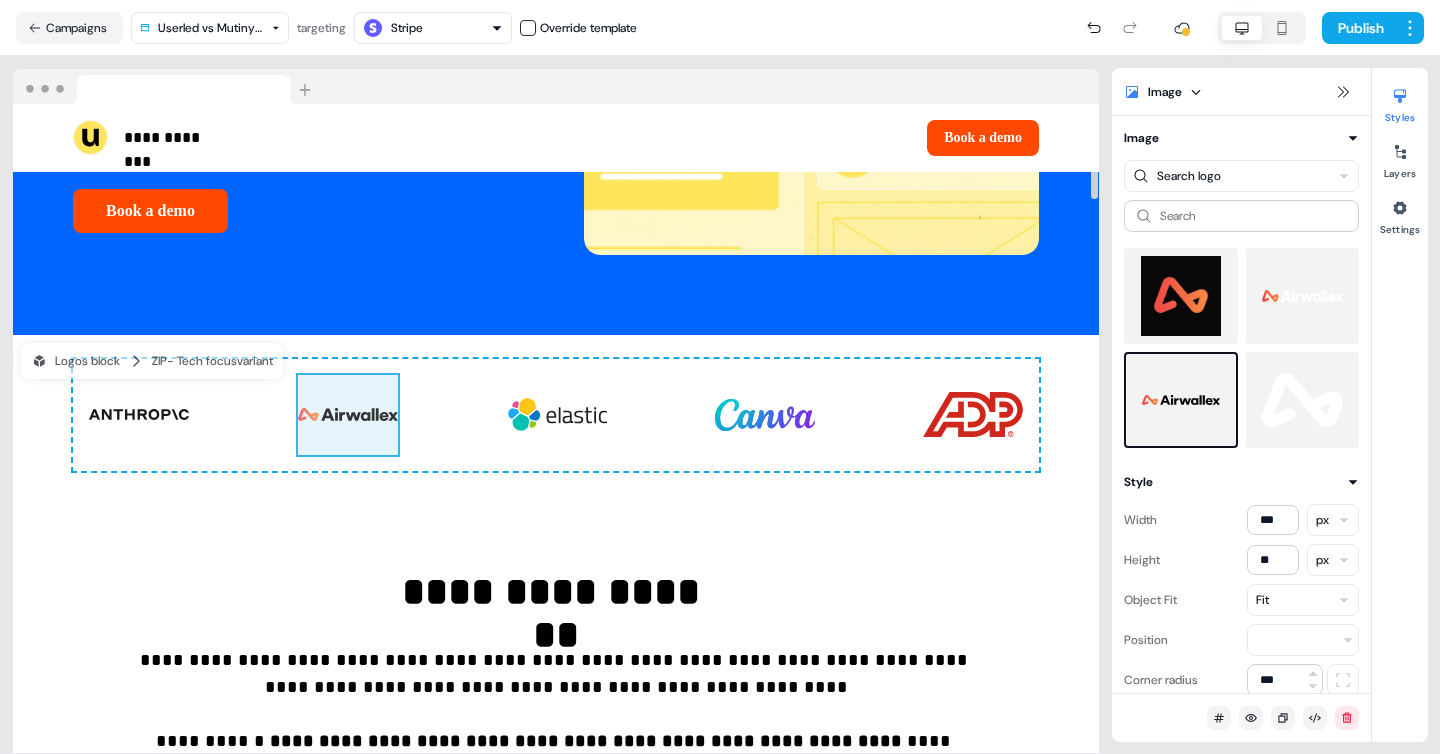 click on "To pick up a draggable item, press the space bar.
While dragging, use the arrow keys to move the item.
Press space again to drop the item in its new position, or press escape to cancel.
Draggable item img-116GJi6dLd was moved over droppable area img-eJSepvTiah." at bounding box center [556, 415] 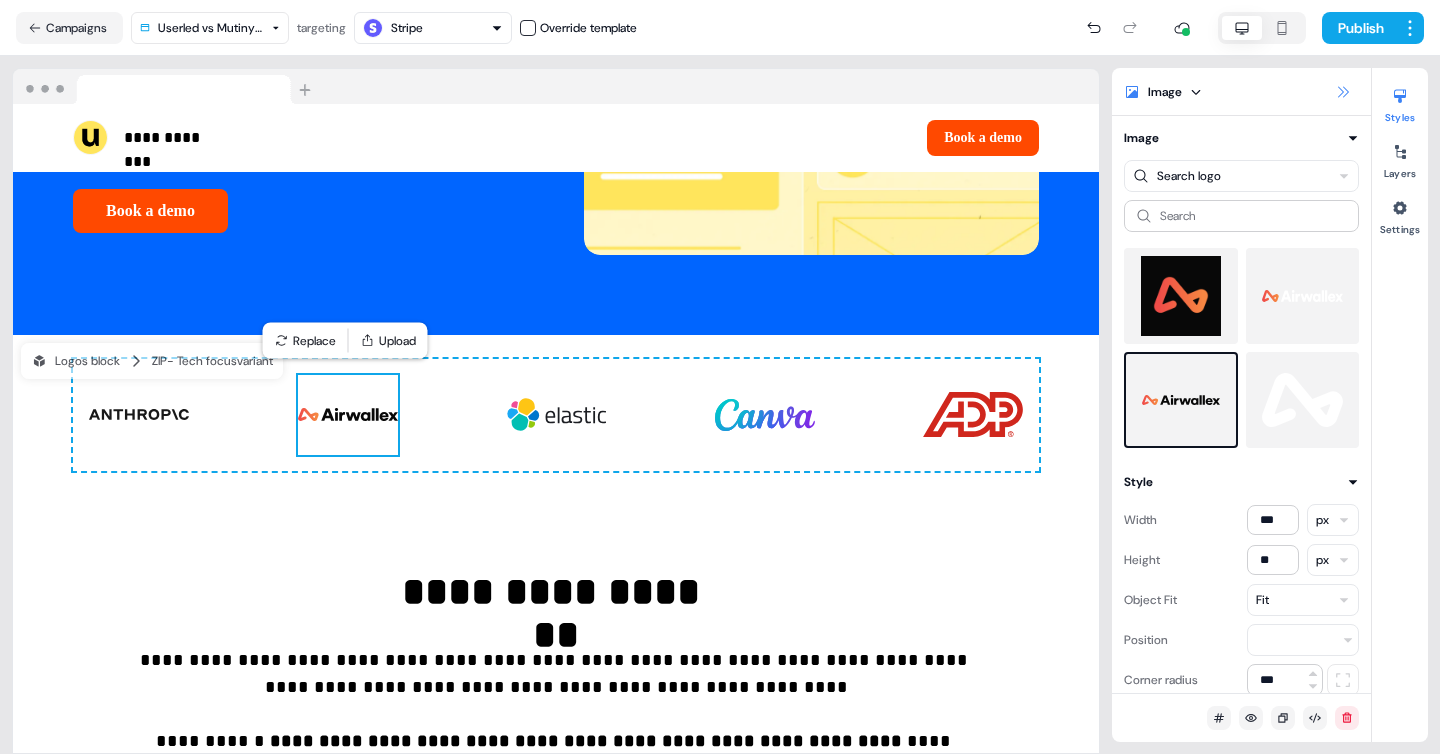 click 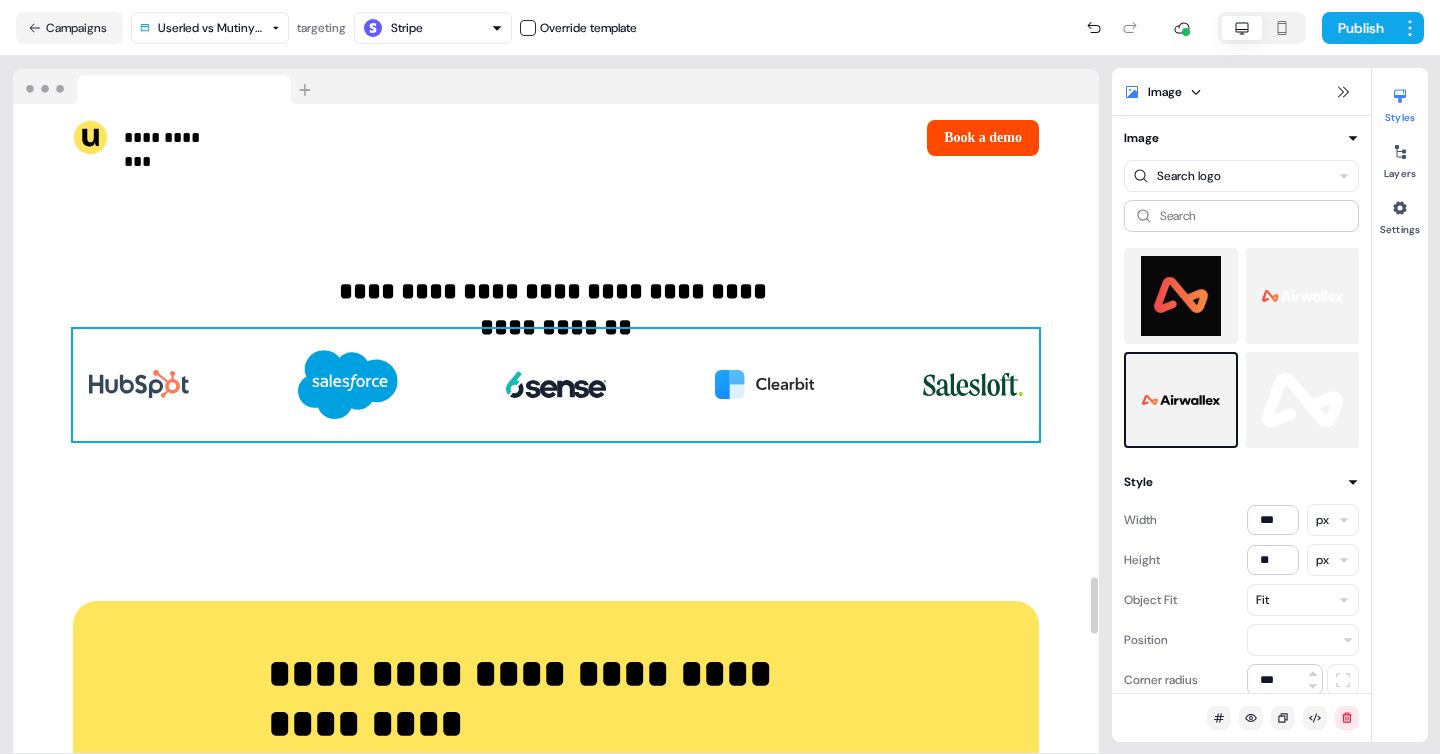 scroll, scrollTop: 5501, scrollLeft: 0, axis: vertical 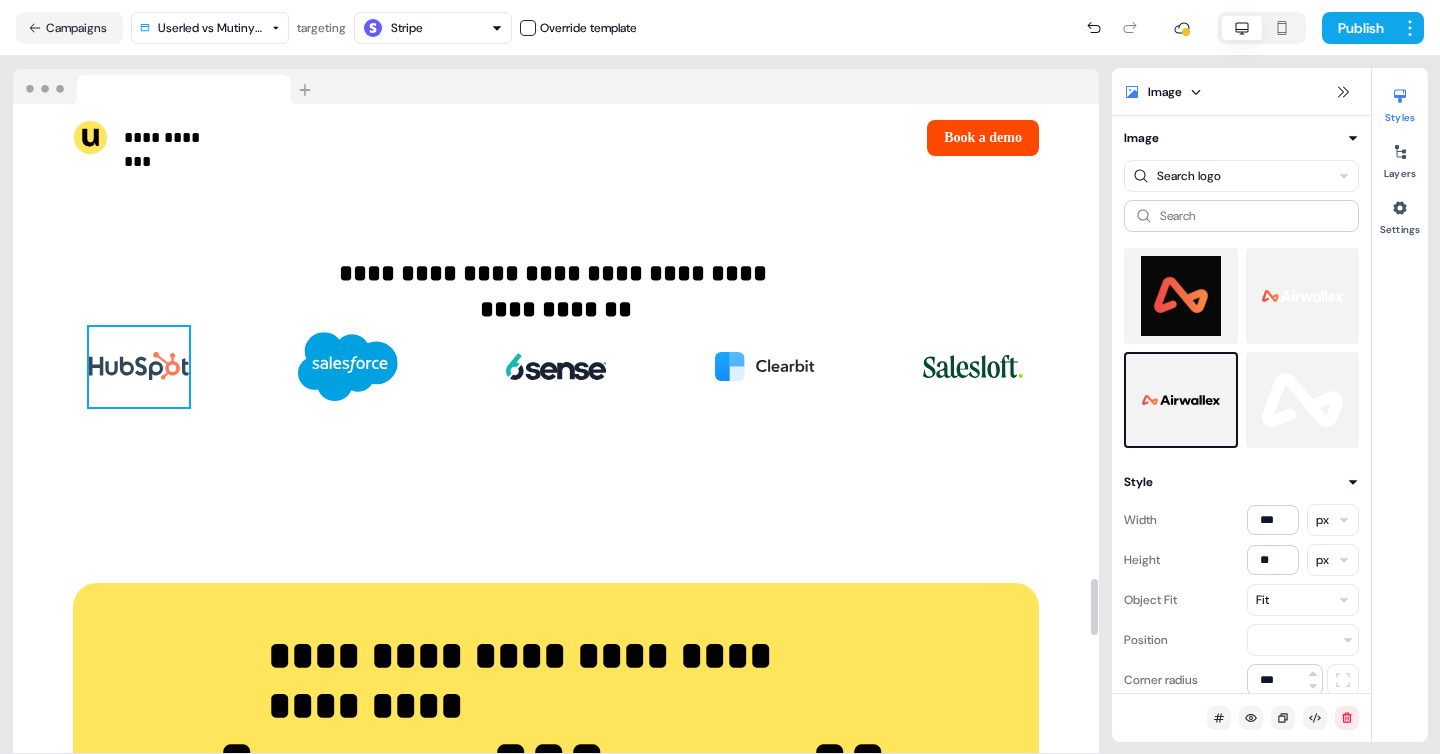 click at bounding box center (139, 367) 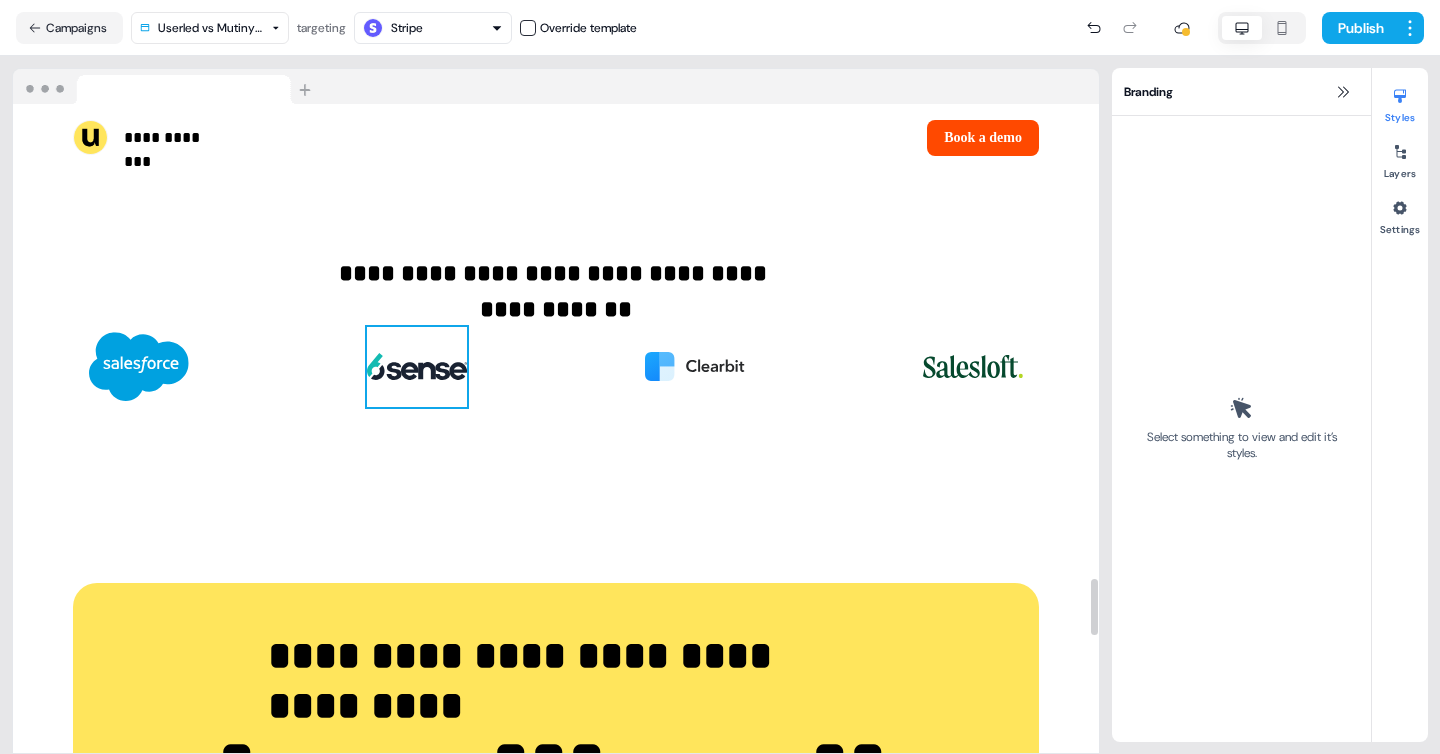 click at bounding box center [417, 367] 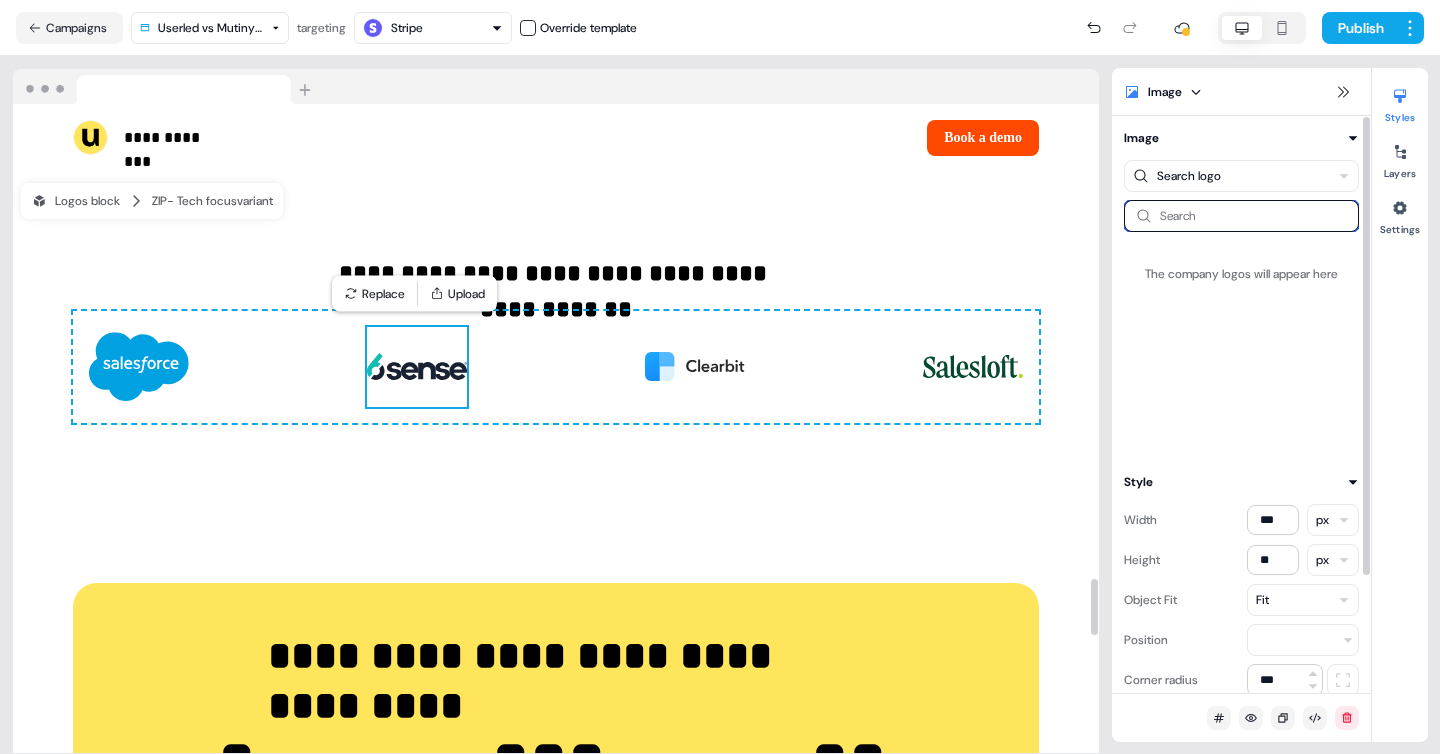 click at bounding box center (1241, 216) 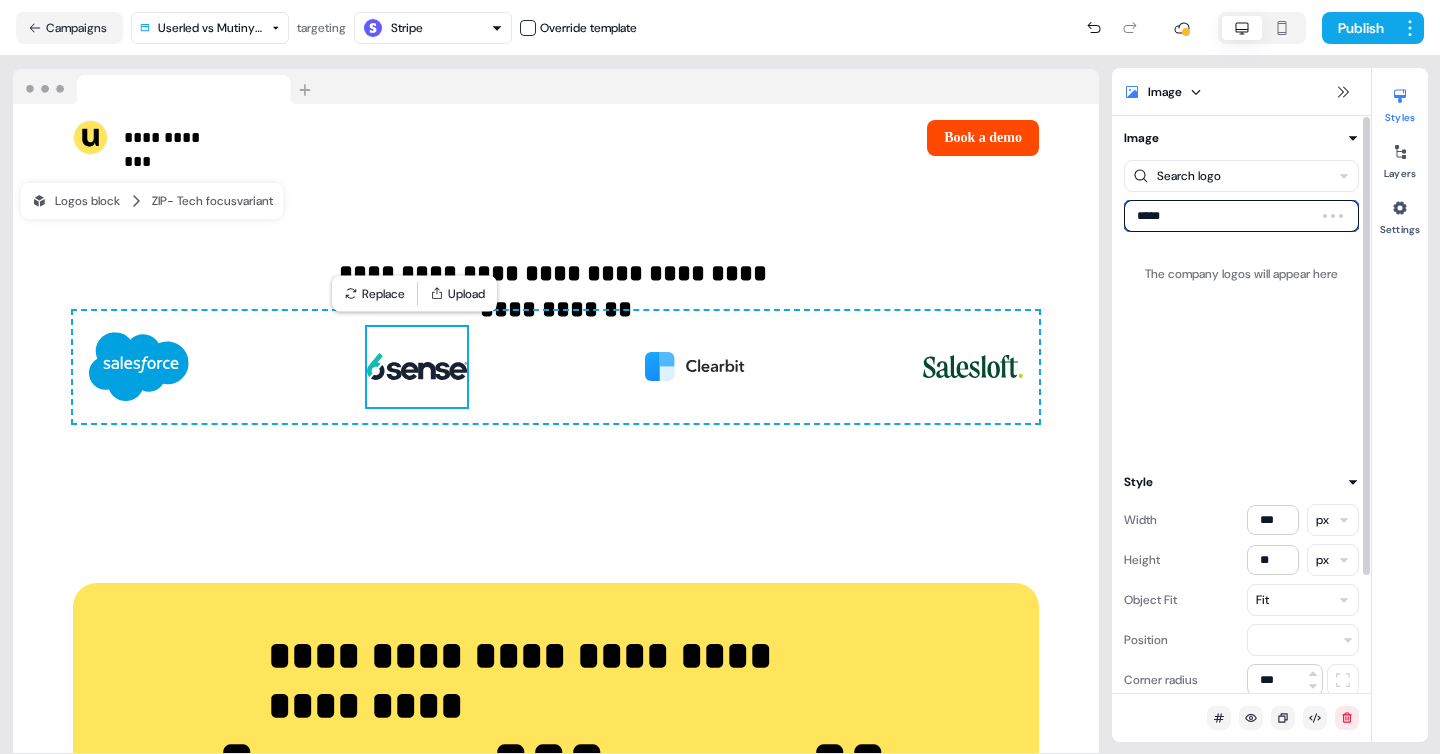 type on "******" 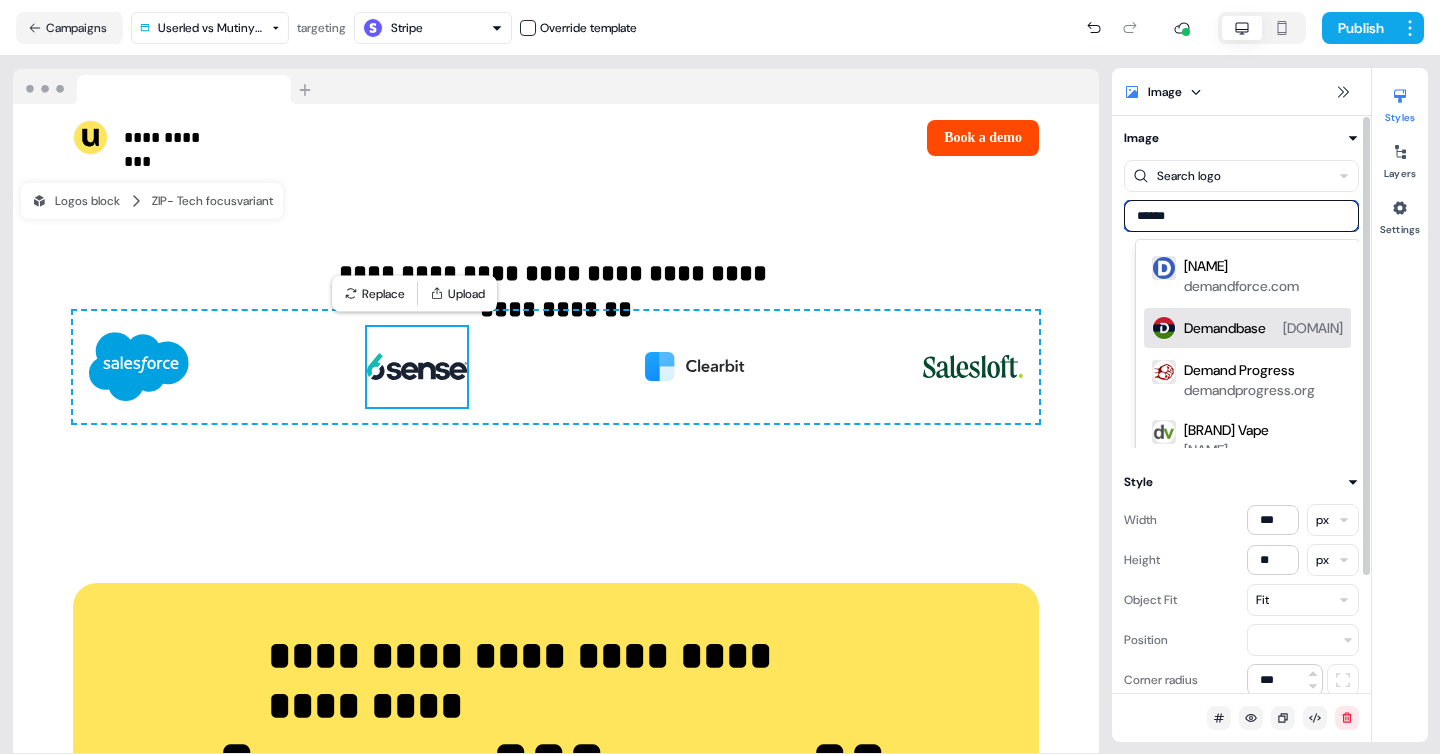 click on "[DOMAIN]" at bounding box center (1313, 328) 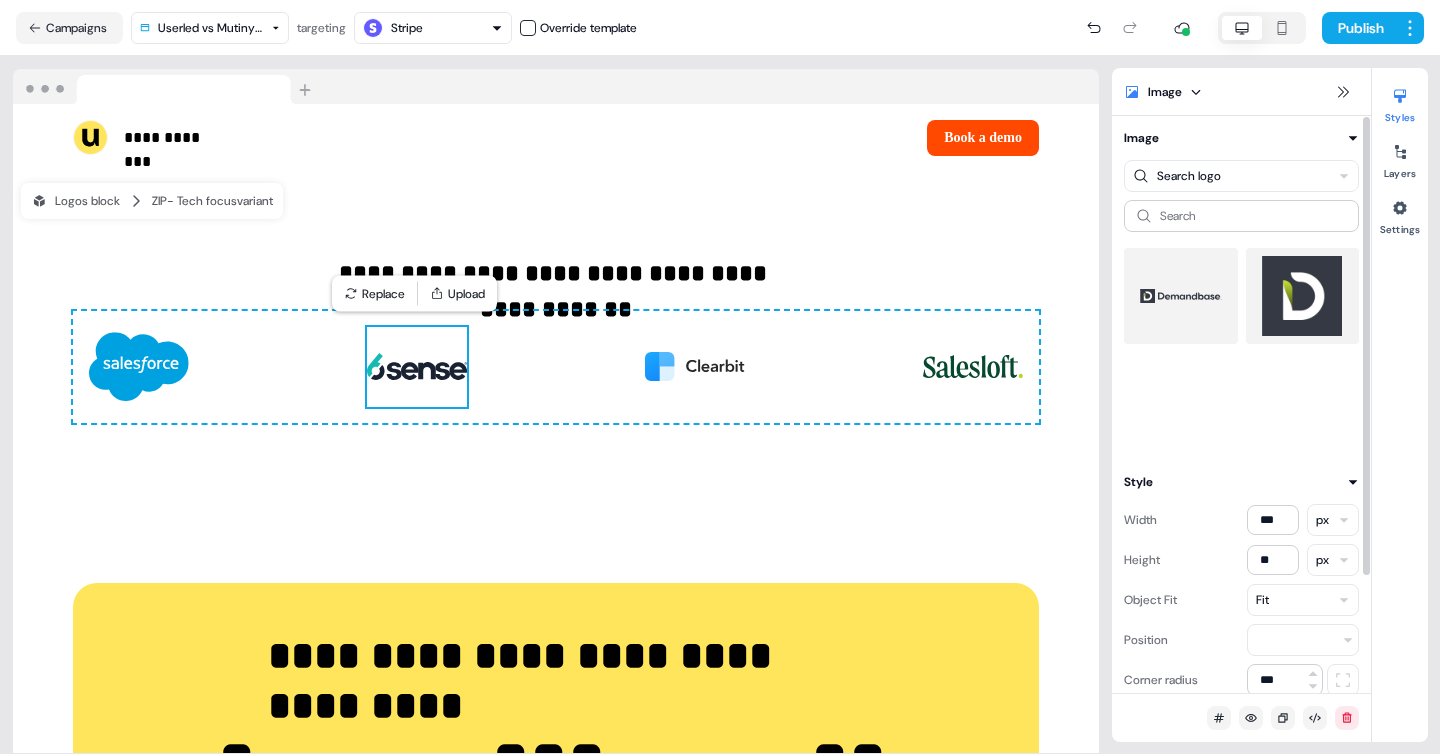 click at bounding box center (1181, 296) 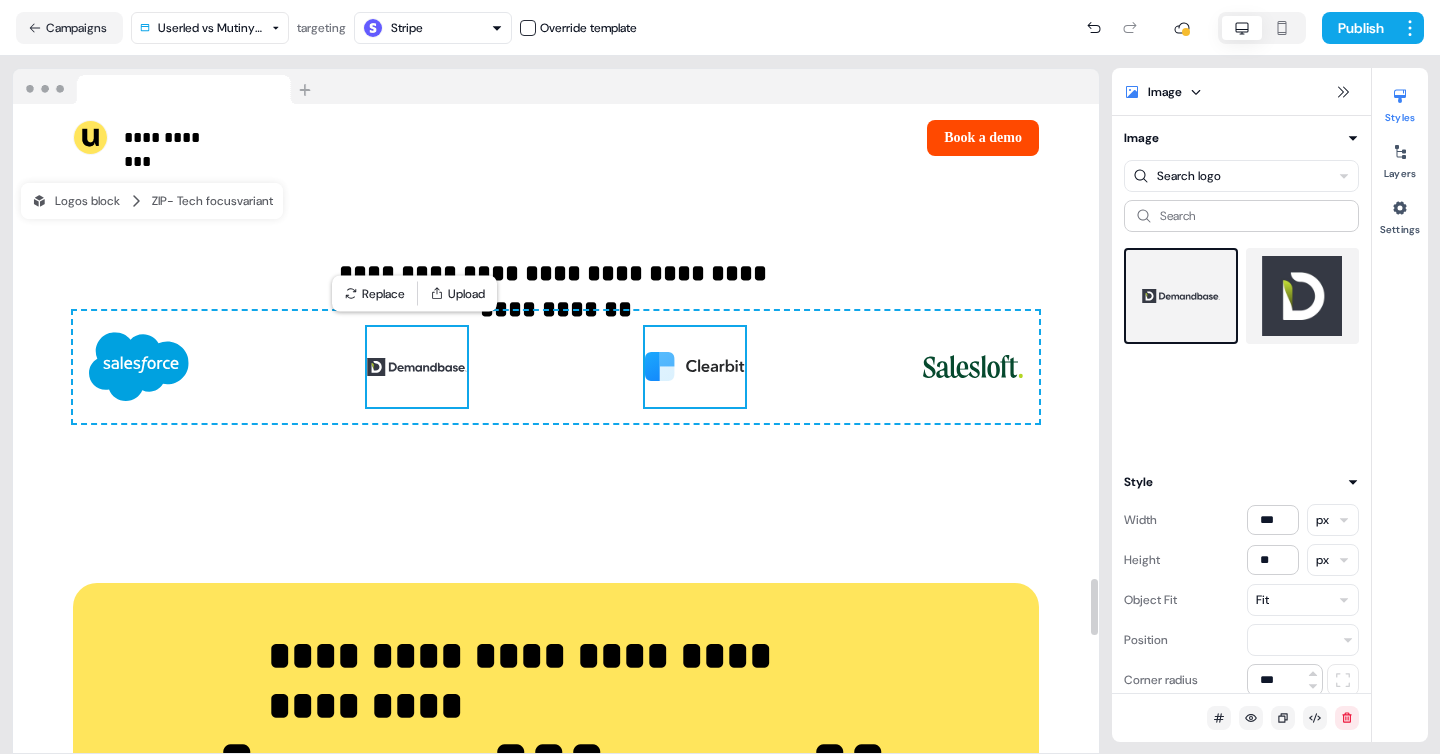 click at bounding box center [695, 367] 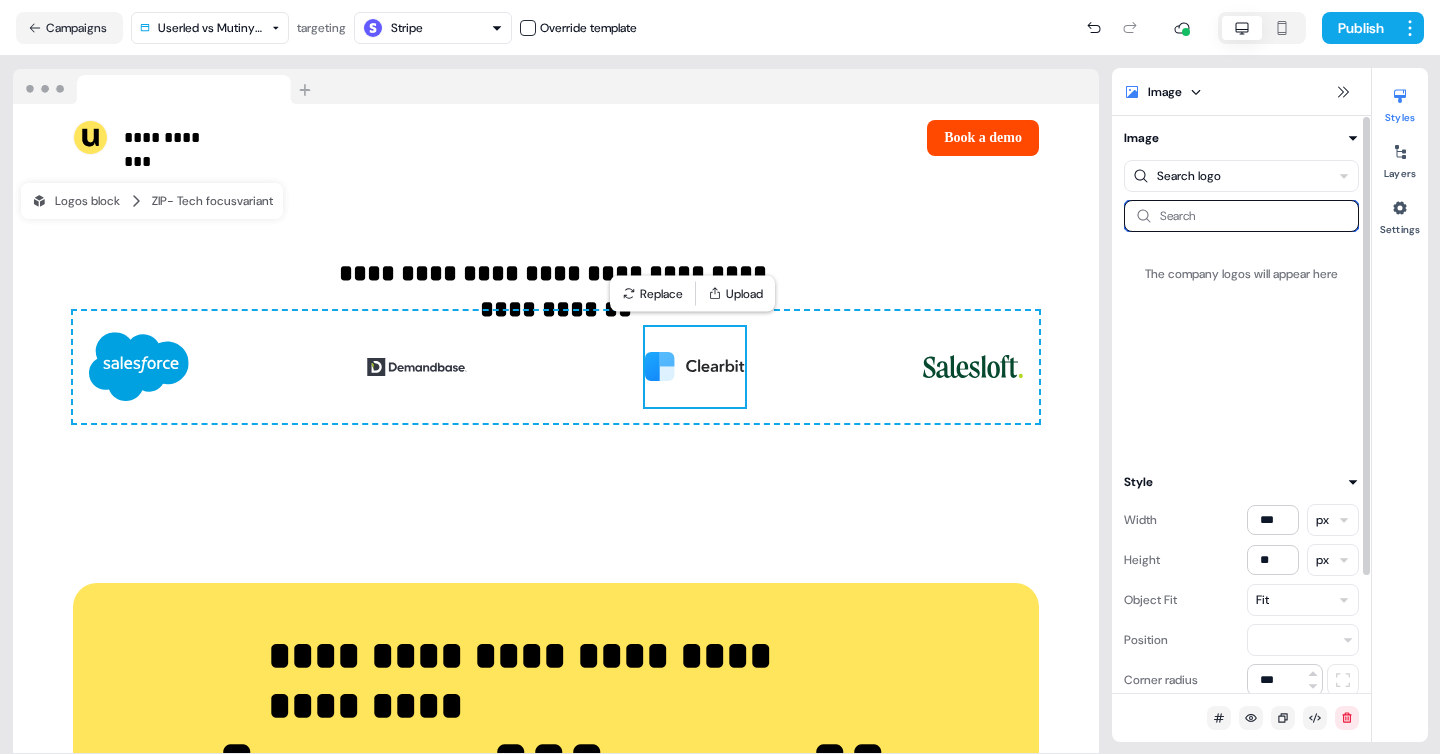 click at bounding box center (1241, 216) 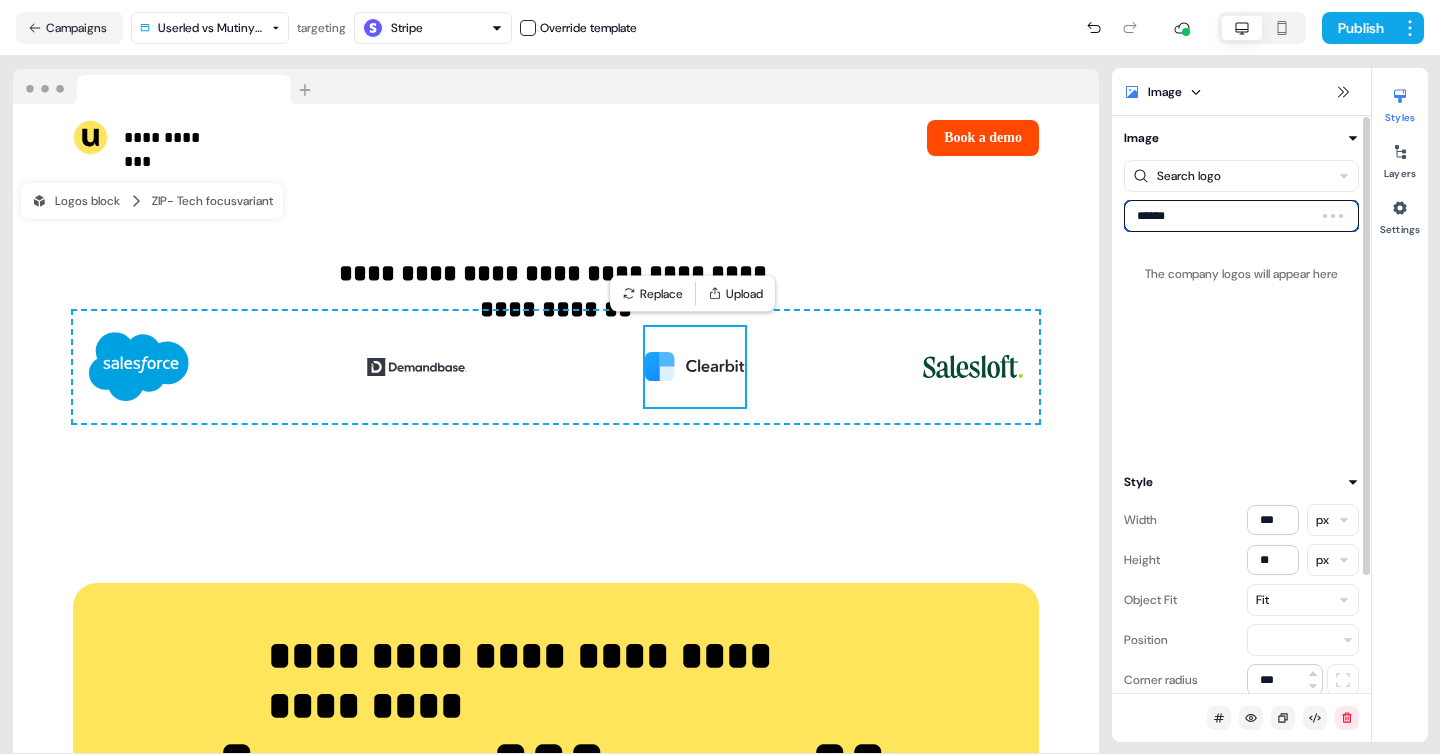 type on "*******" 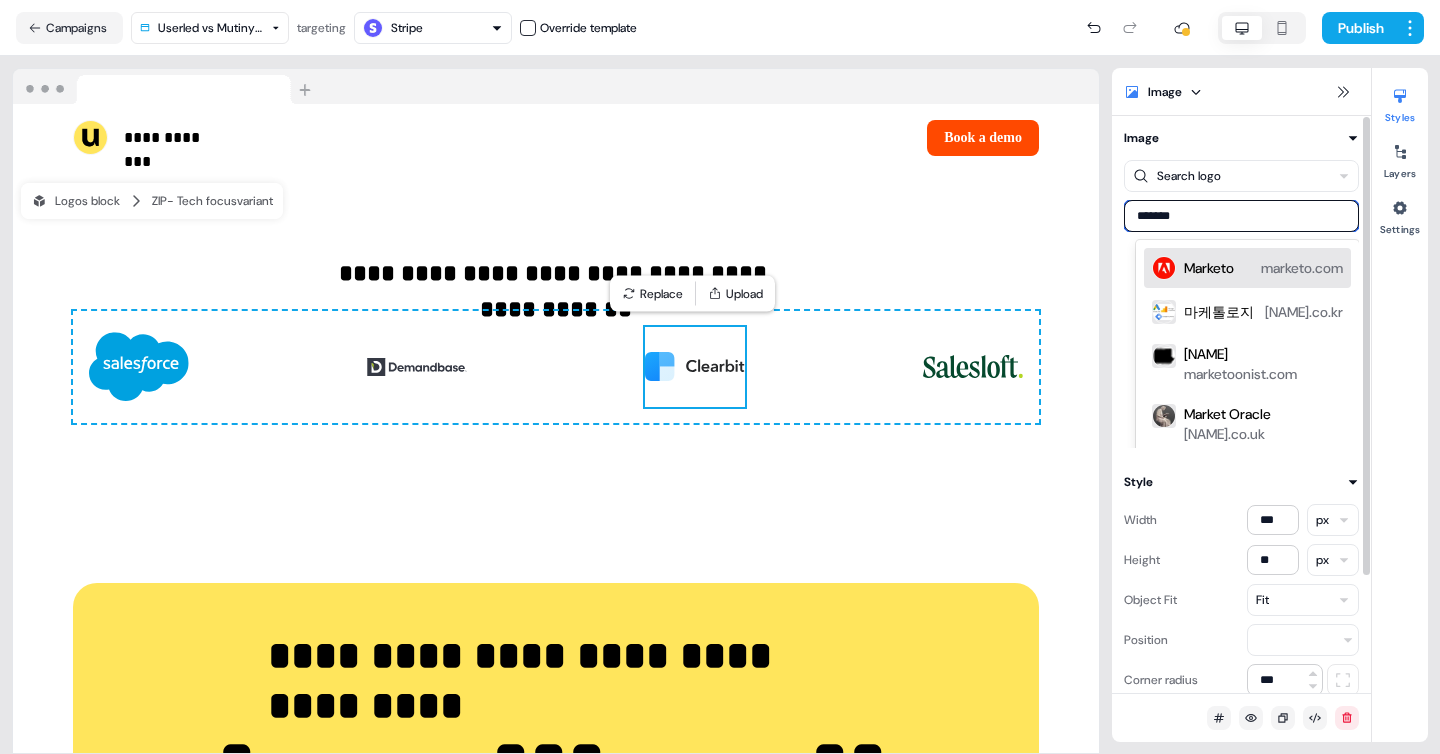 click on "Marketo" at bounding box center (1209, 268) 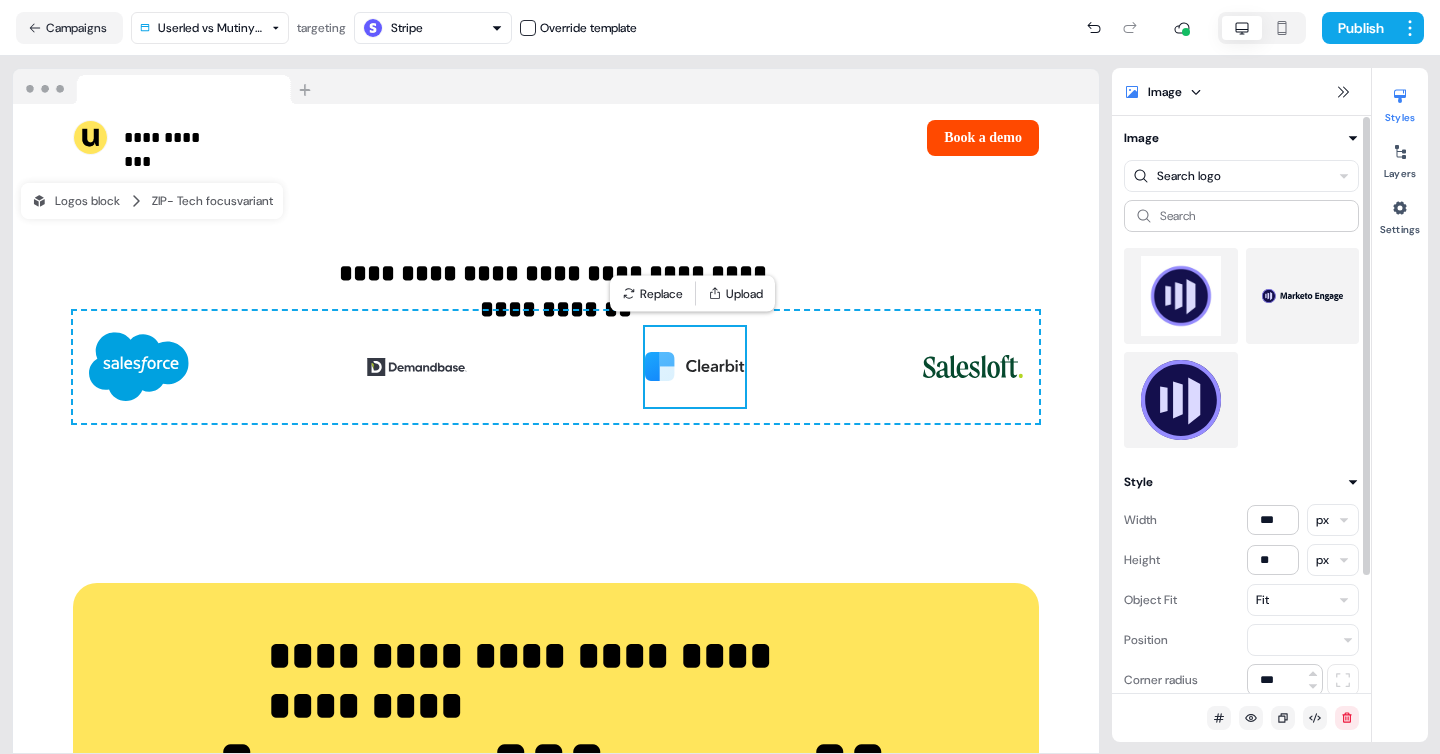 click at bounding box center (1303, 296) 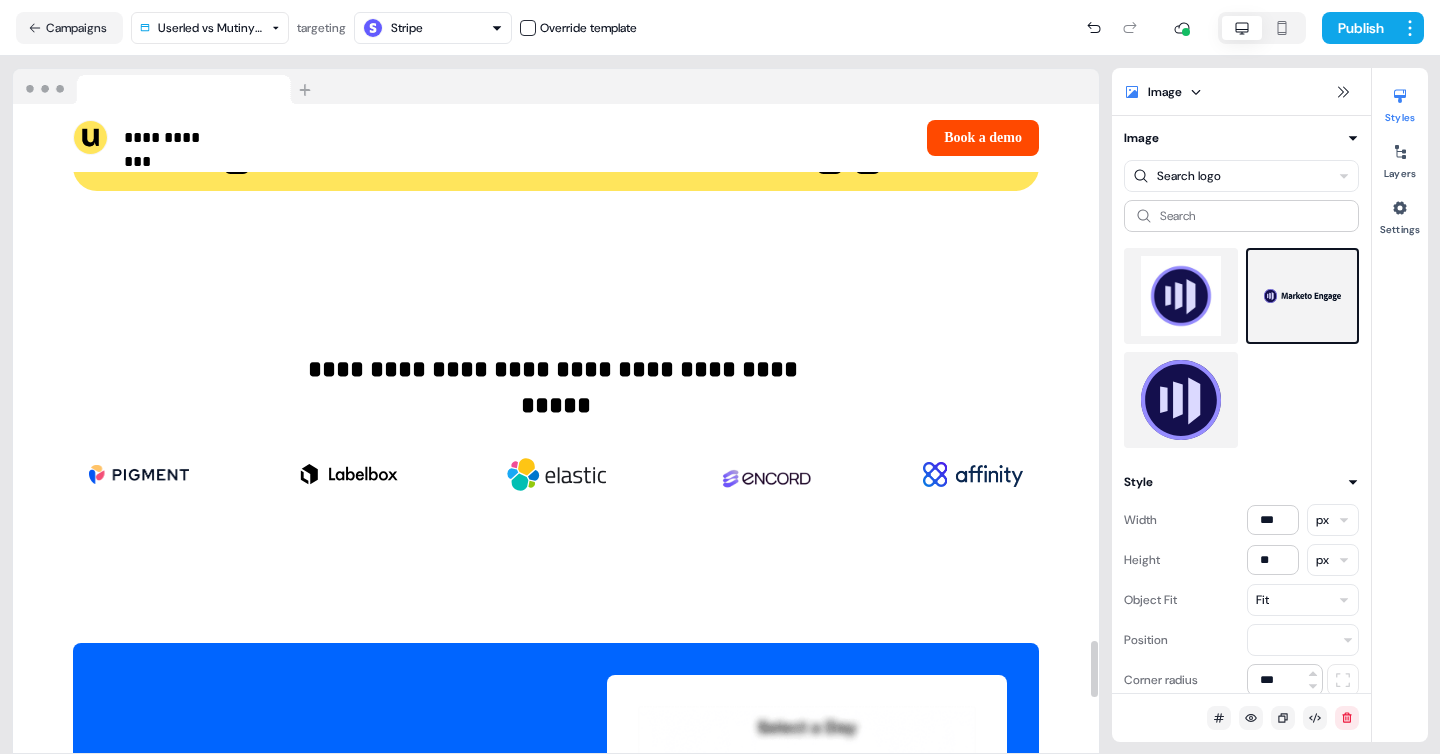 scroll, scrollTop: 6272, scrollLeft: 0, axis: vertical 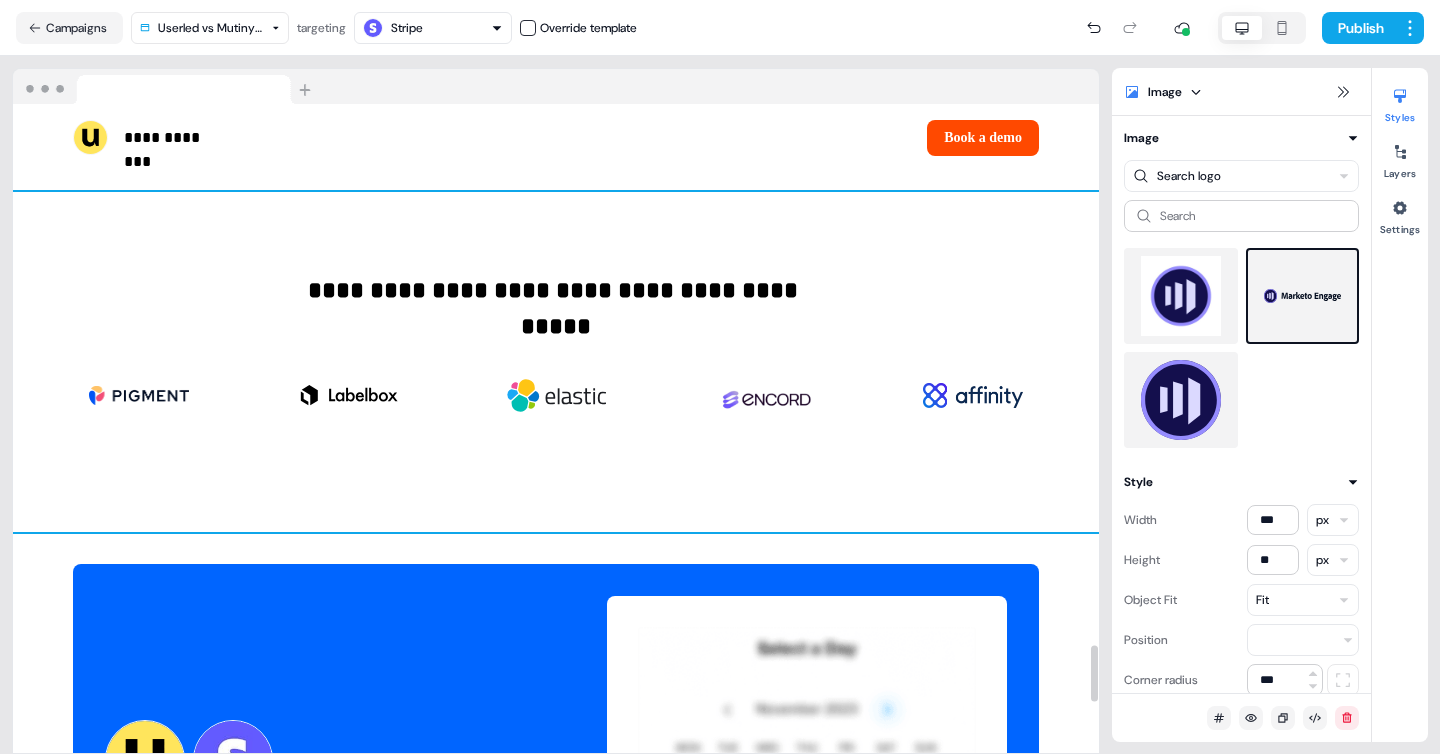 click on "To pick up a draggable item, press the space bar.
While dragging, use the arrow keys to move the item.
Press space again to drop the item in its new position, or press escape to cancel.
To pick up a draggable item, press the space bar.
While dragging, use the arrow keys to move the item.
Press space again to drop the item in its new position, or press escape to cancel." at bounding box center [556, 362] 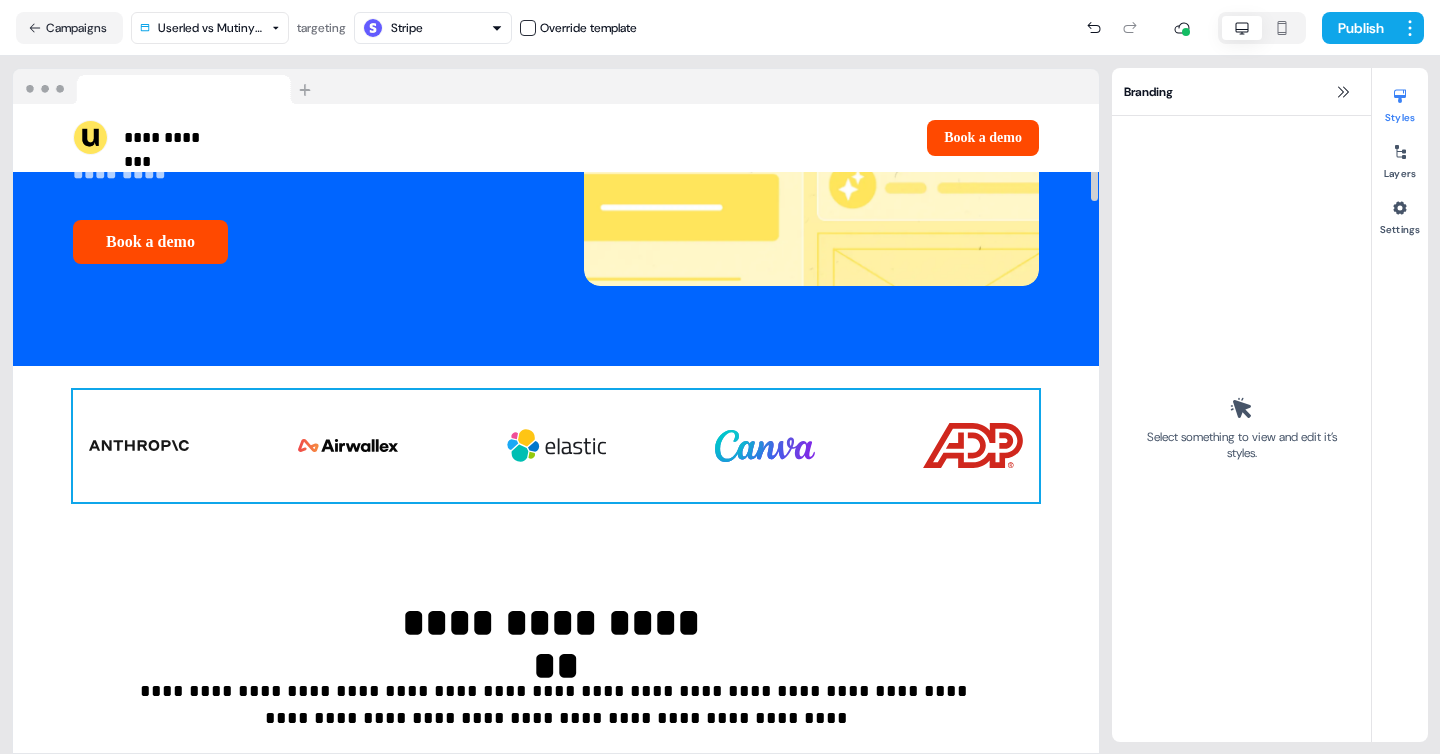 scroll, scrollTop: 0, scrollLeft: 0, axis: both 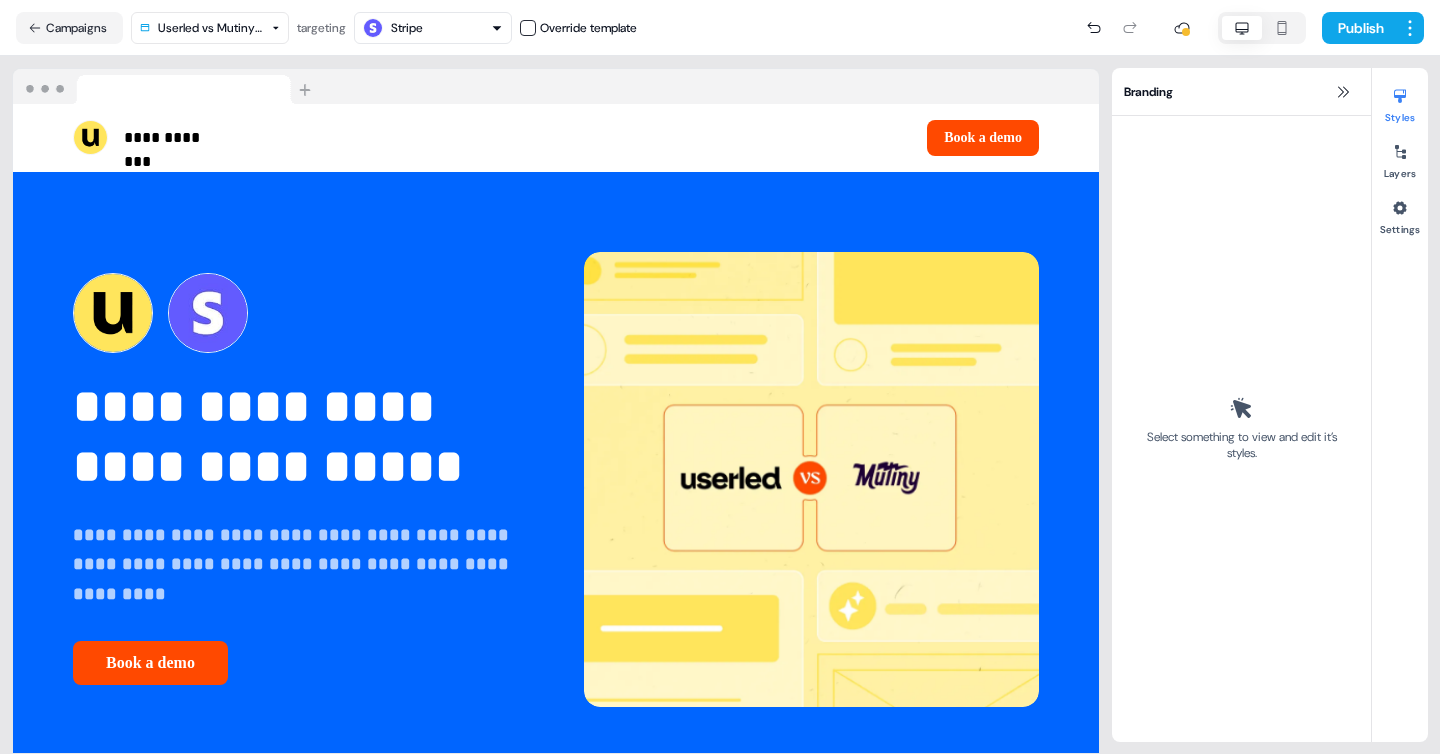 click 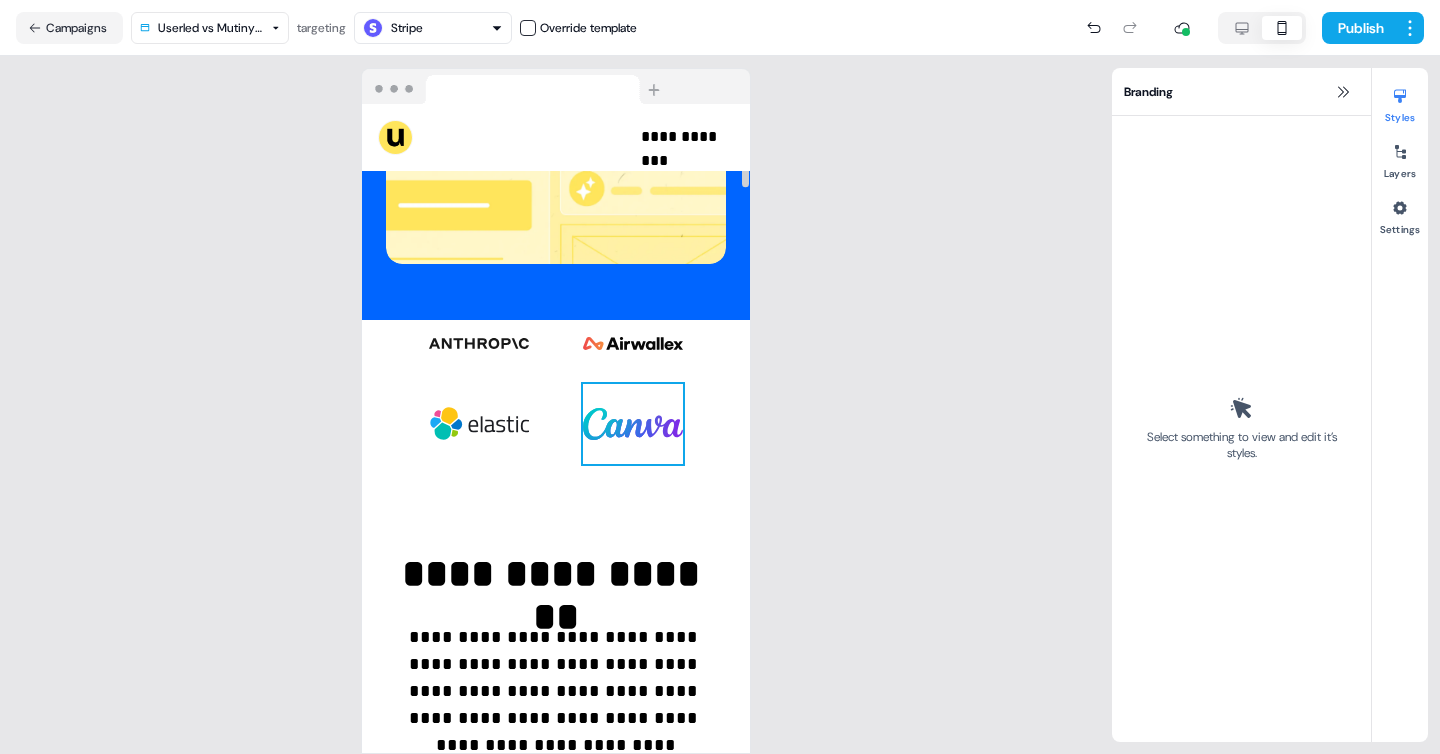 scroll, scrollTop: 719, scrollLeft: 0, axis: vertical 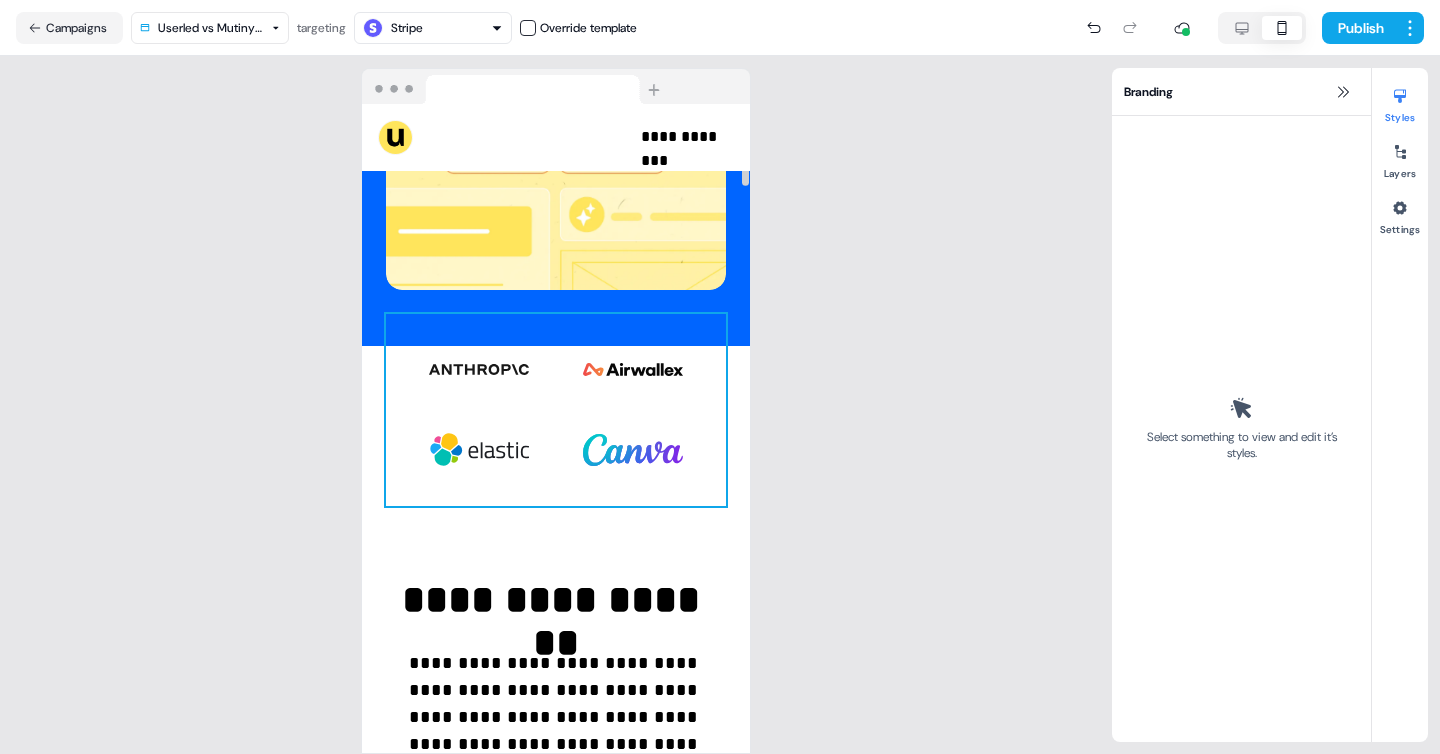 click on "To pick up a draggable item, press the space bar.
While dragging, use the arrow keys to move the item.
Press space again to drop the item in its new position, or press escape to cancel.
Draggable item img-116GJi6dLd was dropped over droppable area img-eJSepvTiah" at bounding box center (556, 410) 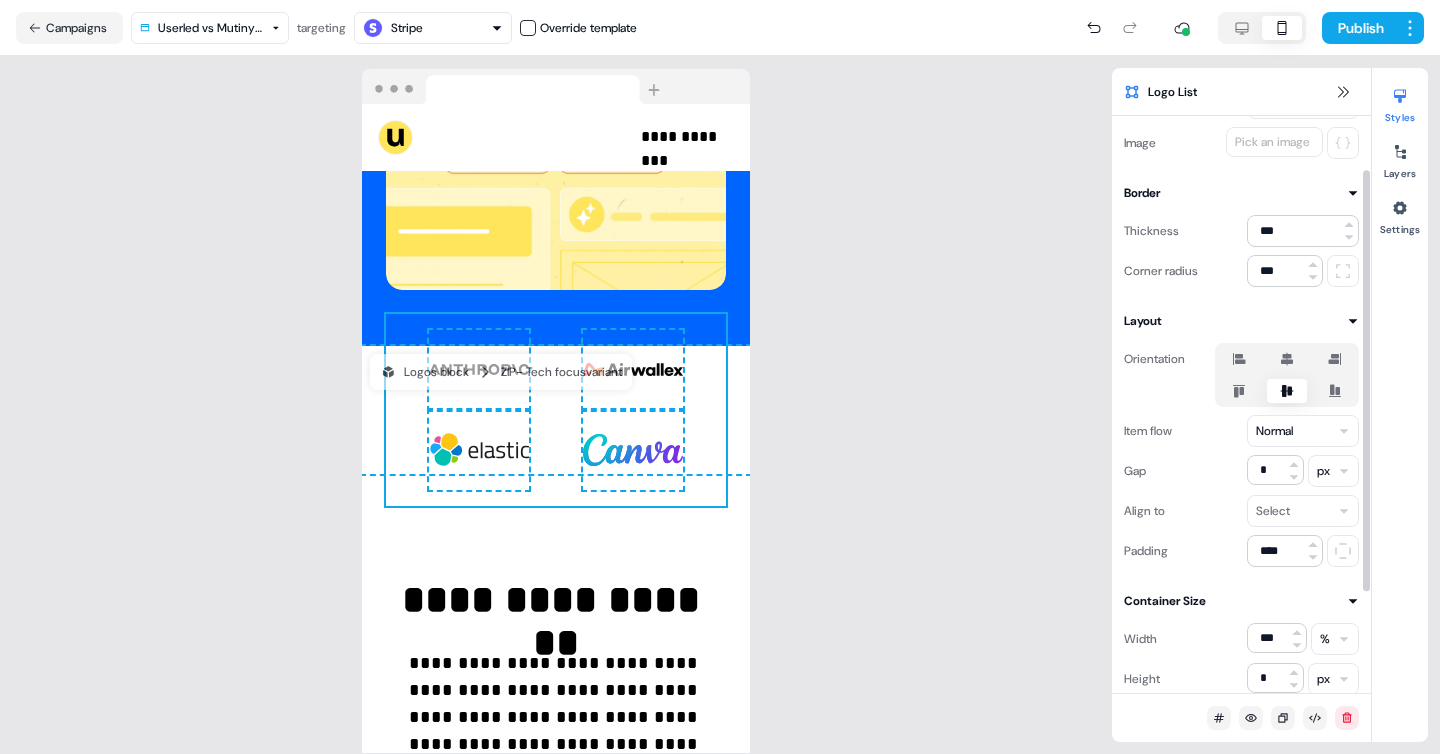 scroll, scrollTop: 74, scrollLeft: 0, axis: vertical 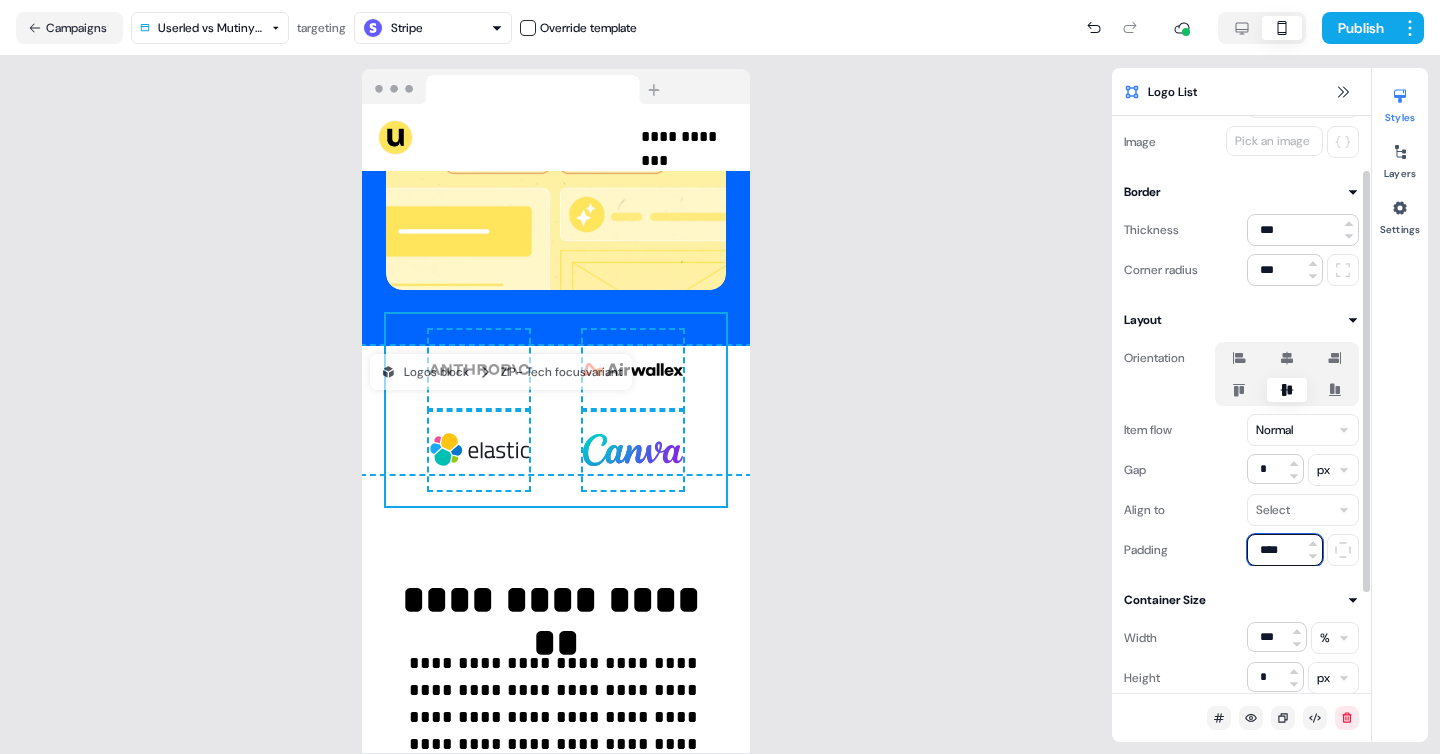 click on "****" at bounding box center (1285, 550) 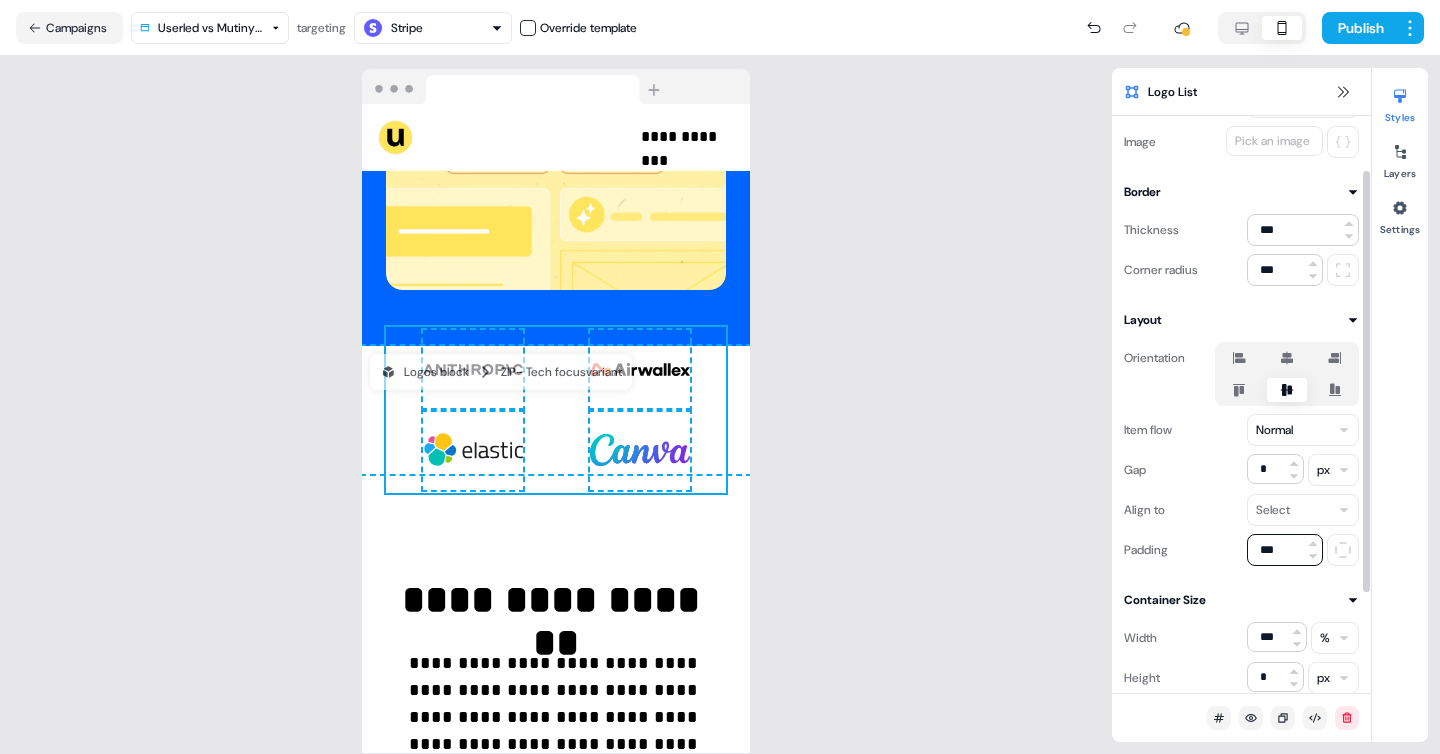 click on "Padding ***" at bounding box center [1241, 550] 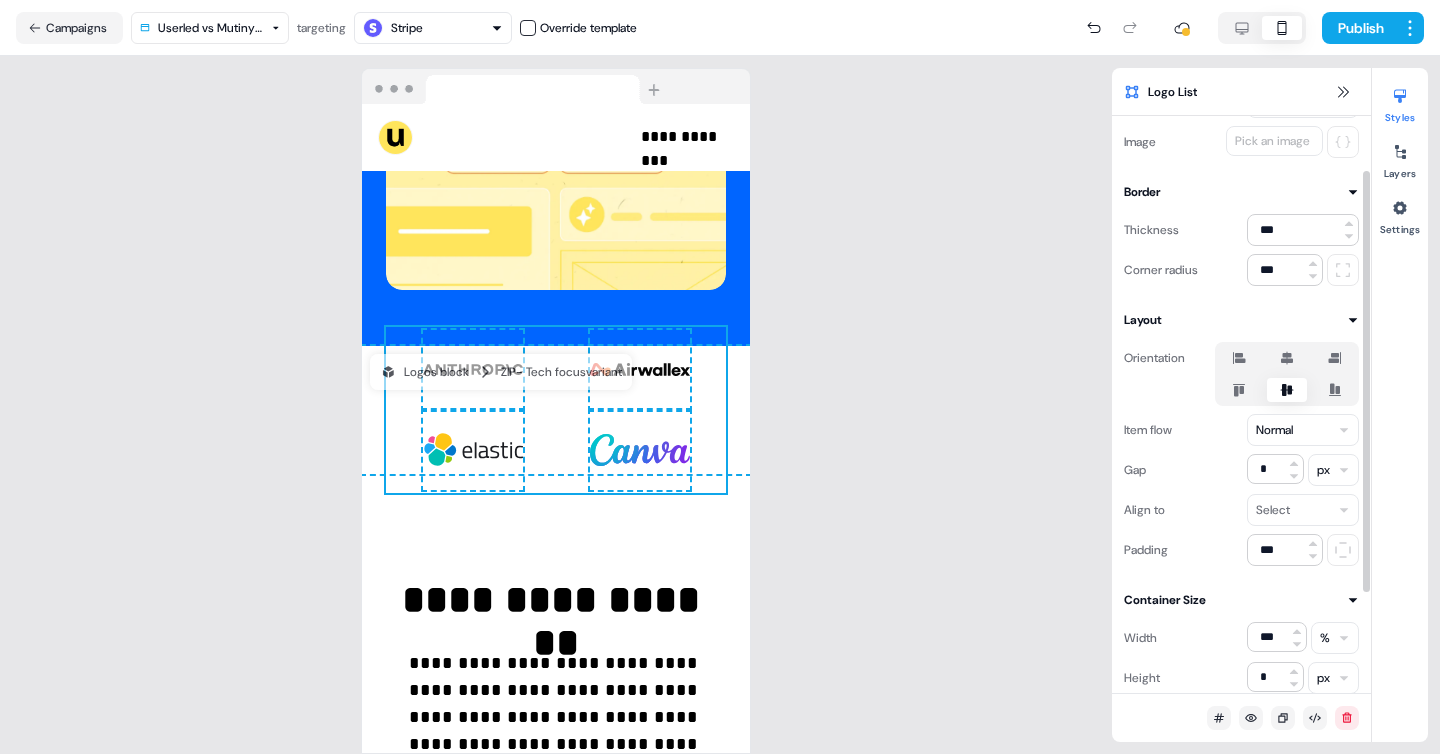type on "****" 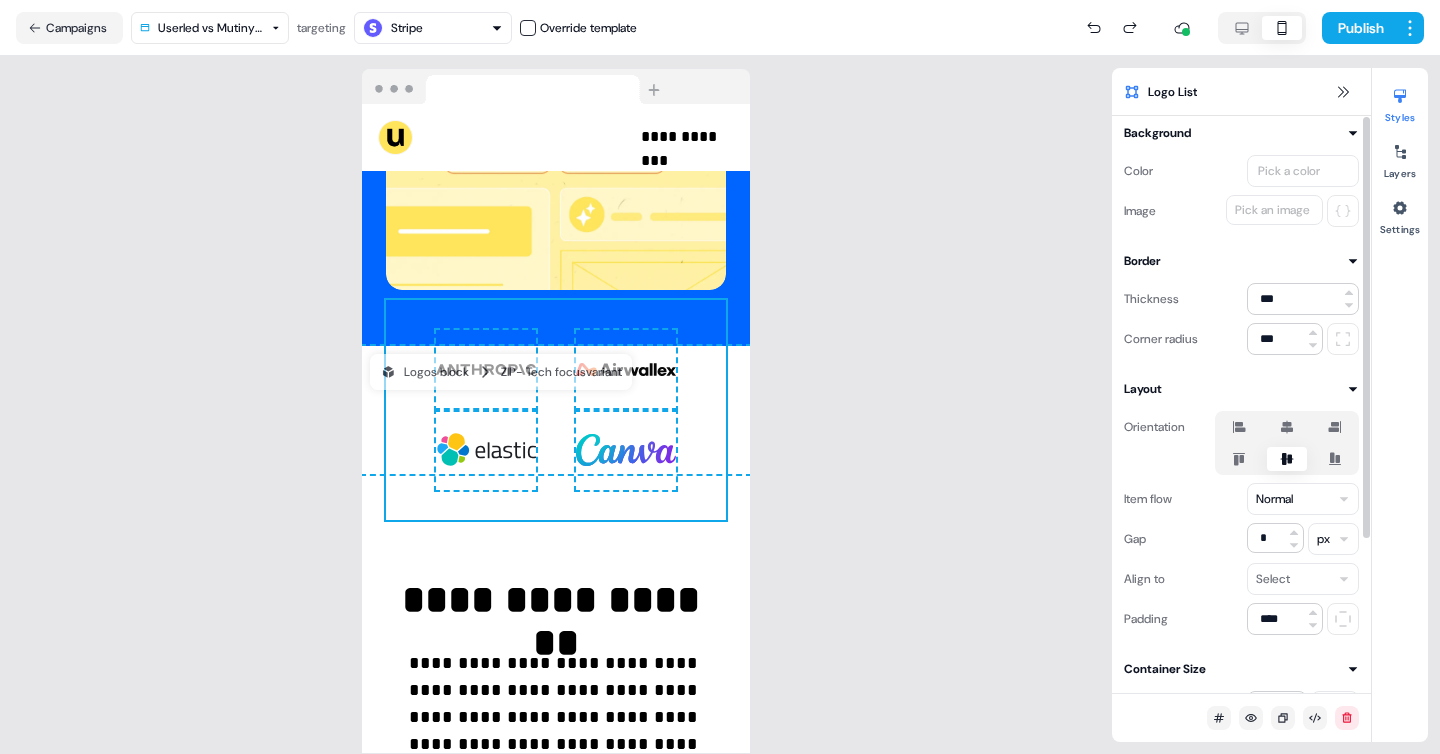 scroll, scrollTop: 0, scrollLeft: 0, axis: both 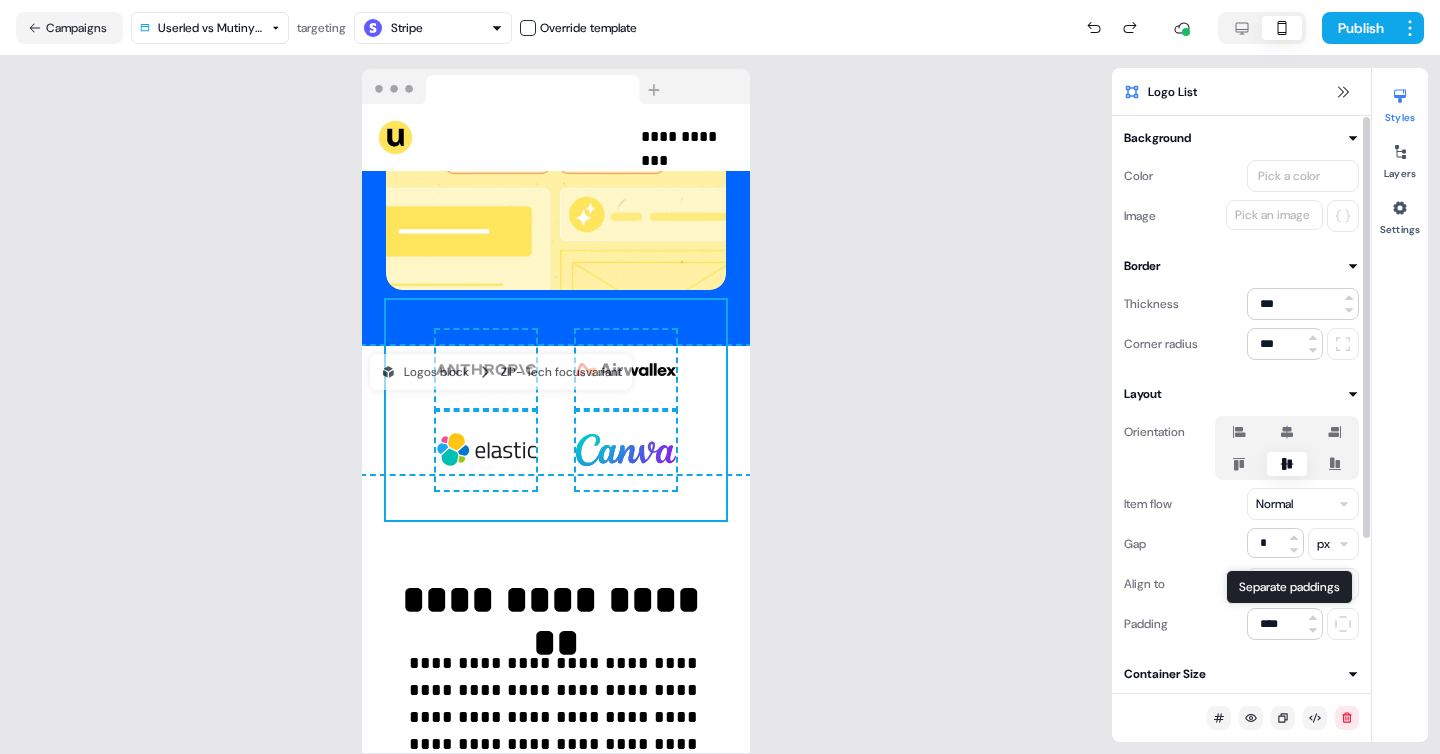 click 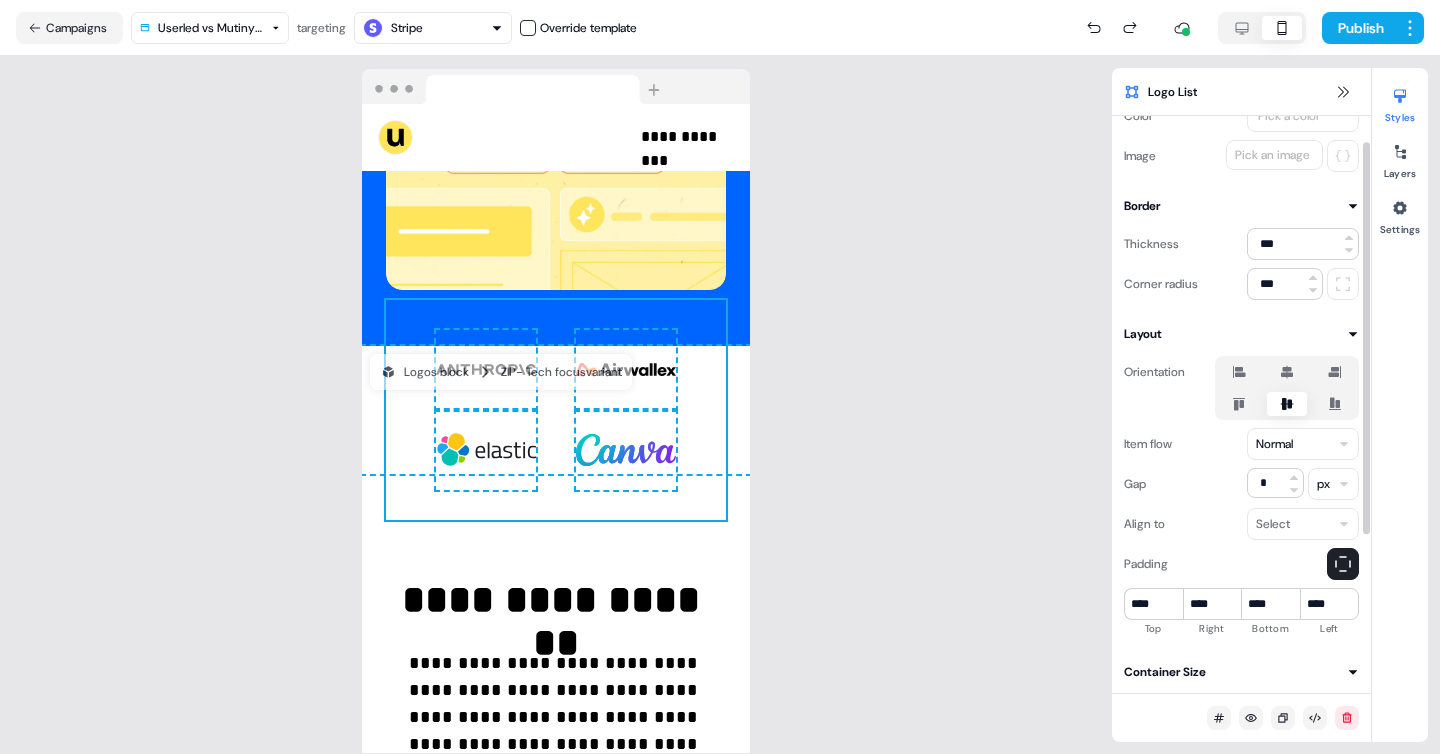 scroll, scrollTop: 65, scrollLeft: 0, axis: vertical 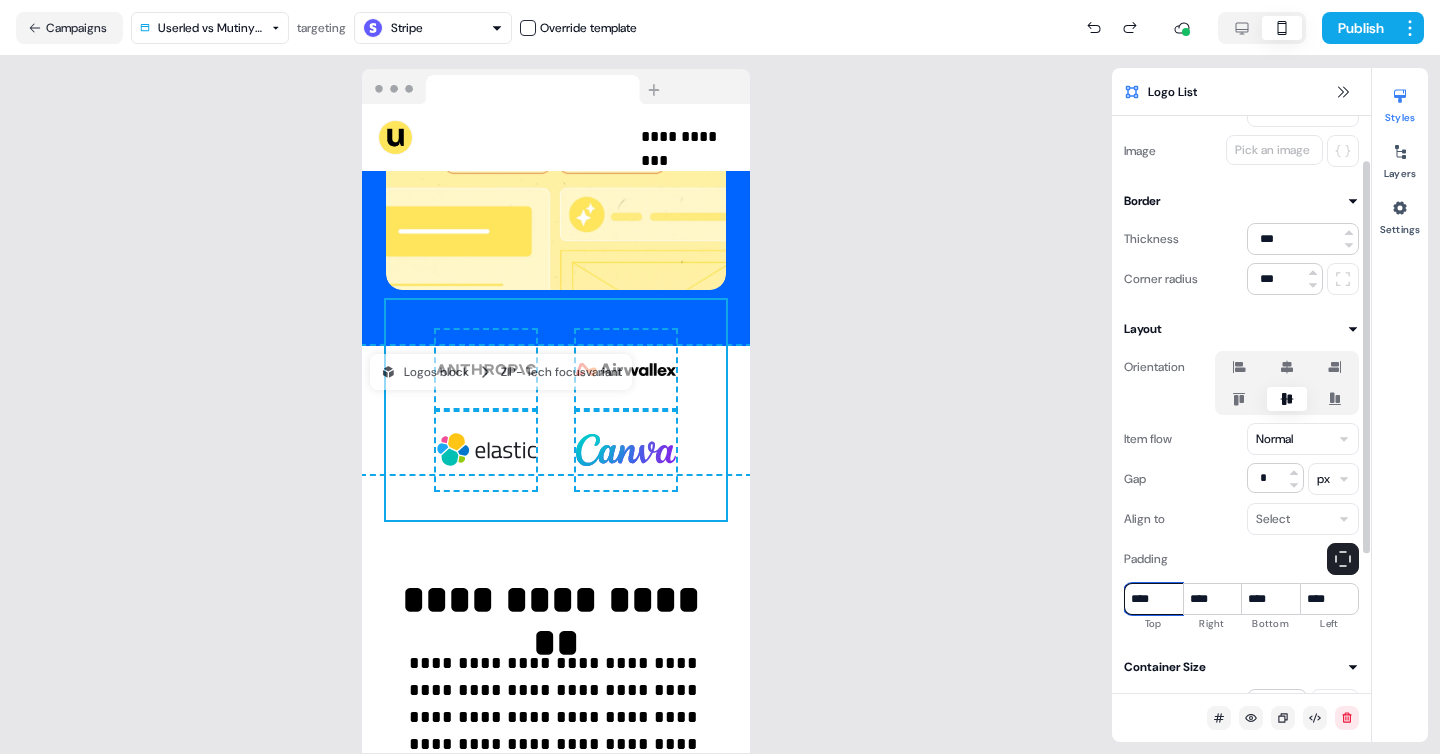 click on "****" at bounding box center (1153, 599) 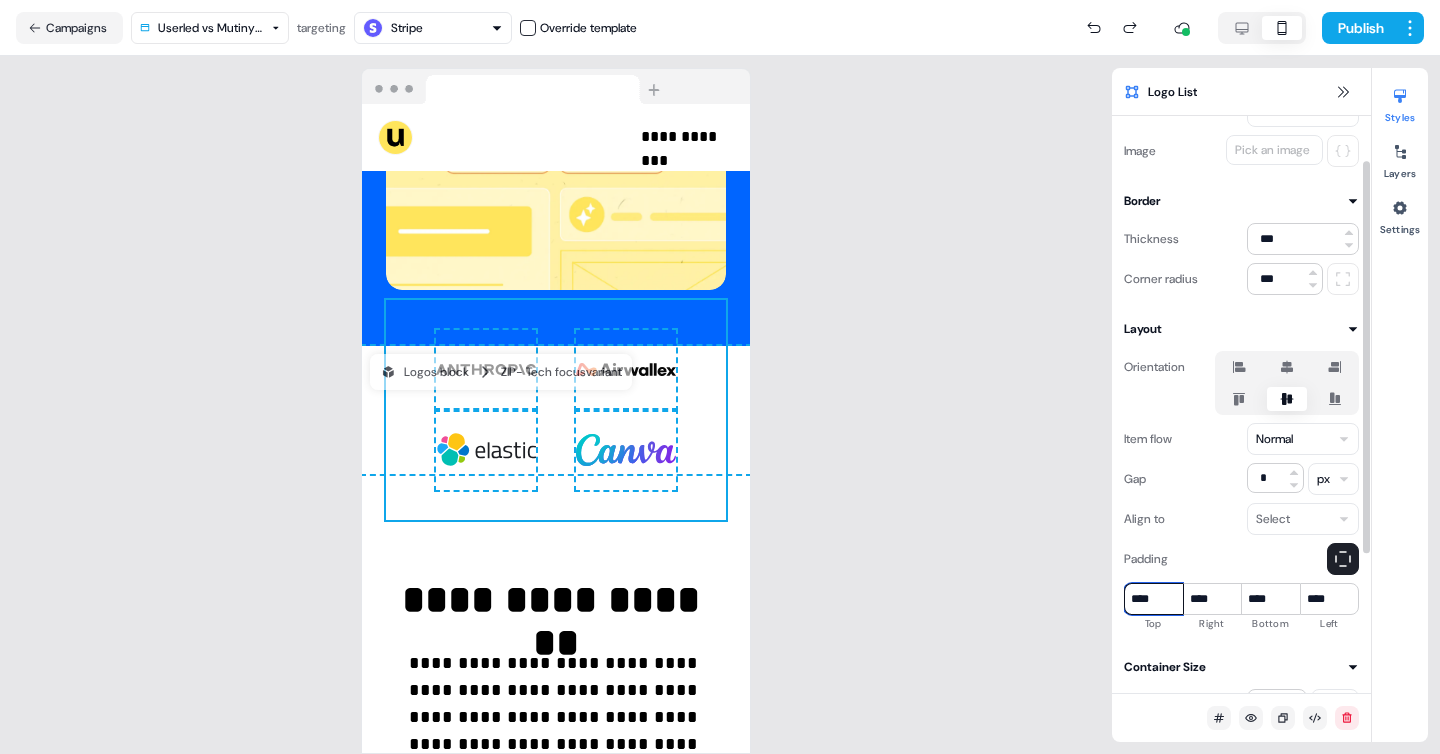 click on "****" at bounding box center [1153, 599] 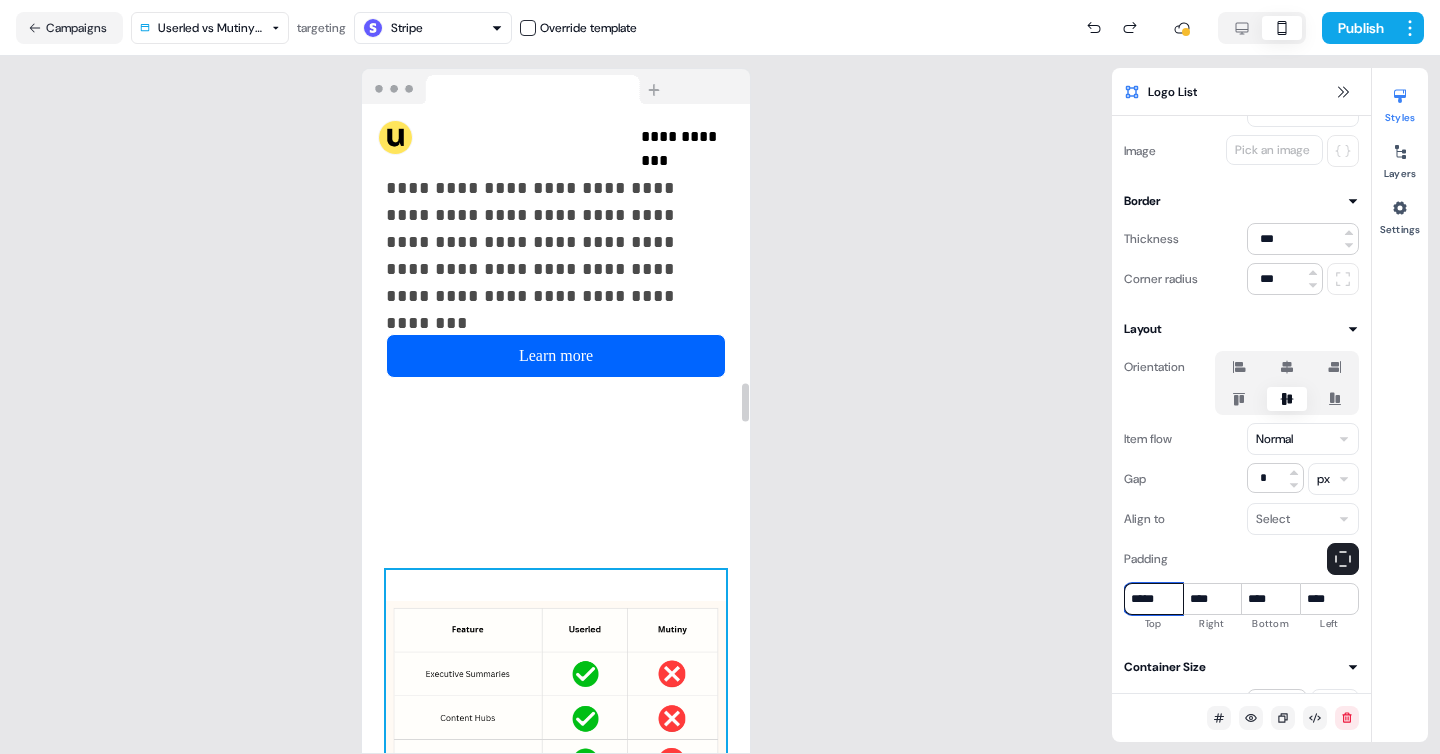scroll, scrollTop: 4649, scrollLeft: 0, axis: vertical 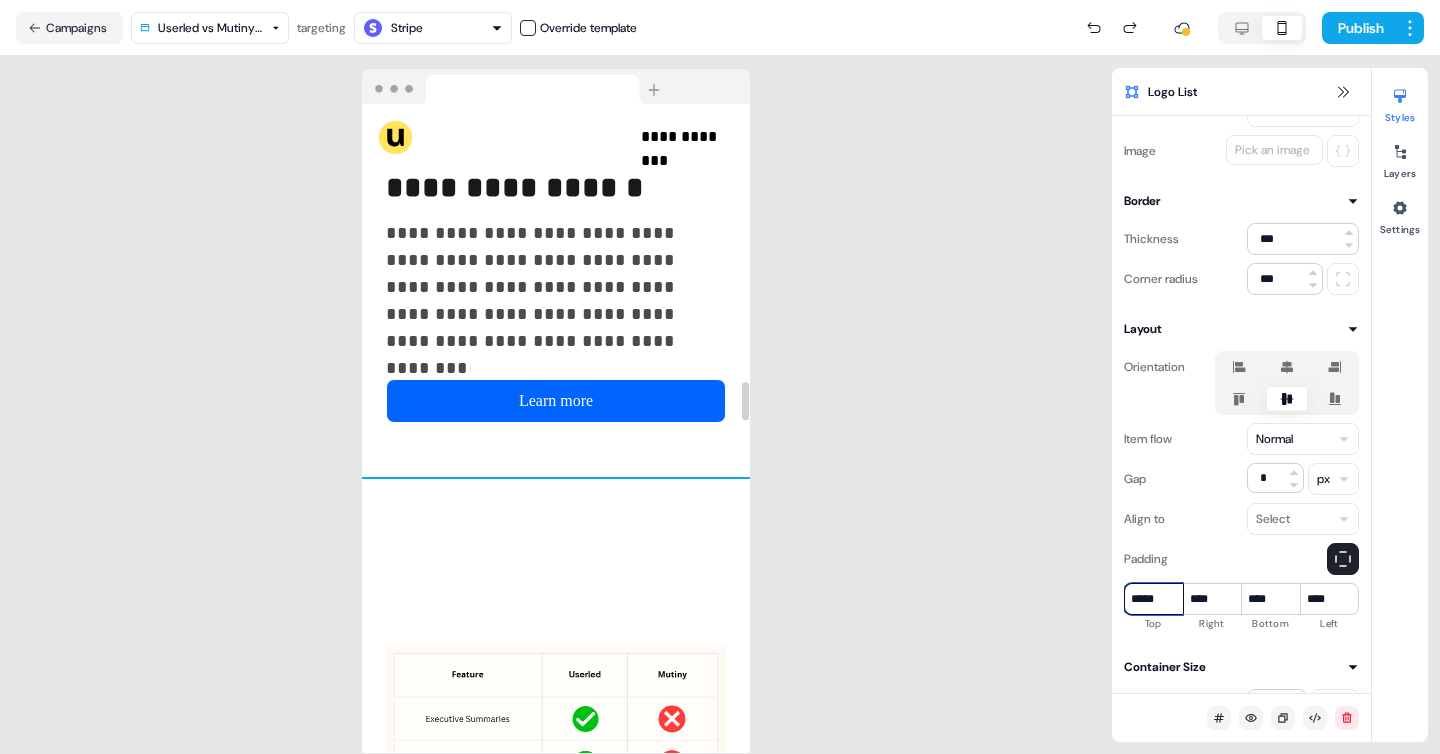 type on "*****" 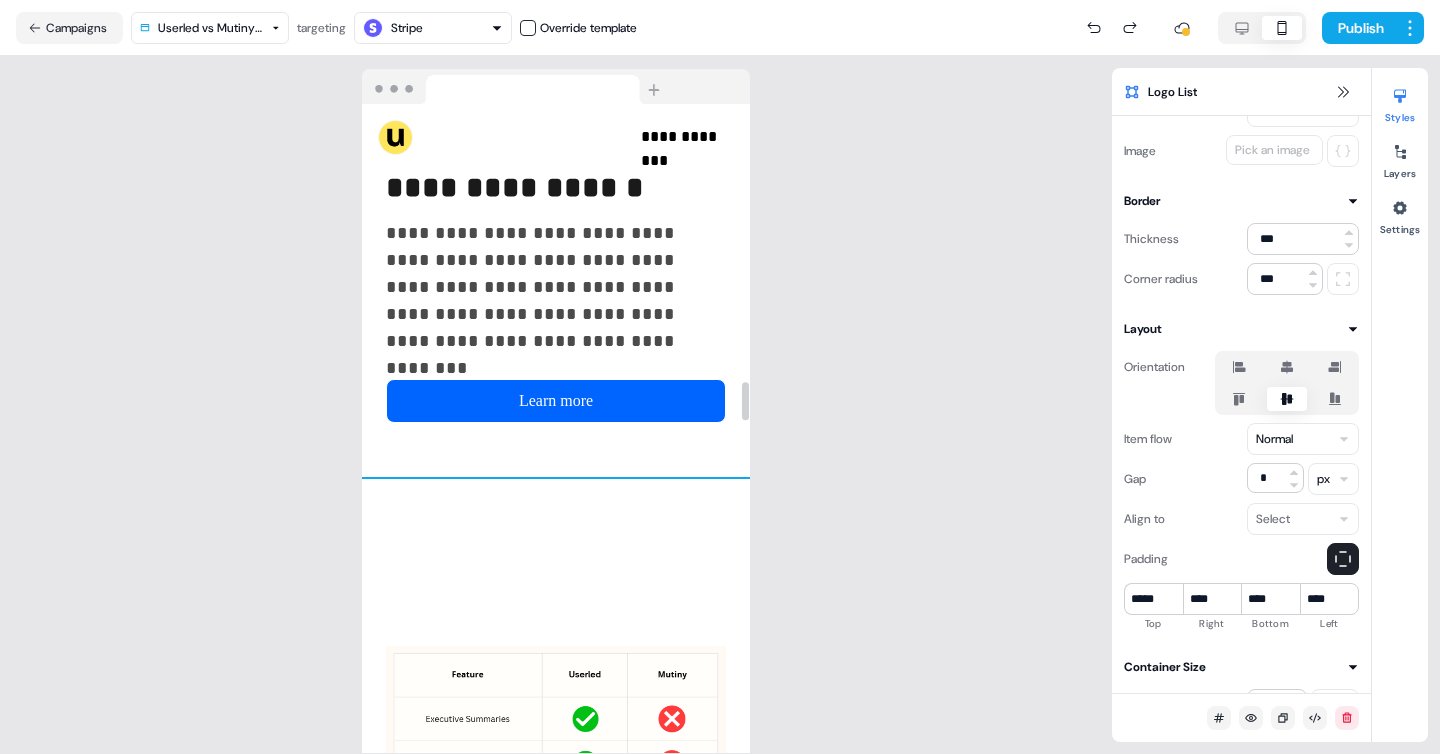 click on "To pick up a draggable item, press the space bar.
While dragging, use the arrow keys to move the item.
Press space again to drop the item in its new position, or press escape to cancel.
[NAME] [NAME]
To pick up a draggable item, press the space bar.
While dragging, use the arrow keys to move the item.
Press space again to drop the item in its new position, or press escape to cancel.
Learn more
To pick up a draggable item, press the space bar.
While dragging, use the arrow keys to move the item.
Press space again to drop the item in its new position, or press escape to cancel.
To pick up a draggable item, press the space bar.
While dragging, use the arrow keys to move the item.
Press space again to drop the item in its new position, or press escape to cancel." at bounding box center (556, 867) 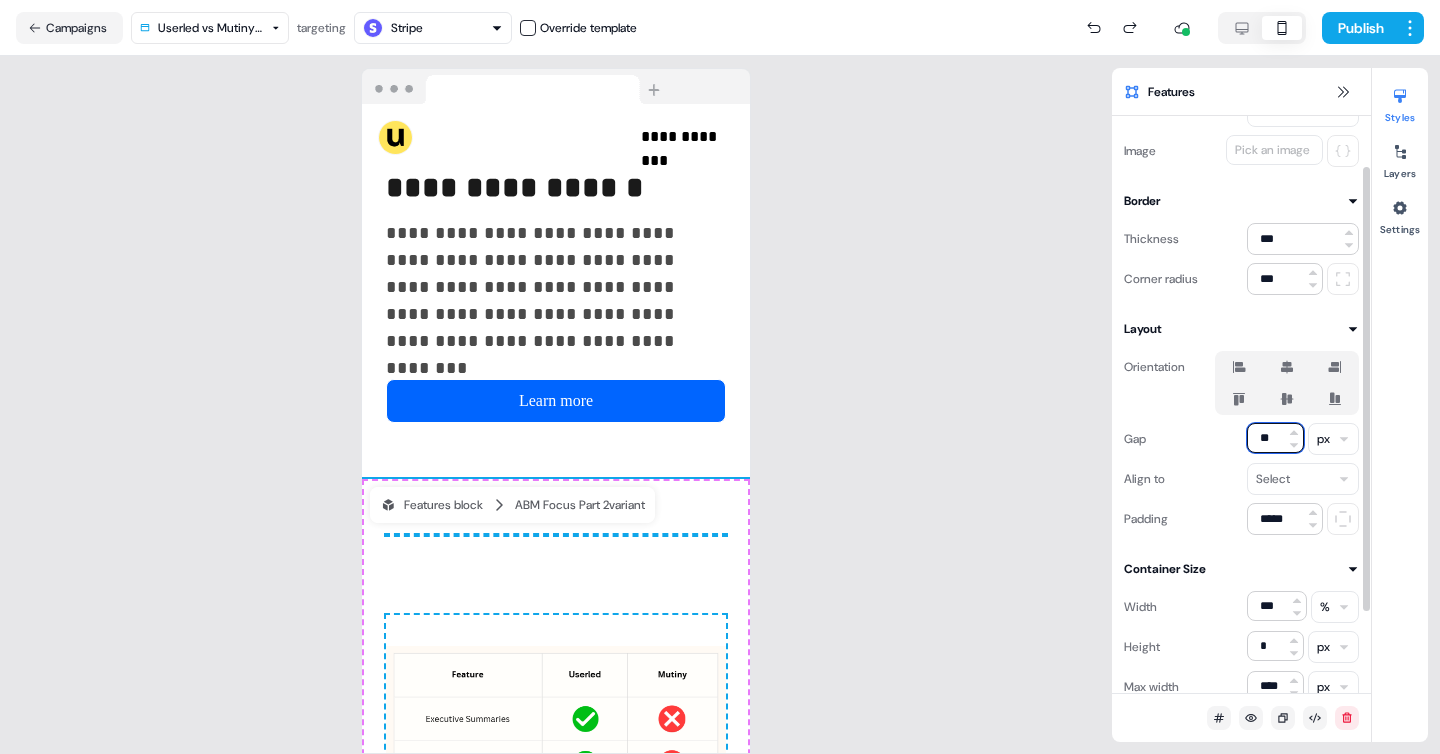 click on "**" at bounding box center [1275, 438] 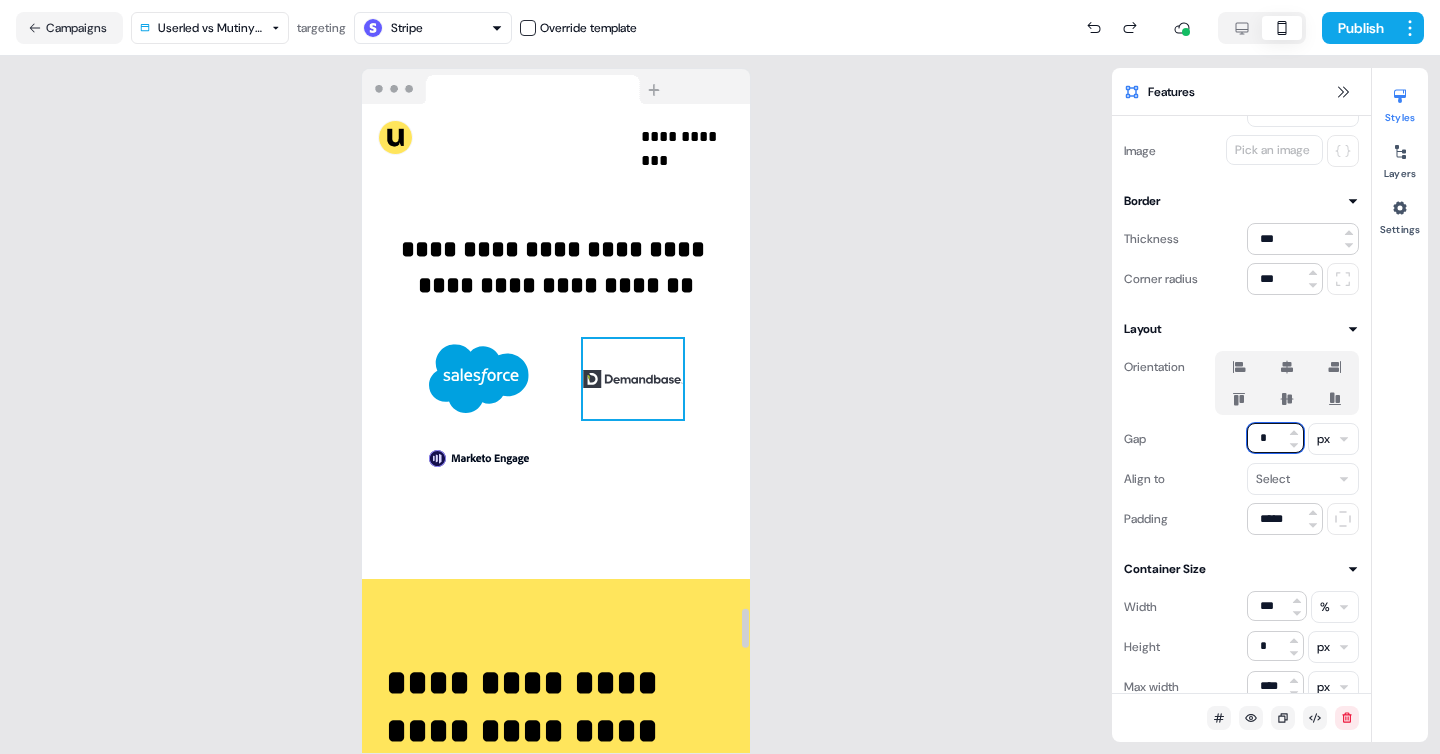 scroll, scrollTop: 8462, scrollLeft: 0, axis: vertical 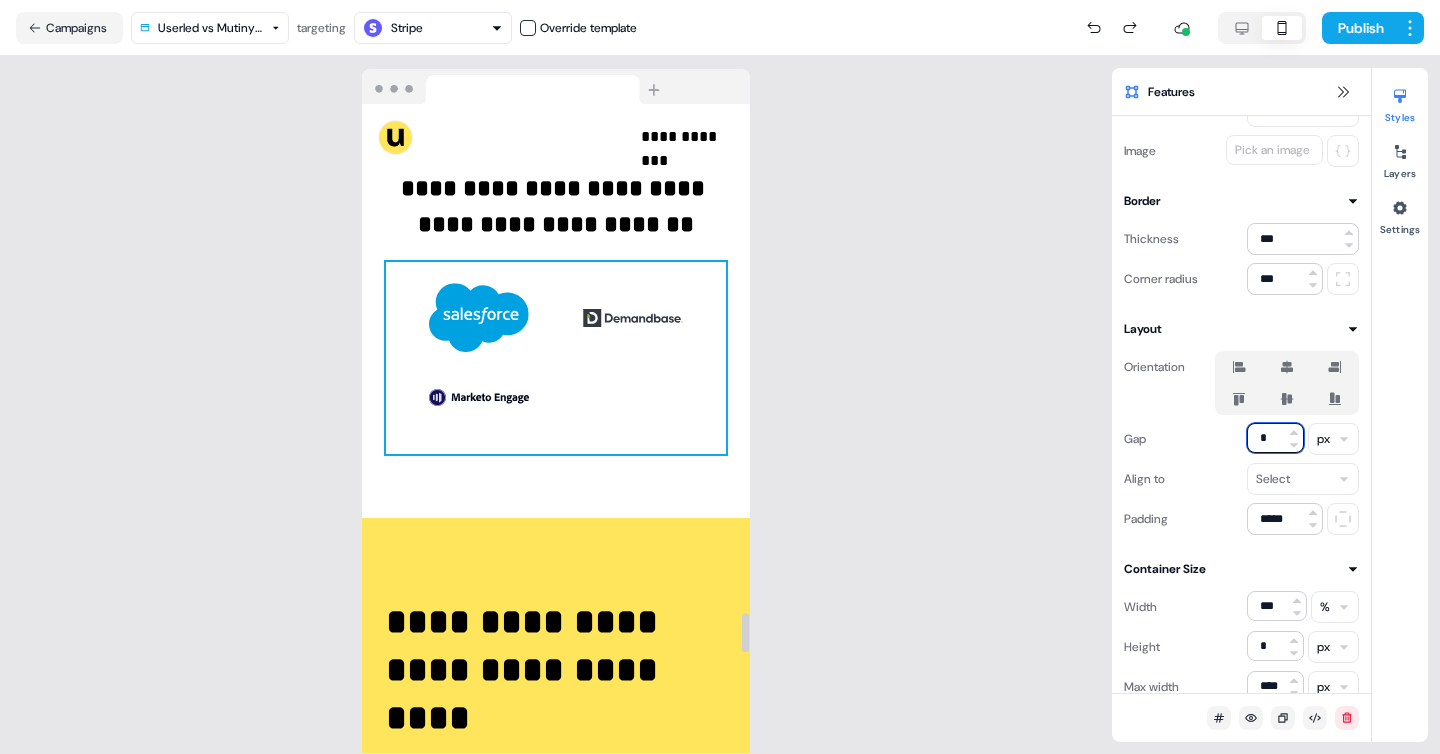 type on "*" 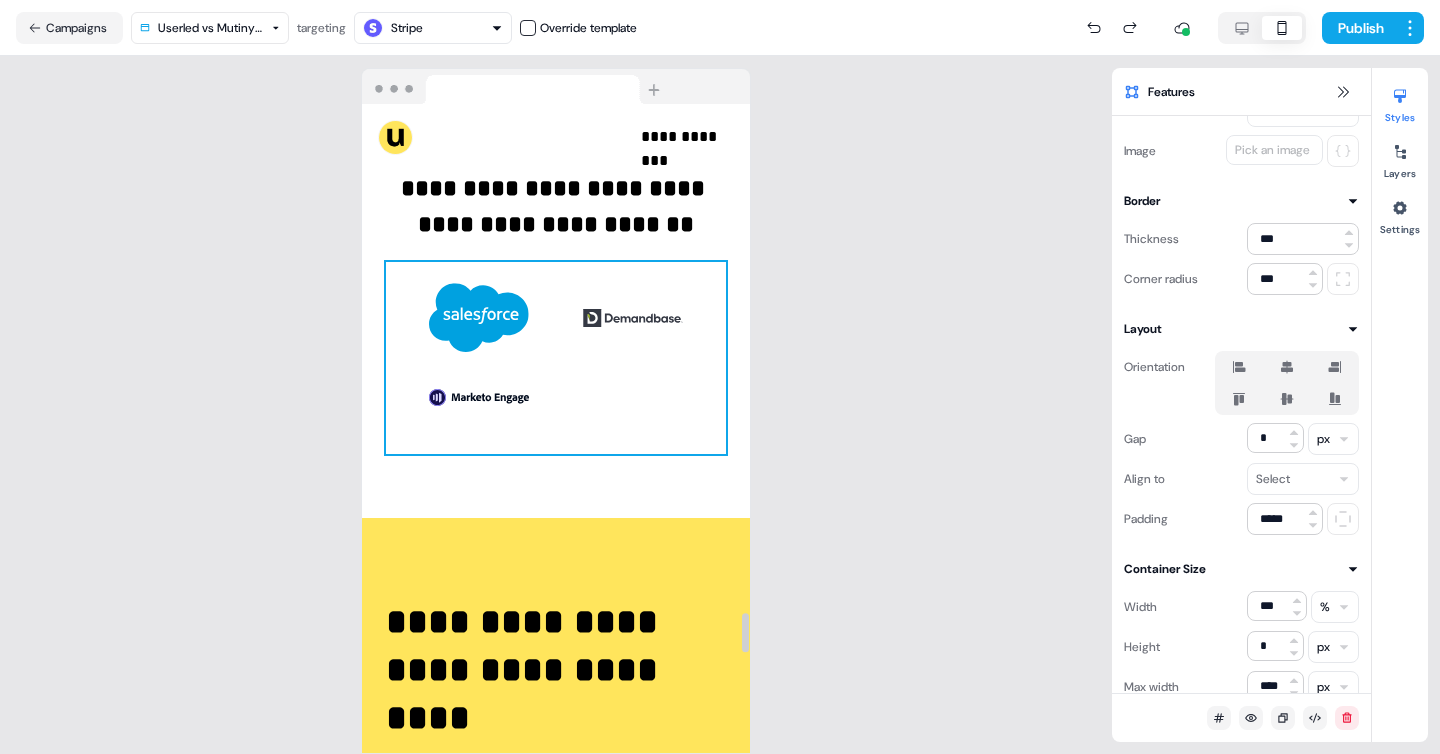 click on "To pick up a draggable item, press the space bar.
While dragging, use the arrow keys to move the item.
Press space again to drop the item in its new position, or press escape to cancel." at bounding box center (556, 358) 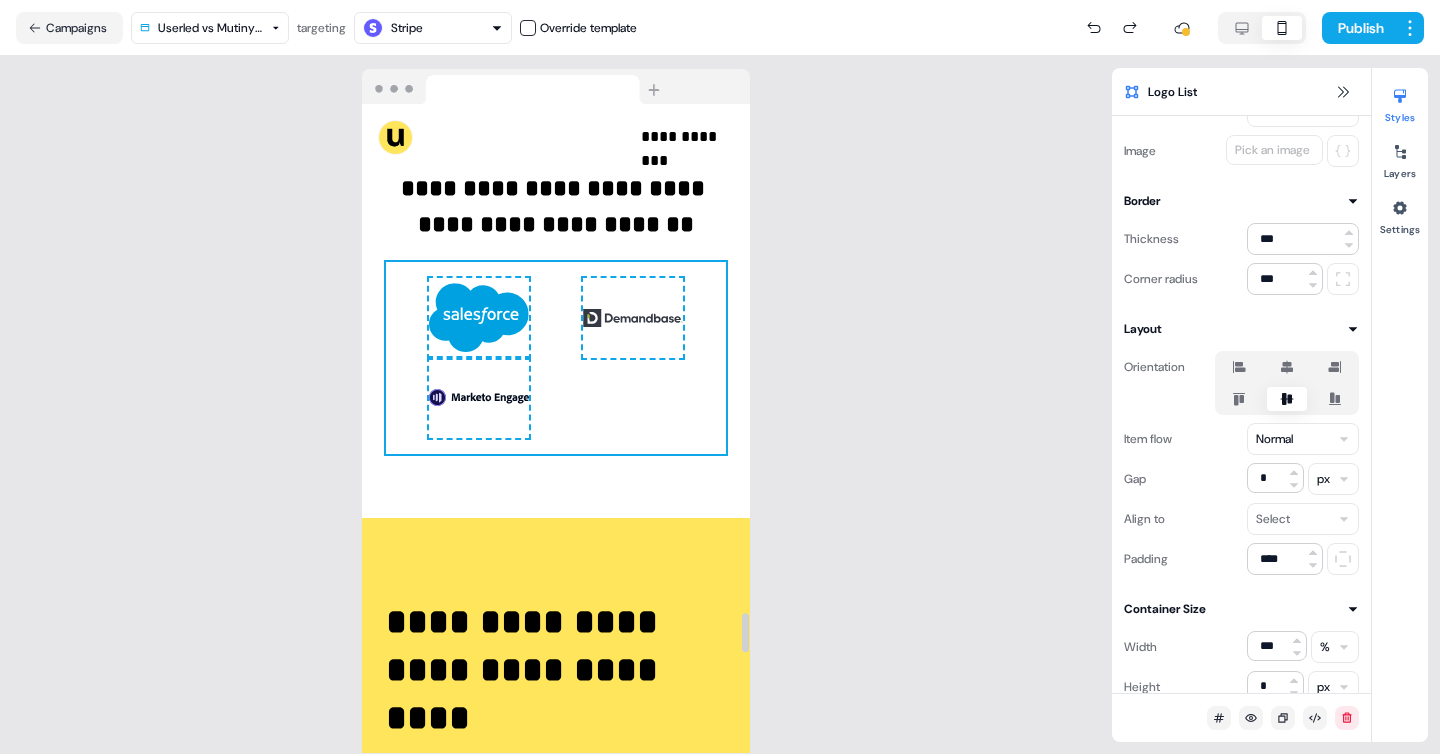 click on "To pick up a draggable item, press the space bar.
While dragging, use the arrow keys to move the item.
Press space again to drop the item in its new position, or press escape to cancel." at bounding box center [556, 358] 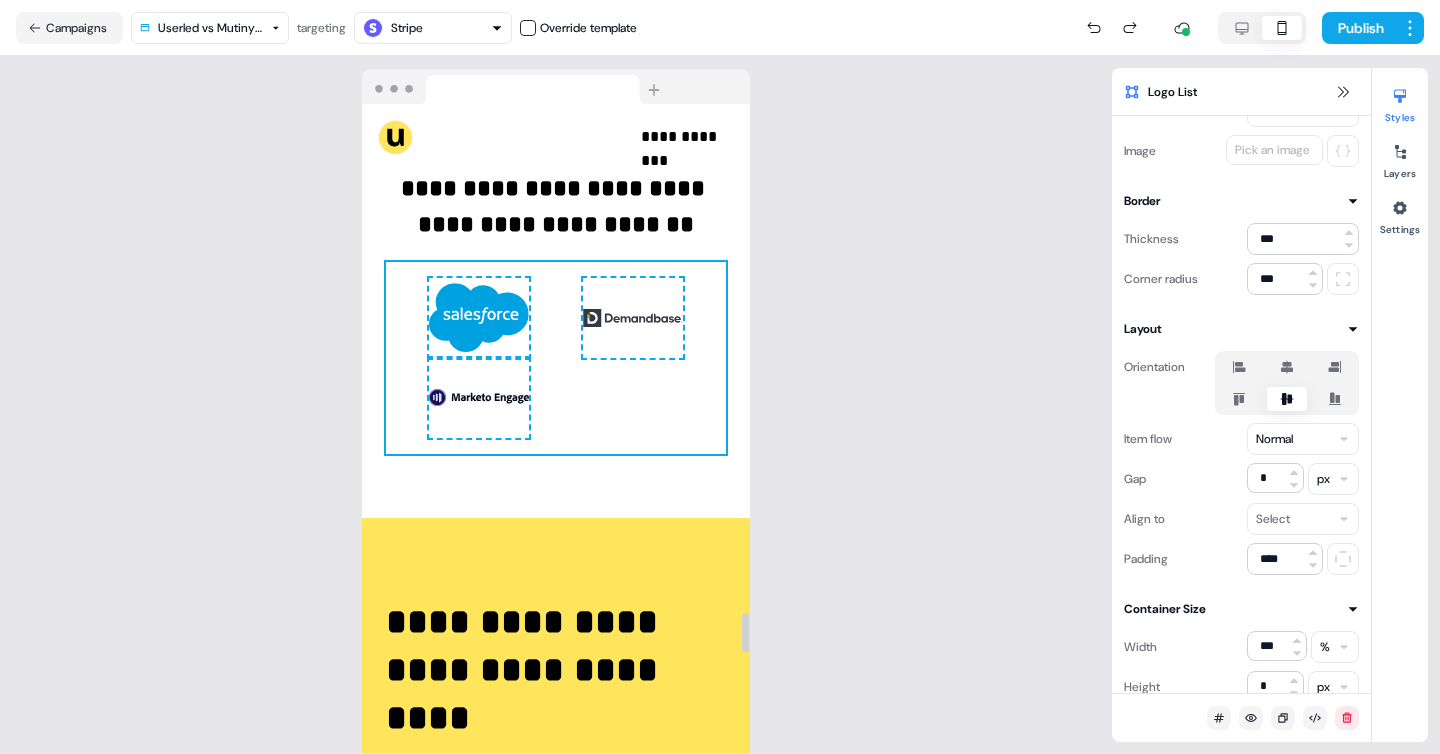click at bounding box center (479, 398) 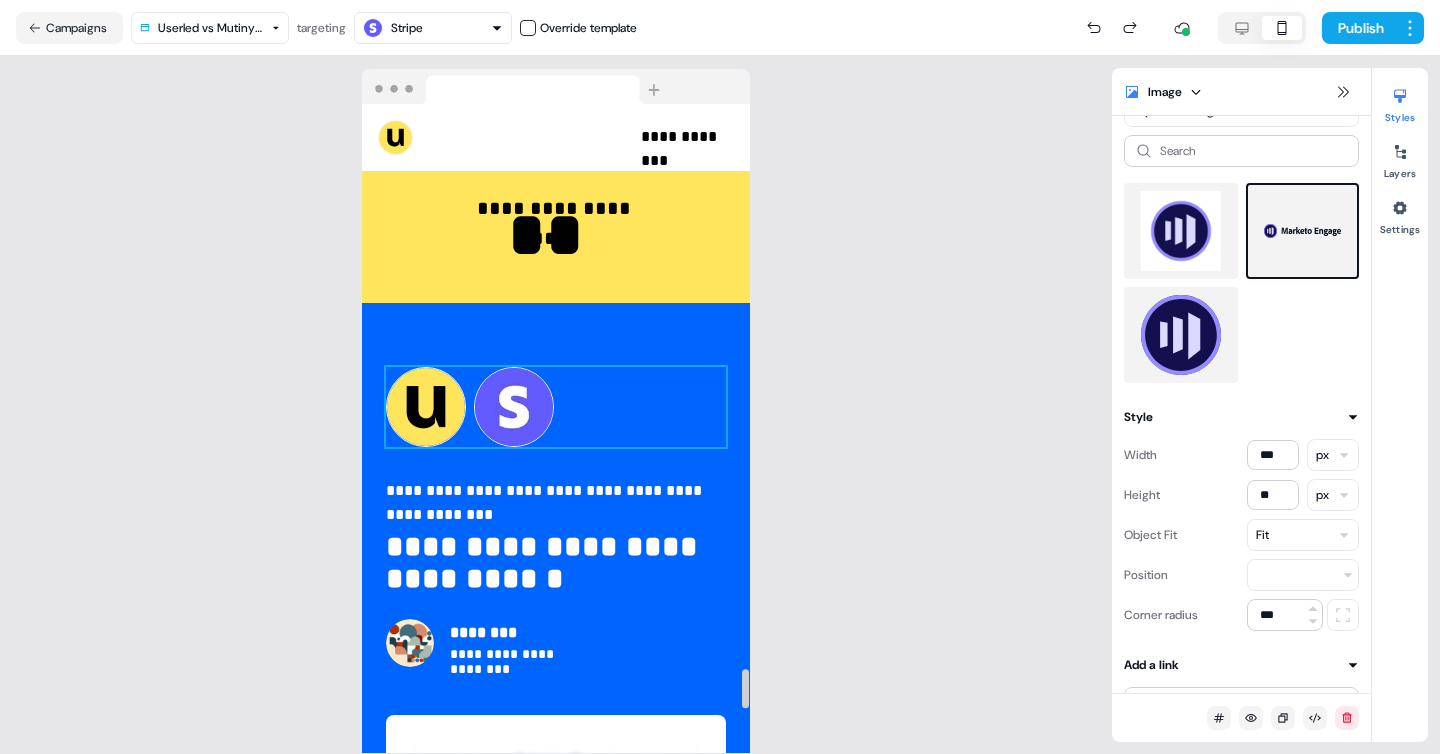 scroll, scrollTop: 9781, scrollLeft: 0, axis: vertical 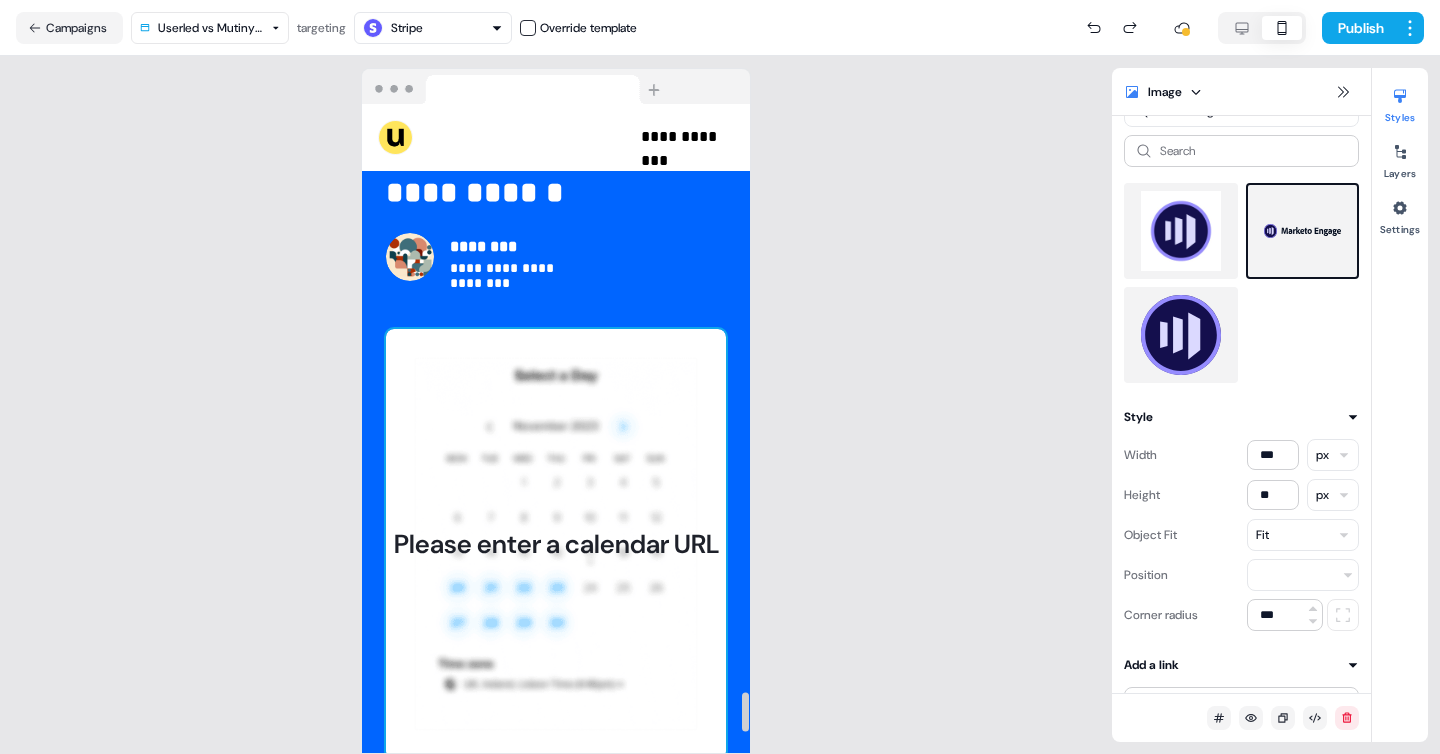 click on "Please enter a calendar URL" at bounding box center (556, 544) 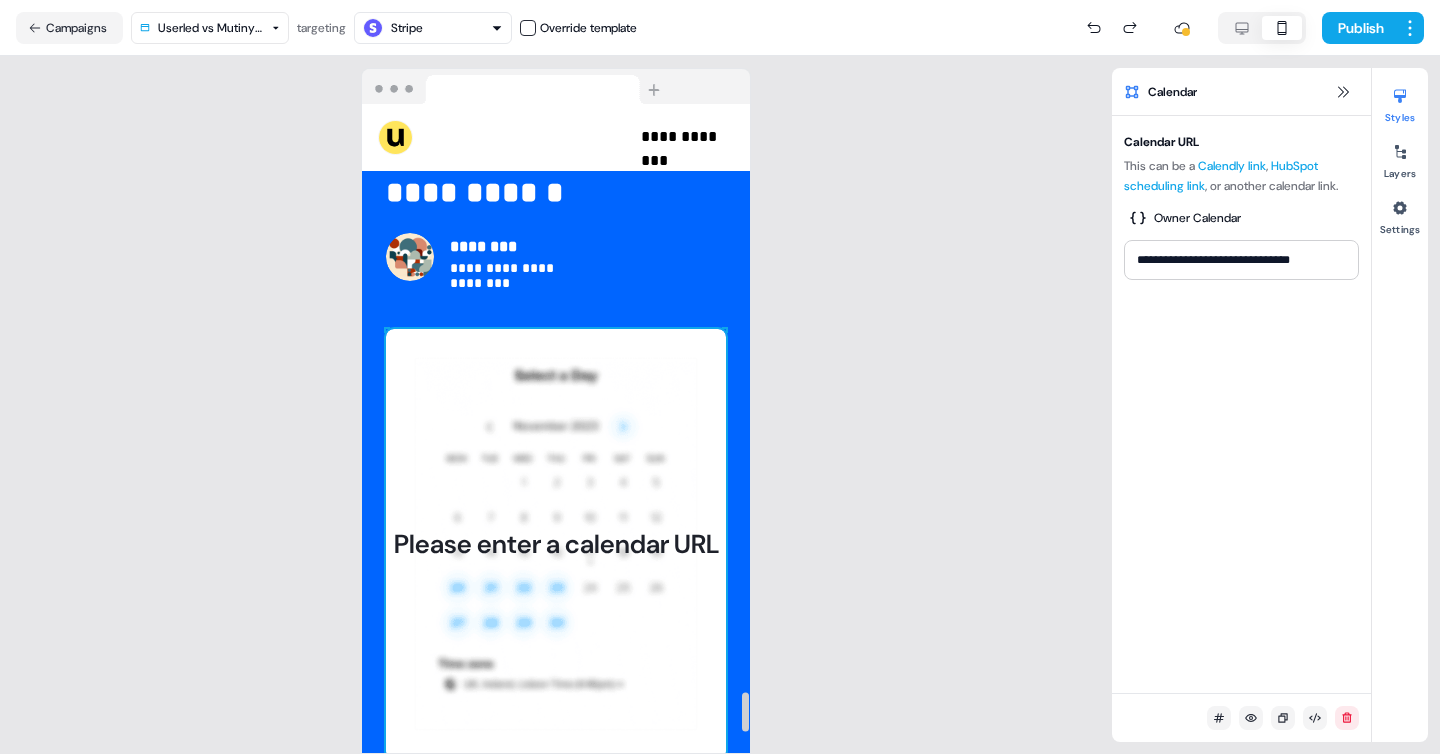scroll, scrollTop: 0, scrollLeft: 0, axis: both 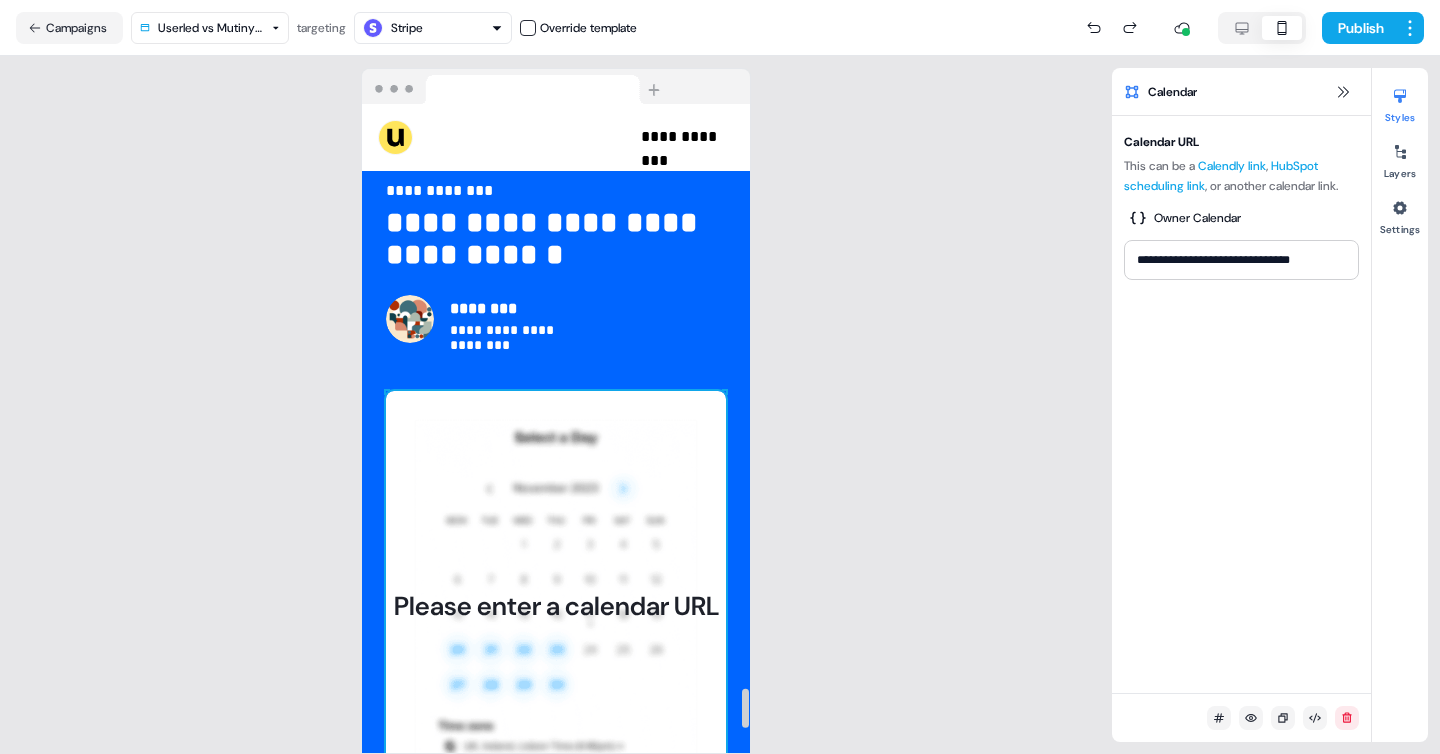 click on "Please enter a calendar URL" at bounding box center (556, 606) 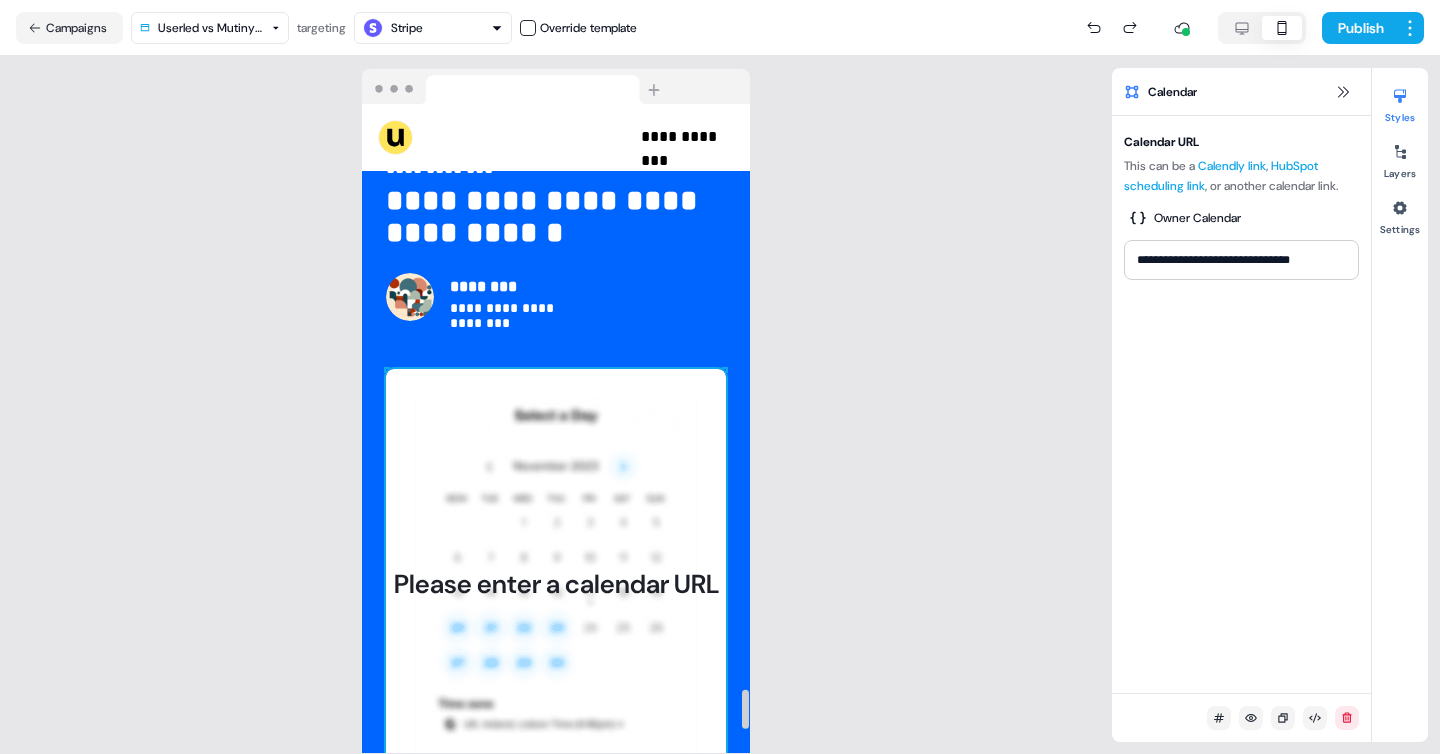 scroll, scrollTop: 9743, scrollLeft: 0, axis: vertical 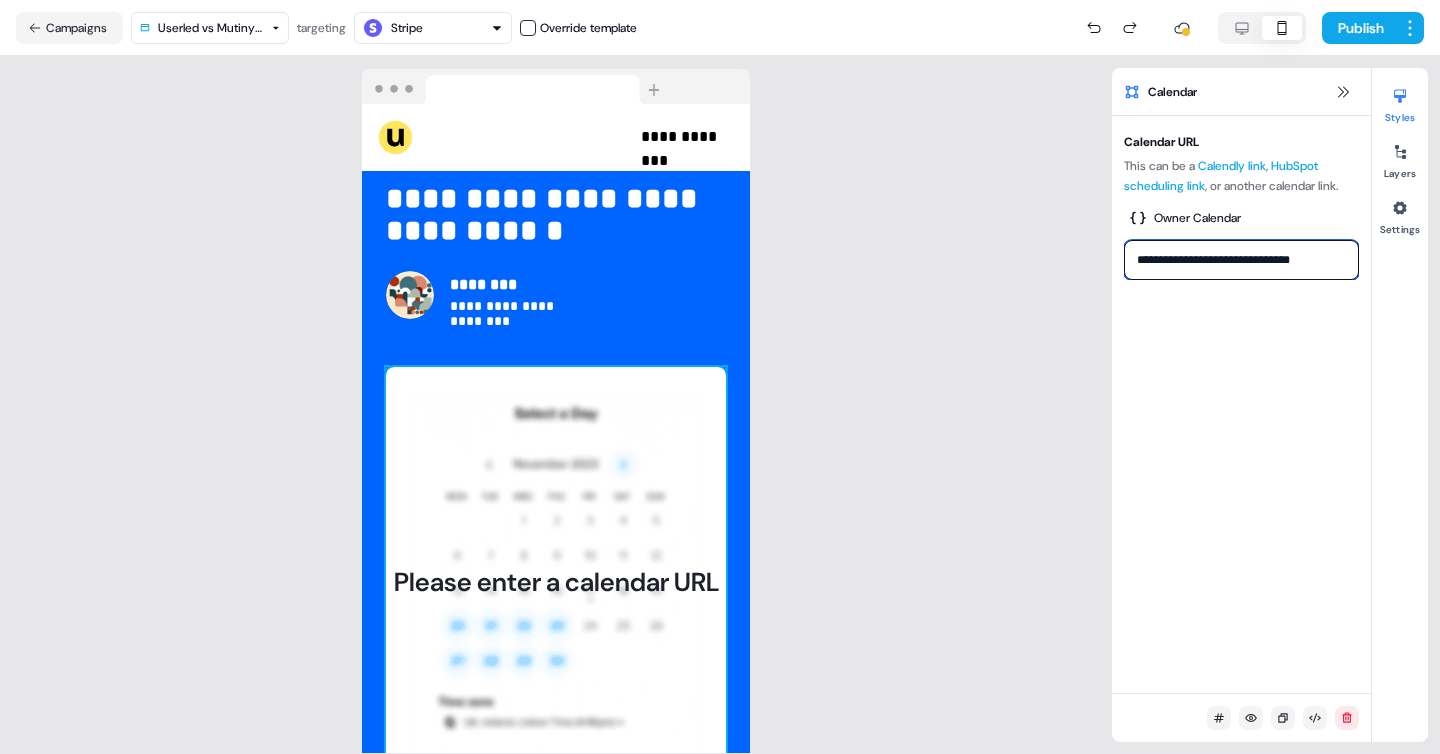 click on "**********" at bounding box center [1241, 260] 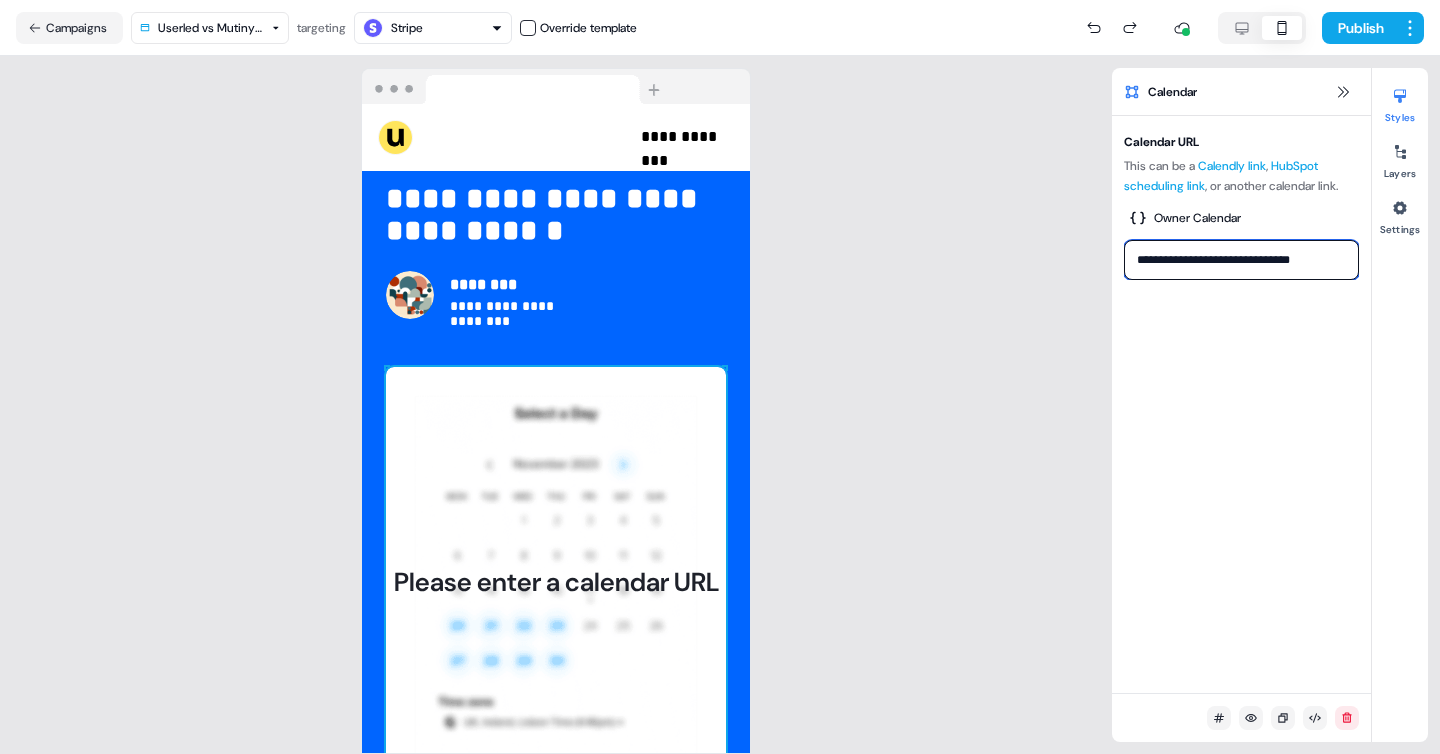 click on "**********" at bounding box center (1241, 260) 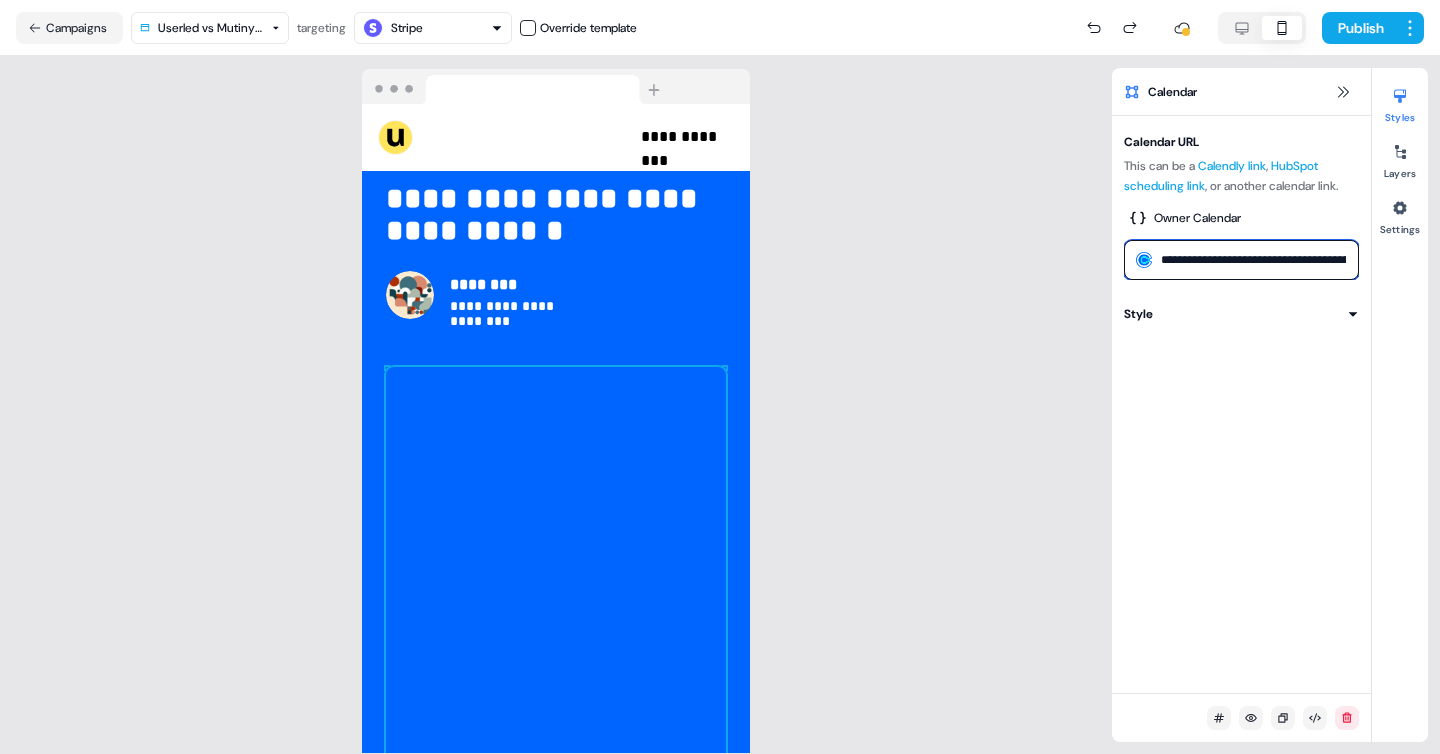 scroll, scrollTop: 0, scrollLeft: 41, axis: horizontal 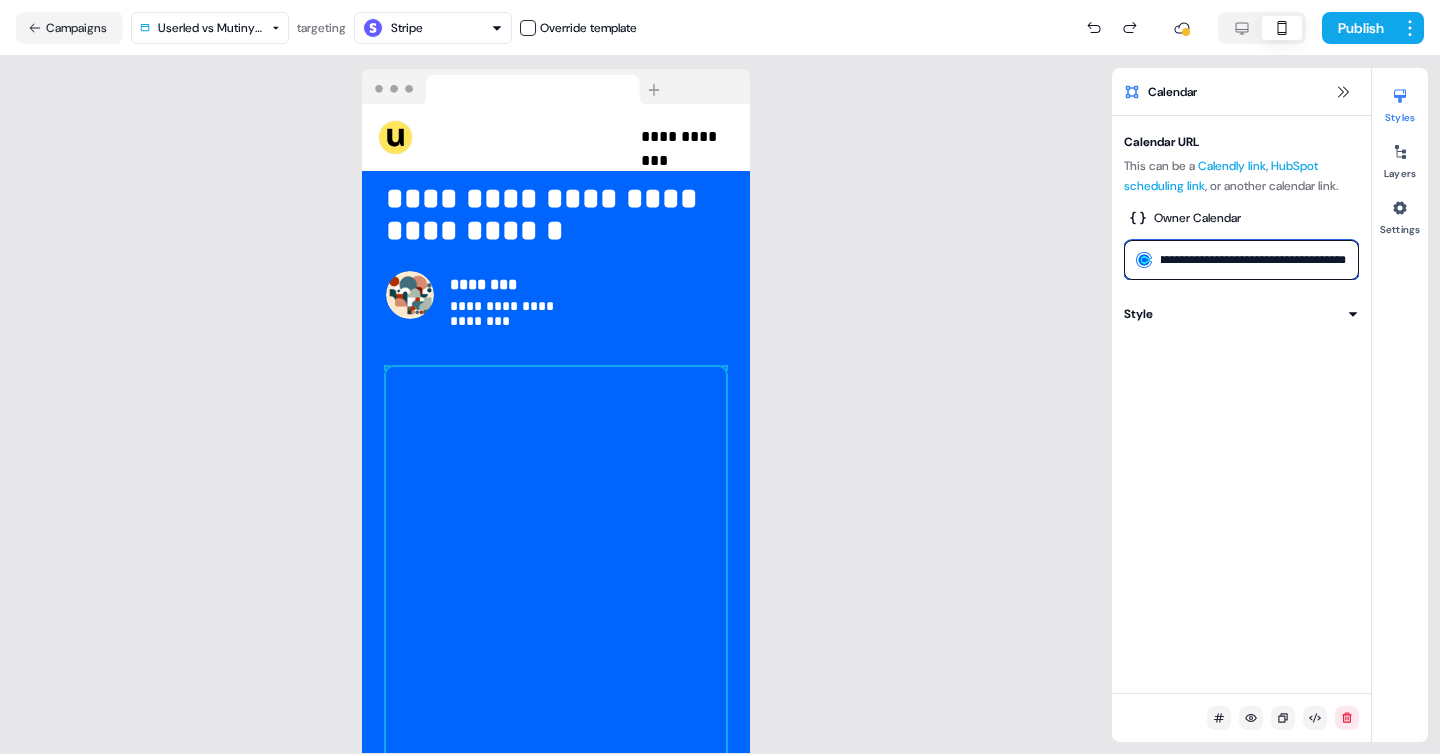 type on "**********" 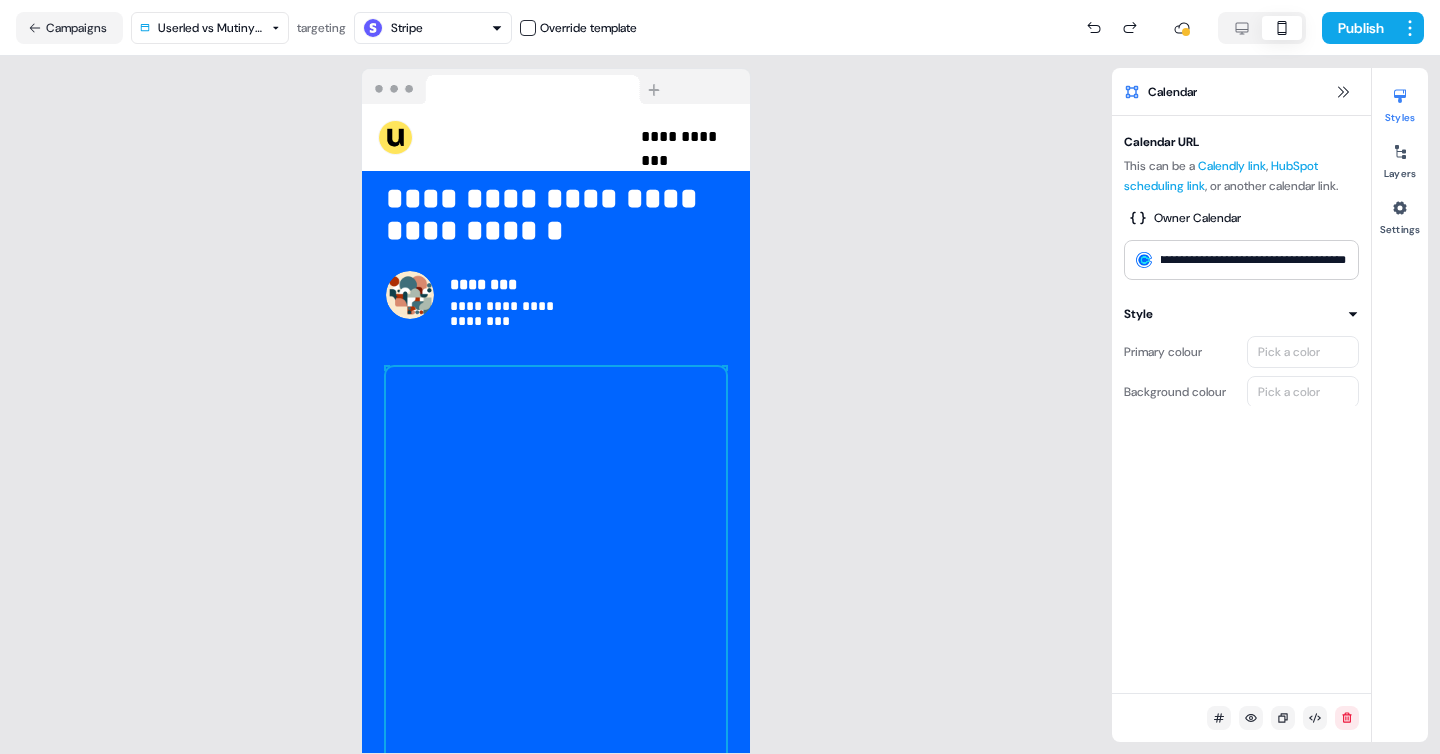 scroll, scrollTop: 0, scrollLeft: 0, axis: both 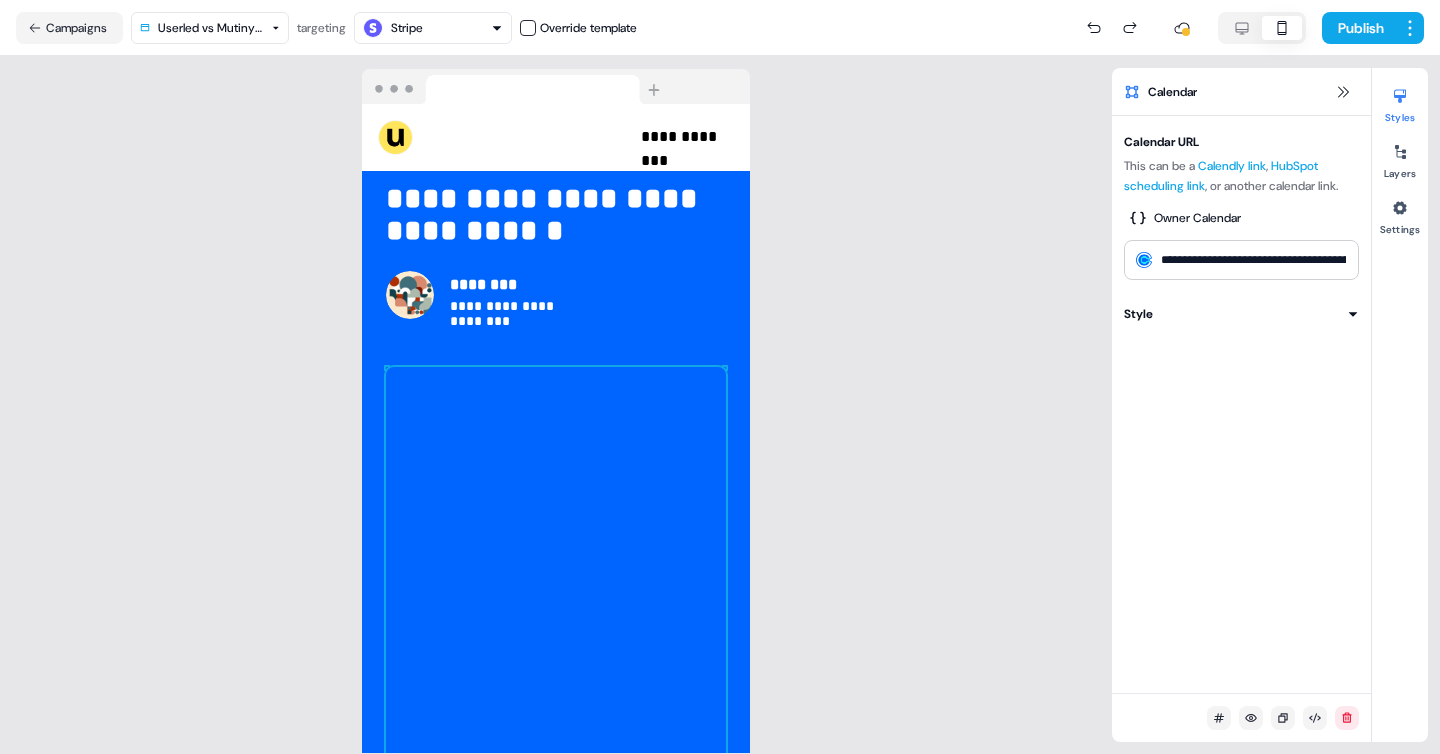 click on "Primary colour Pick a color Background colour Pick a color" at bounding box center [1241, 366] 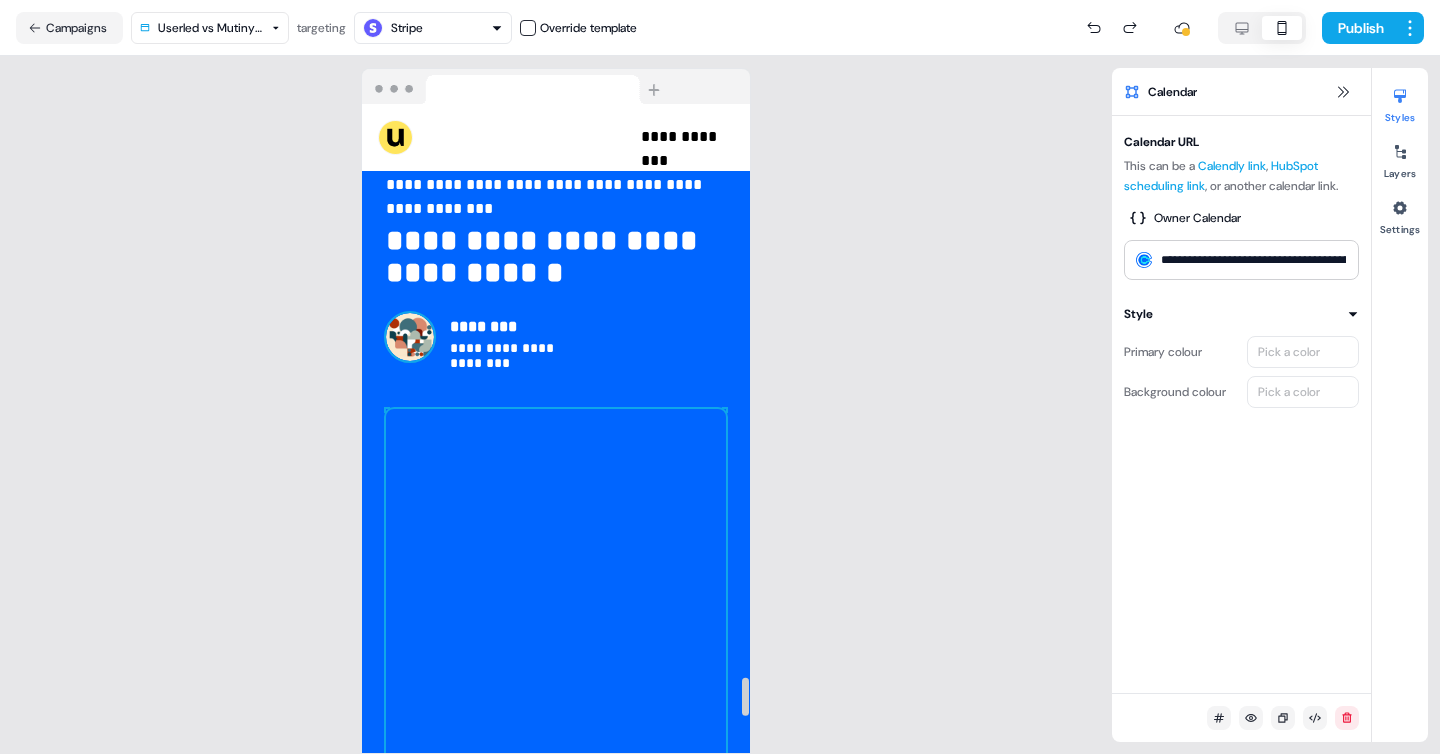 scroll, scrollTop: 9686, scrollLeft: 0, axis: vertical 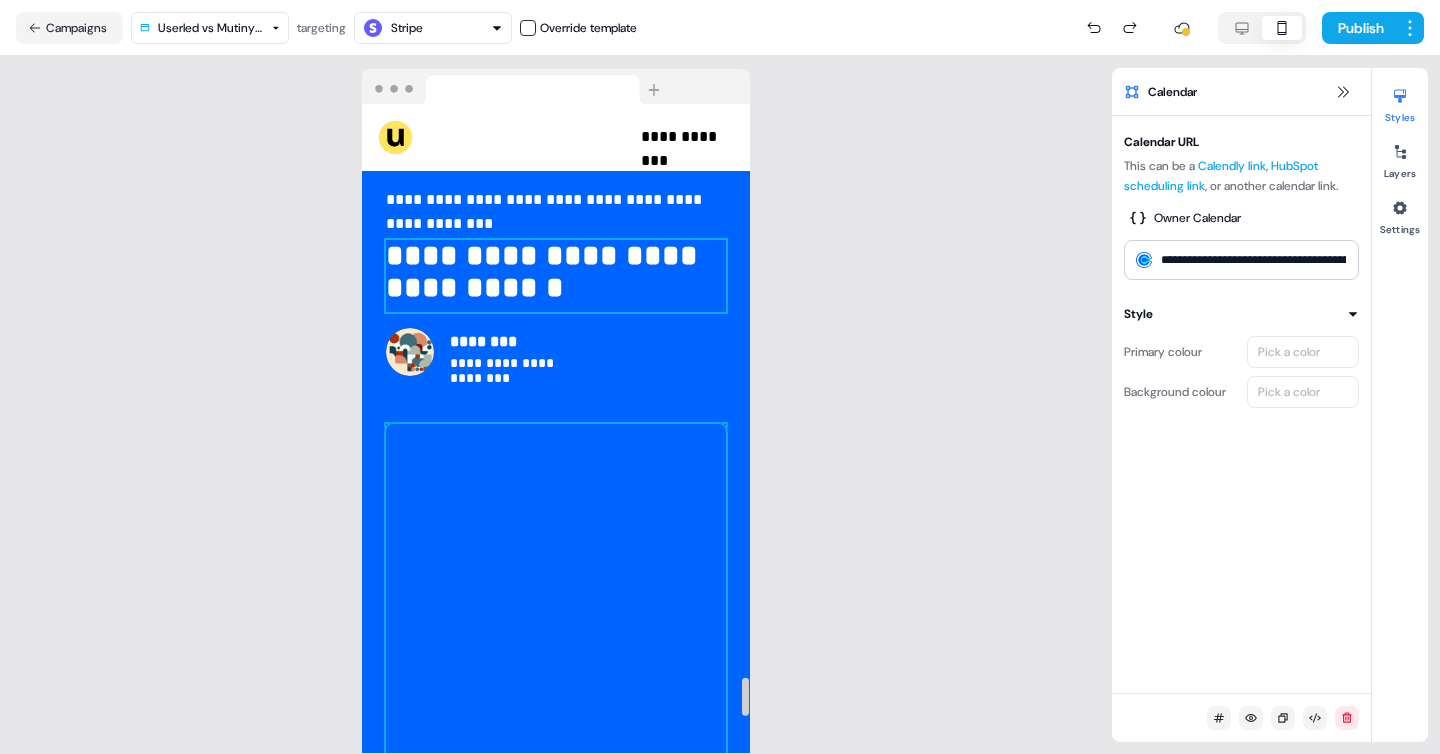 click on "**********" at bounding box center (556, 276) 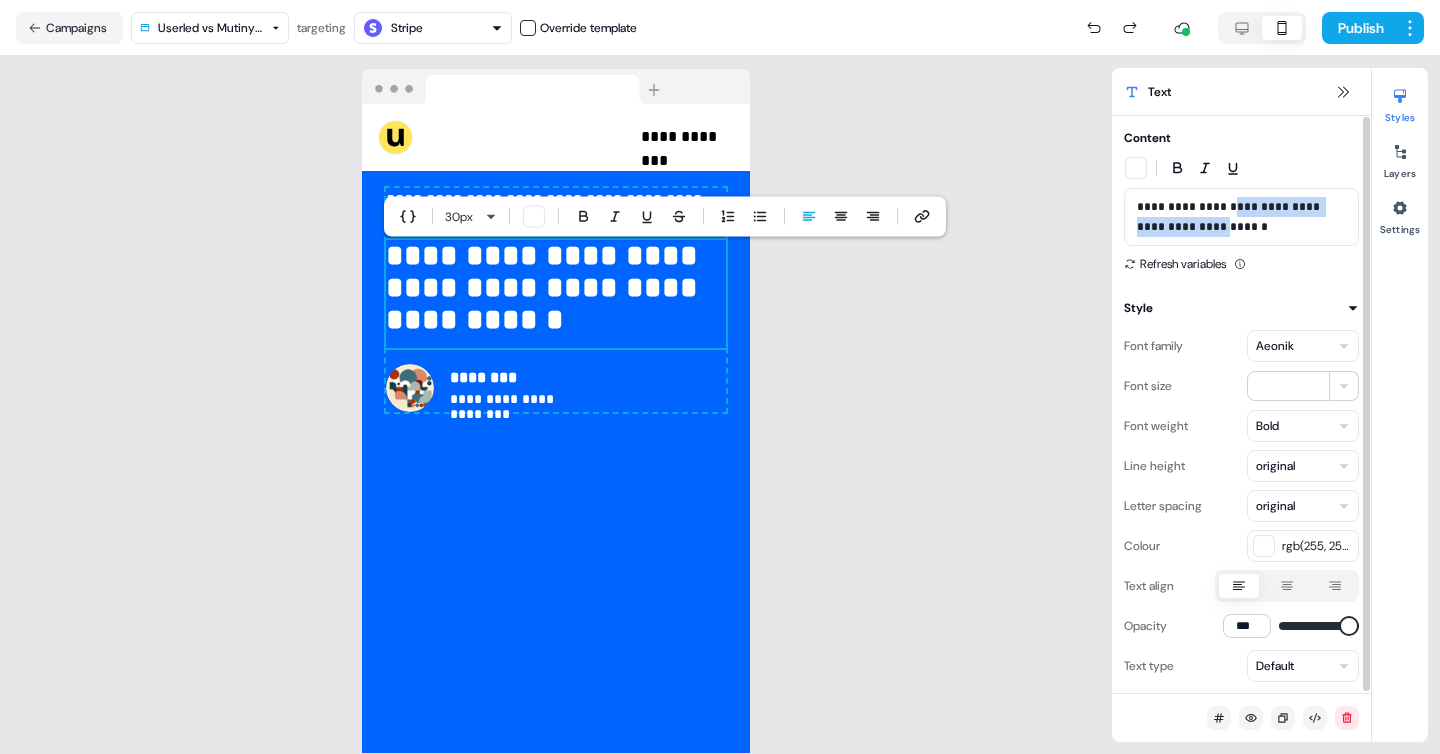 drag, startPoint x: 1274, startPoint y: 227, endPoint x: 1225, endPoint y: 211, distance: 51.546097 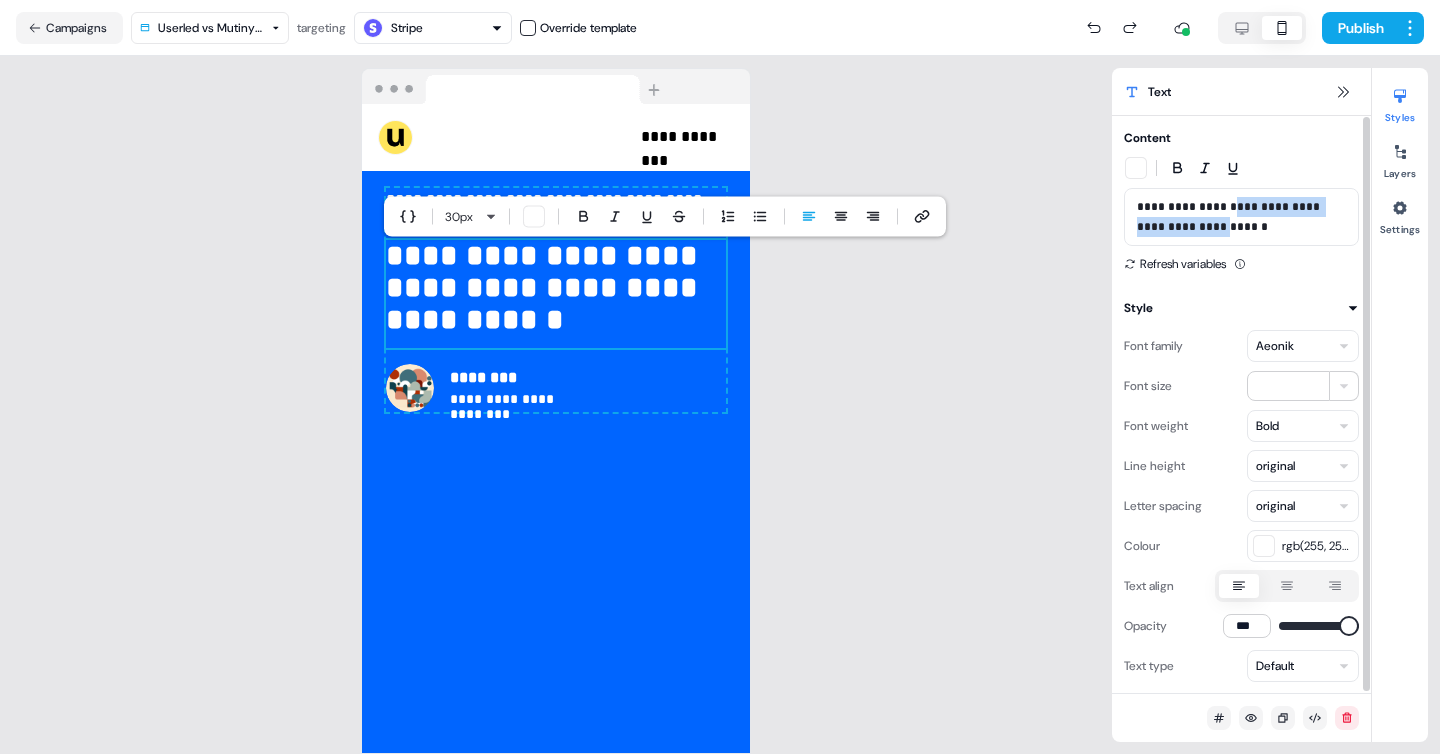 click on "**********" at bounding box center (1241, 217) 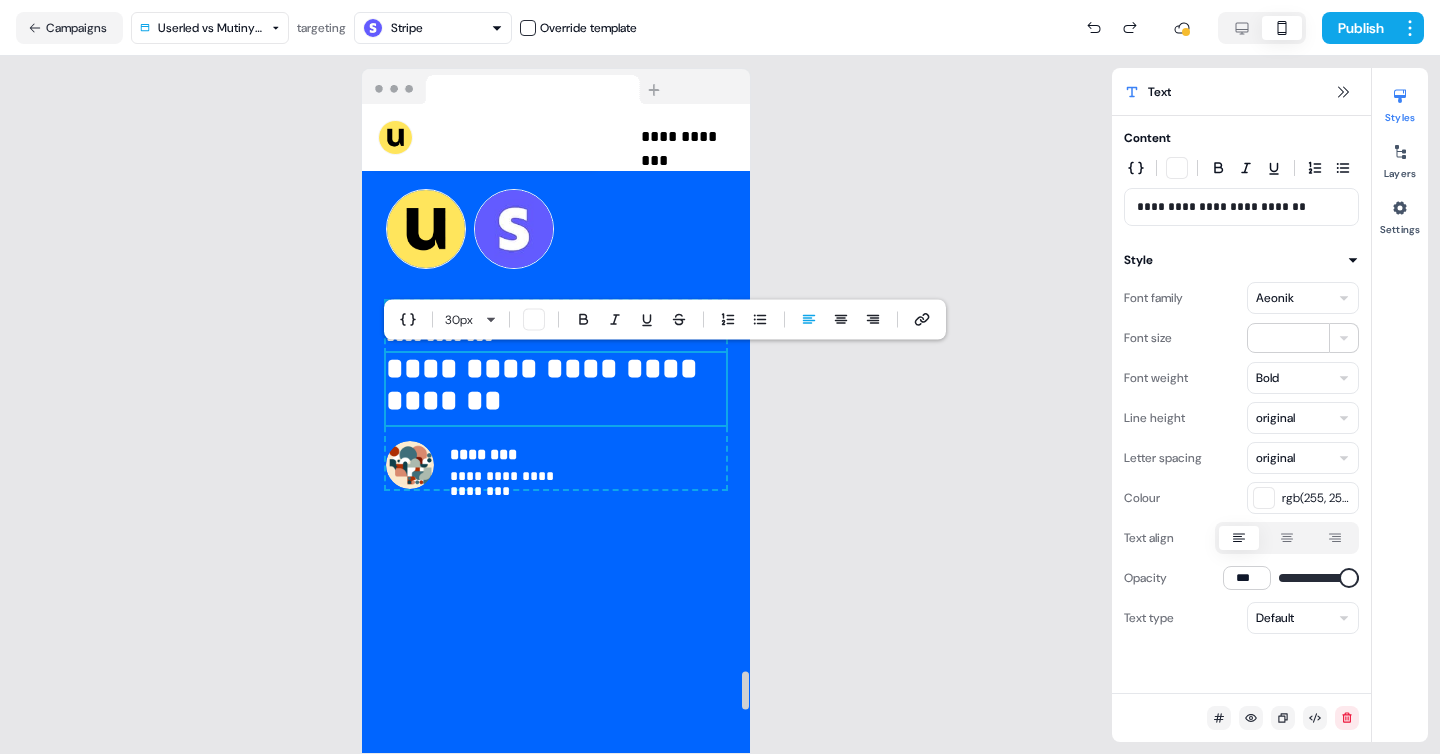 scroll, scrollTop: 9584, scrollLeft: 0, axis: vertical 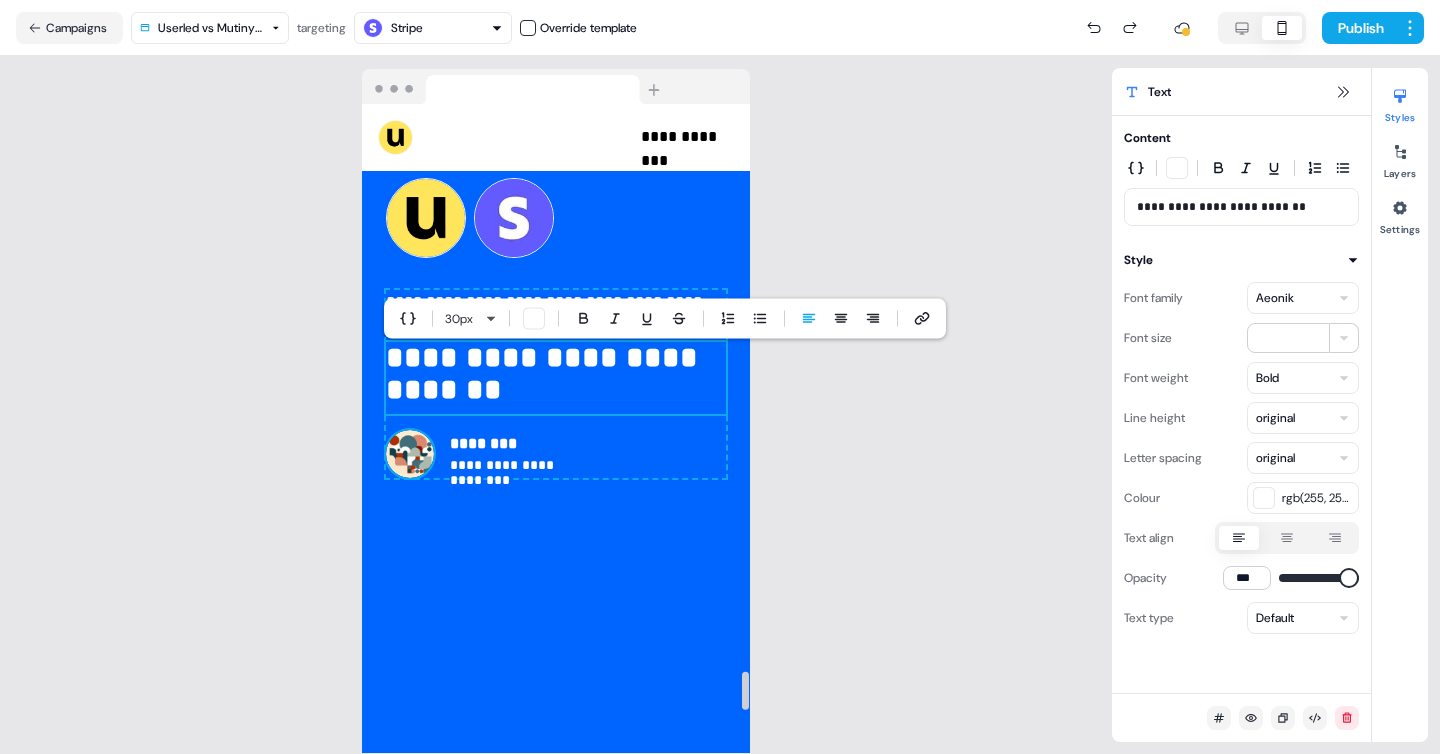 click at bounding box center (410, 454) 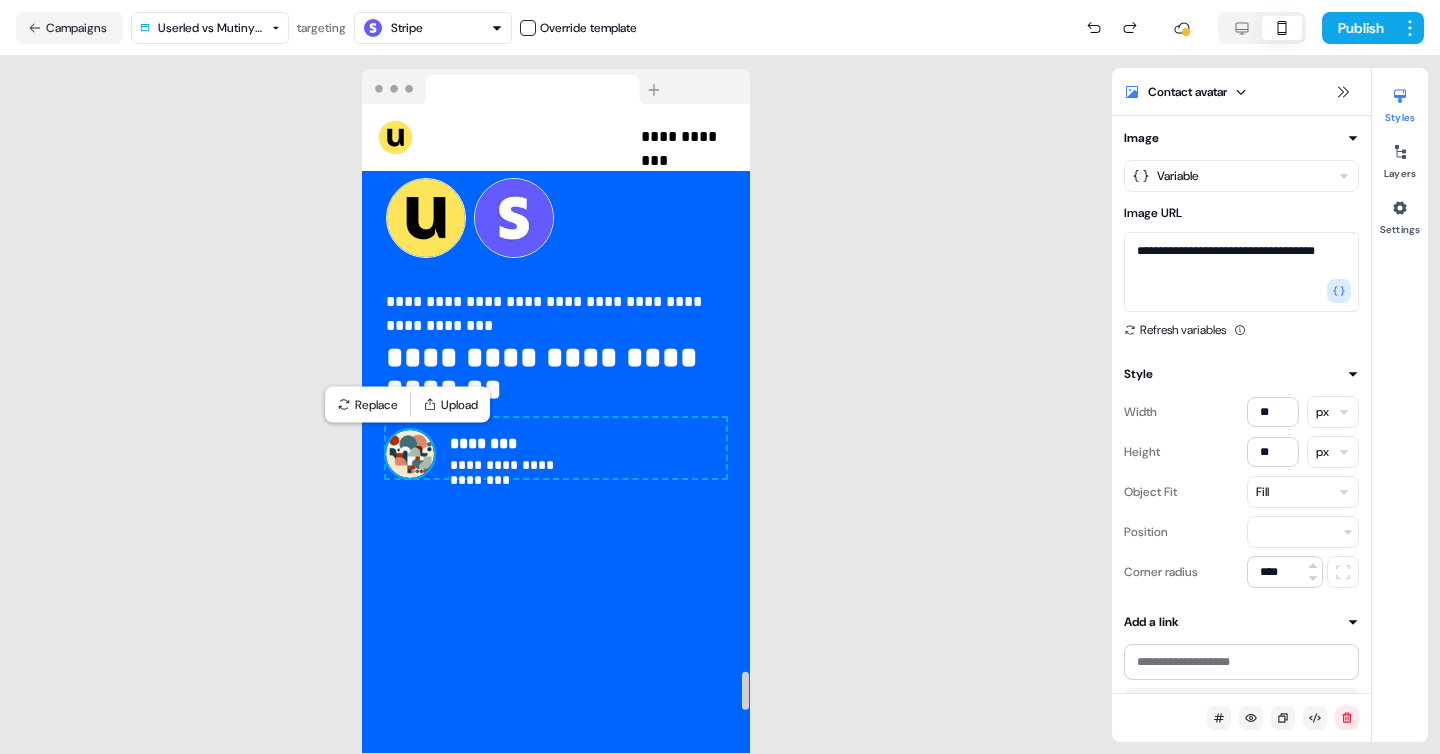 click at bounding box center [410, 454] 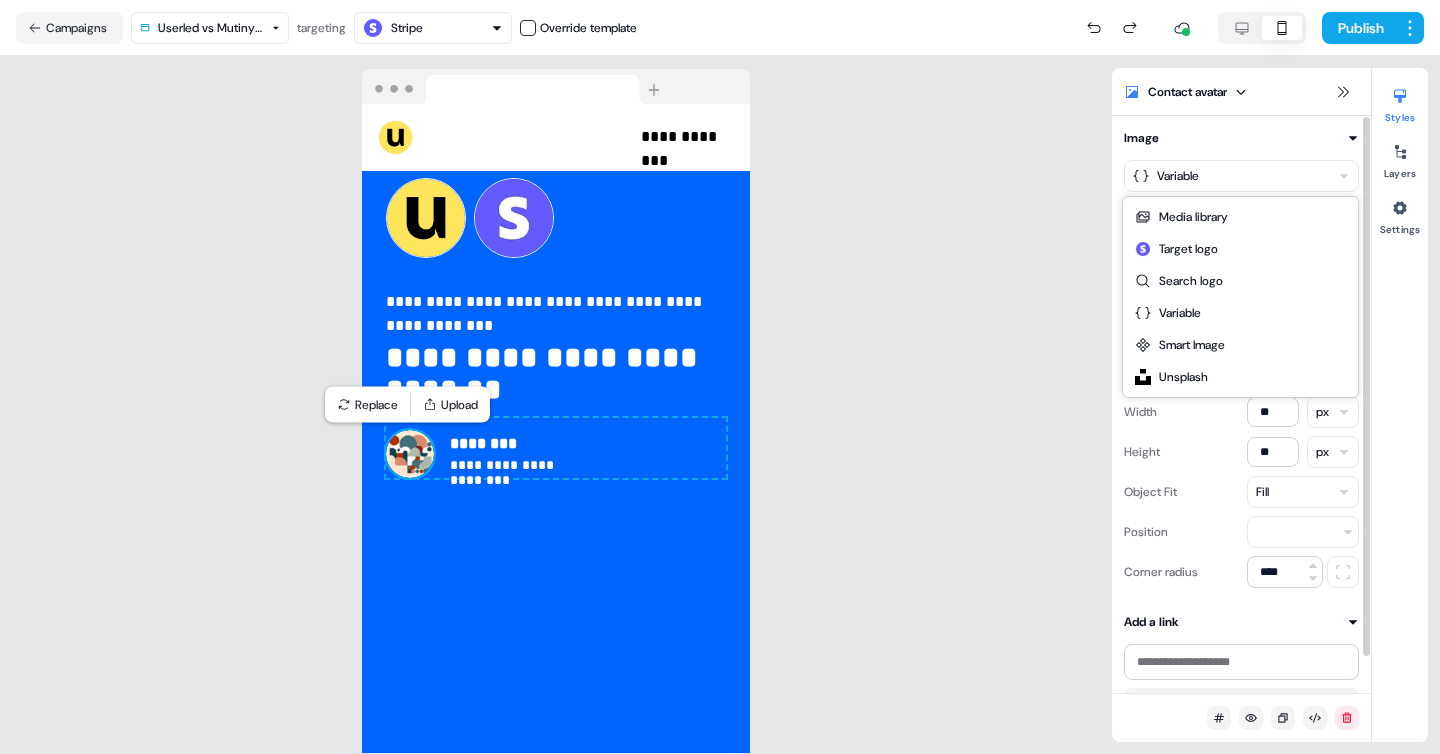 click on "Used 12 hours ago
To pick up a draggable item, press the space bar.
While dragging, use the arrow keys to move the item.
Press space again to drop the item in its new position, or press escape to cancel.
Book a demo
To pick up a draggable item, press the space bar.
While dragging, use the arrow keys to move the item.
Press space again to drop the item in its new position, or press escape to cancel.
To pick up a draggable item, press the space bar.
While dragging, use the arrow keys to move the item.
Press space again to drop the item in its new position, or press escape to cancel.
Add block
To pick up a draggable item, press the space bar.
While dragging, use the arrow keys to move the item.
Press space again to drop the item in its new position, or press escape to cancel.
Book a demo" at bounding box center [720, 377] 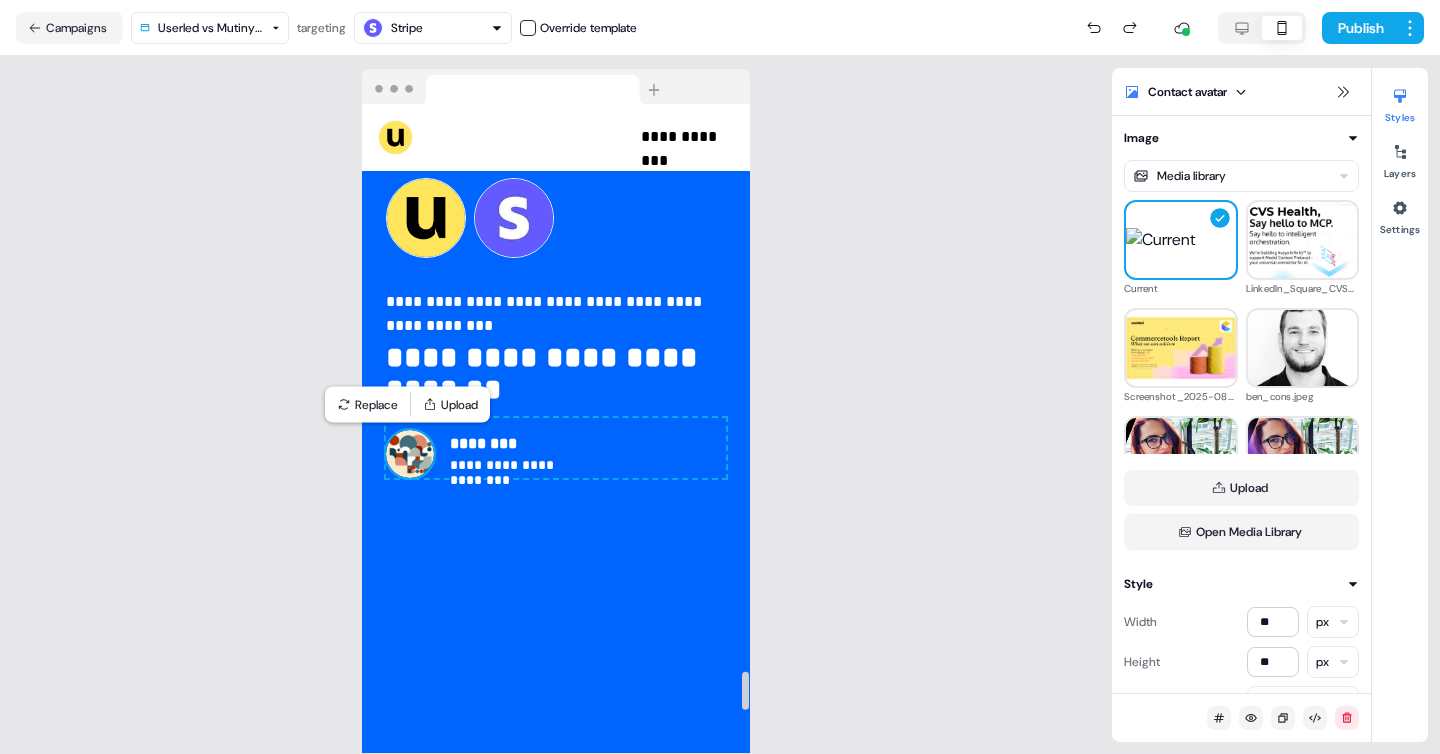 click on "**********" at bounding box center (556, 448) 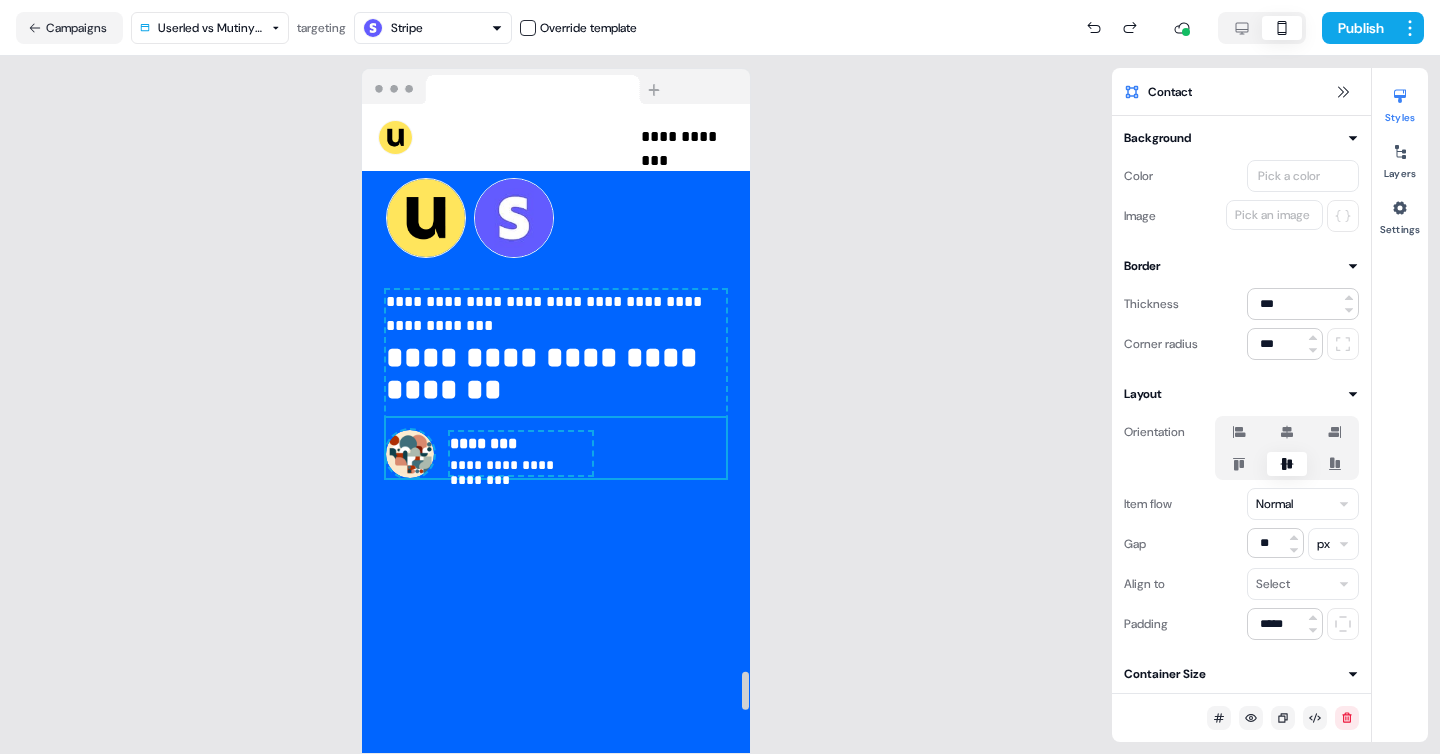 click on "**********" at bounding box center (556, 652) 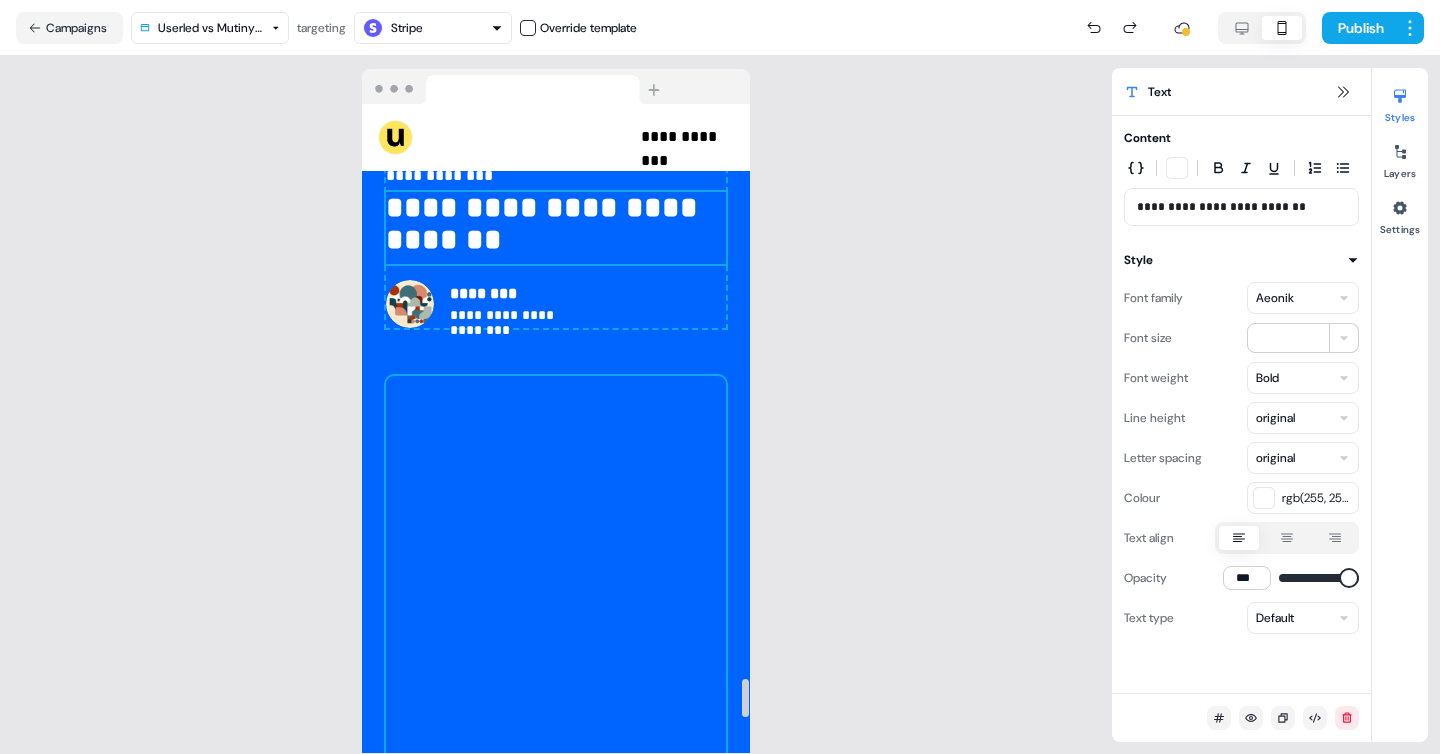 scroll, scrollTop: 9684, scrollLeft: 0, axis: vertical 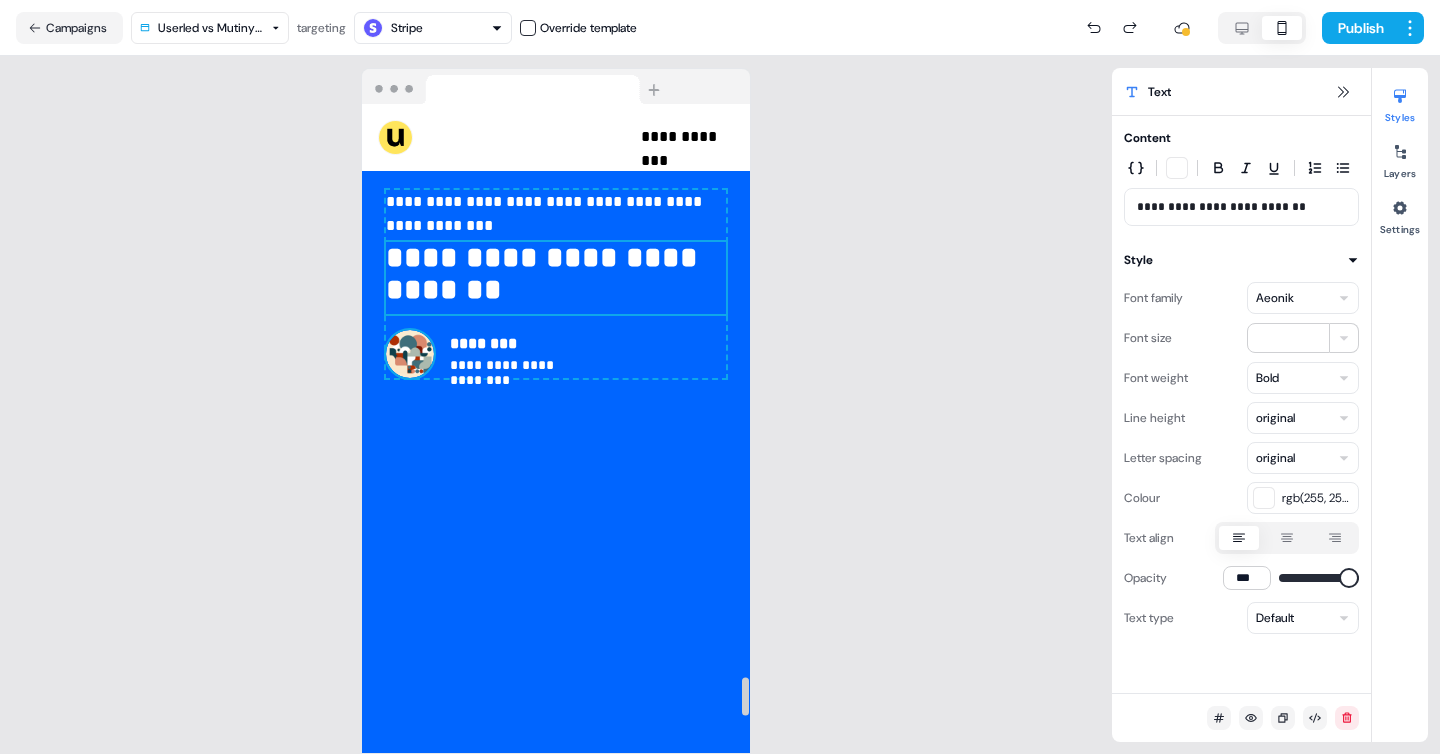 click at bounding box center (410, 354) 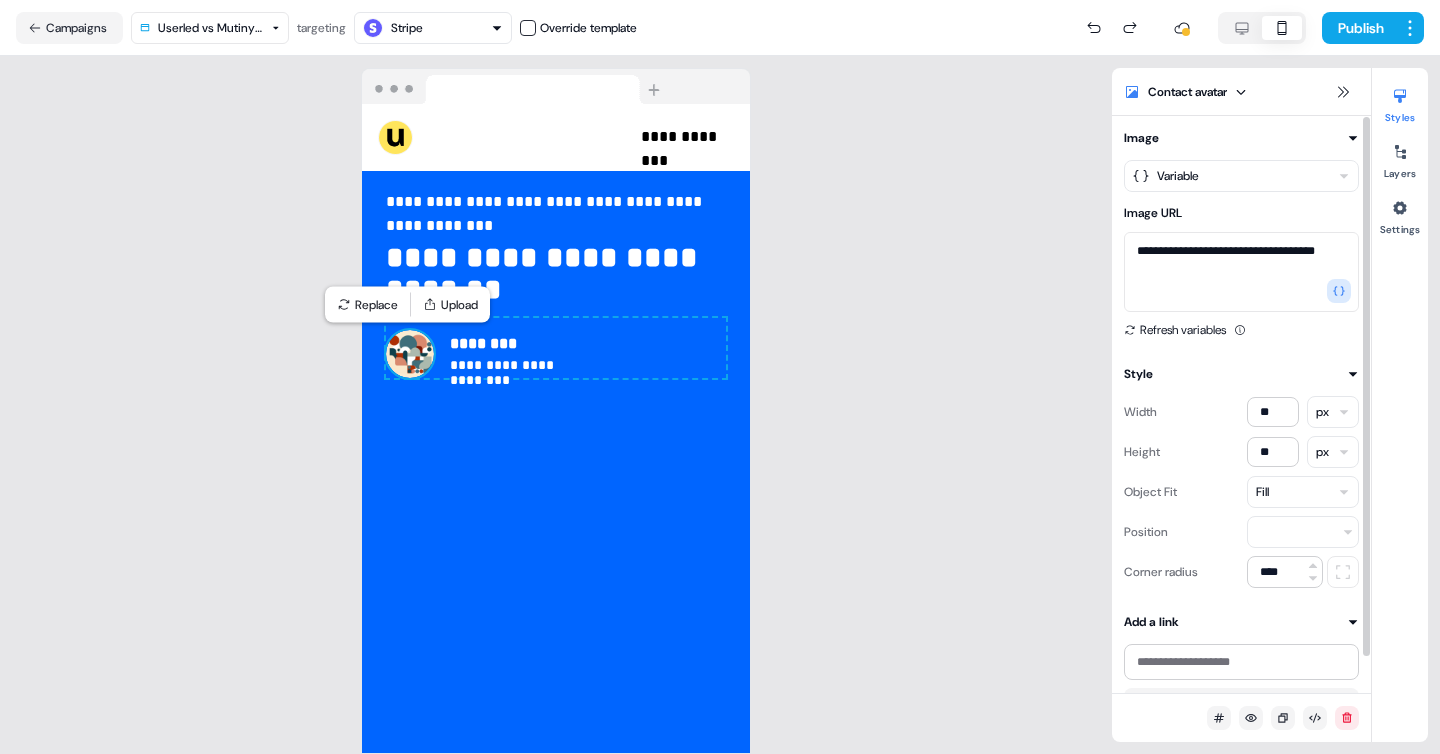 click on "Used 12 hours ago
To pick up a draggable item, press the space bar.
While dragging, use the arrow keys to move the item.
Press space again to drop the item in its new position, or press escape to cancel.
Book a demo
To pick up a draggable item, press the space bar.
While dragging, use the arrow keys to move the item.
Press space again to drop the item in its new position, or press escape to cancel.
To pick up a draggable item, press the space bar.
While dragging, use the arrow keys to move the item.
Press space again to drop the item in its new position, or press escape to cancel.
Add block
To pick up a draggable item, press the space bar.
While dragging, use the arrow keys to move the item.
Press space again to drop the item in its new position, or press escape to cancel.
Book a demo" at bounding box center [720, 377] 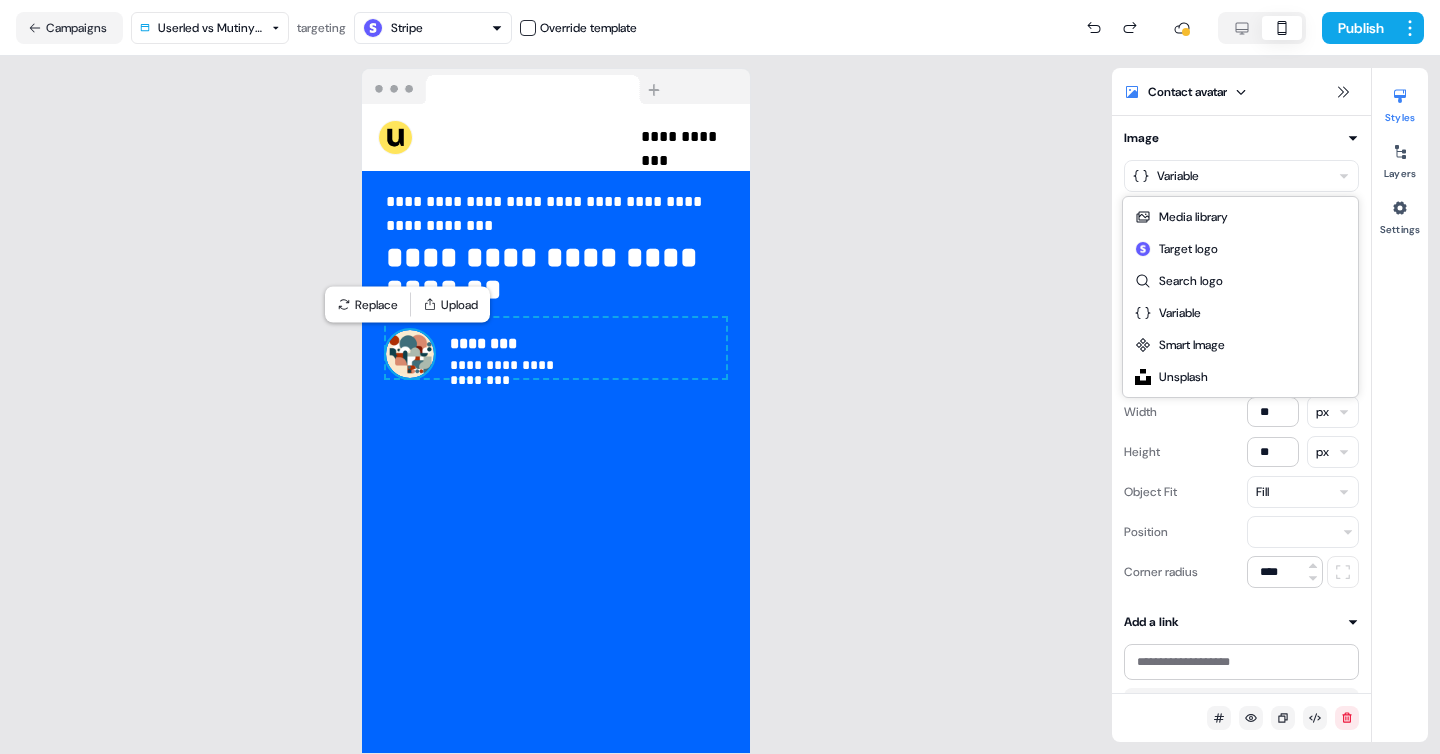 click on "Used 12 hours ago
To pick up a draggable item, press the space bar.
While dragging, use the arrow keys to move the item.
Press space again to drop the item in its new position, or press escape to cancel.
Book a demo
To pick up a draggable item, press the space bar.
While dragging, use the arrow keys to move the item.
Press space again to drop the item in its new position, or press escape to cancel.
To pick up a draggable item, press the space bar.
While dragging, use the arrow keys to move the item.
Press space again to drop the item in its new position, or press escape to cancel.
Add block
To pick up a draggable item, press the space bar.
While dragging, use the arrow keys to move the item.
Press space again to drop the item in its new position, or press escape to cancel.
Book a demo" at bounding box center [720, 377] 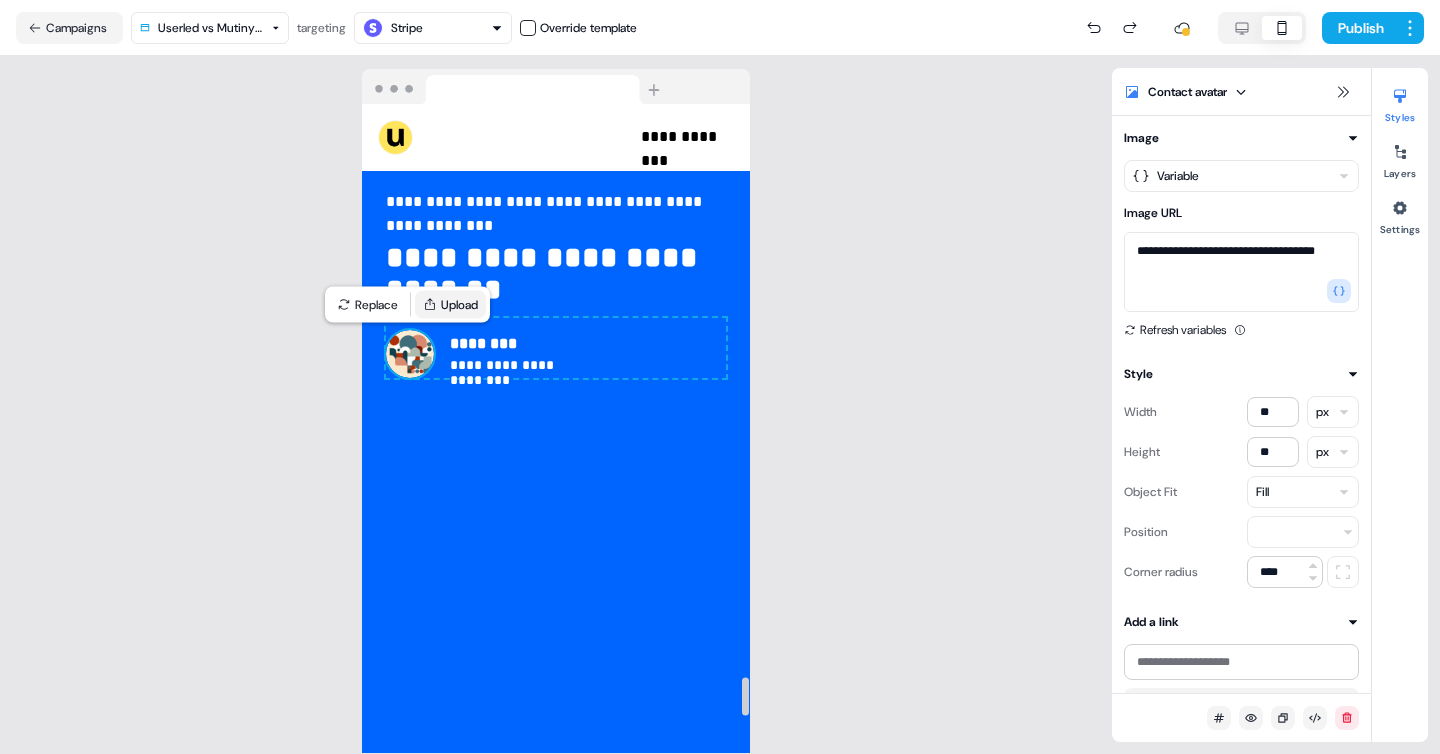 click on "Upload" at bounding box center [450, 305] 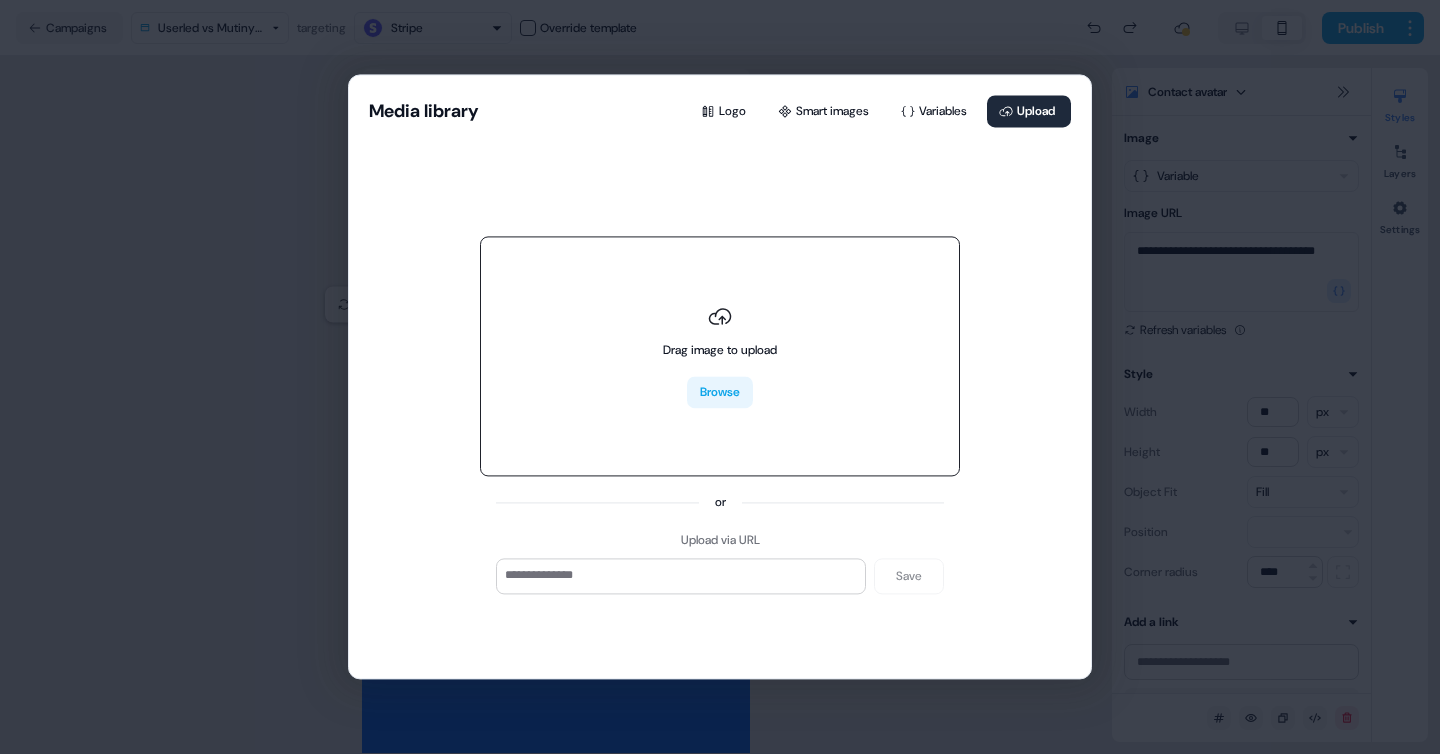 click on "Browse" at bounding box center [720, 392] 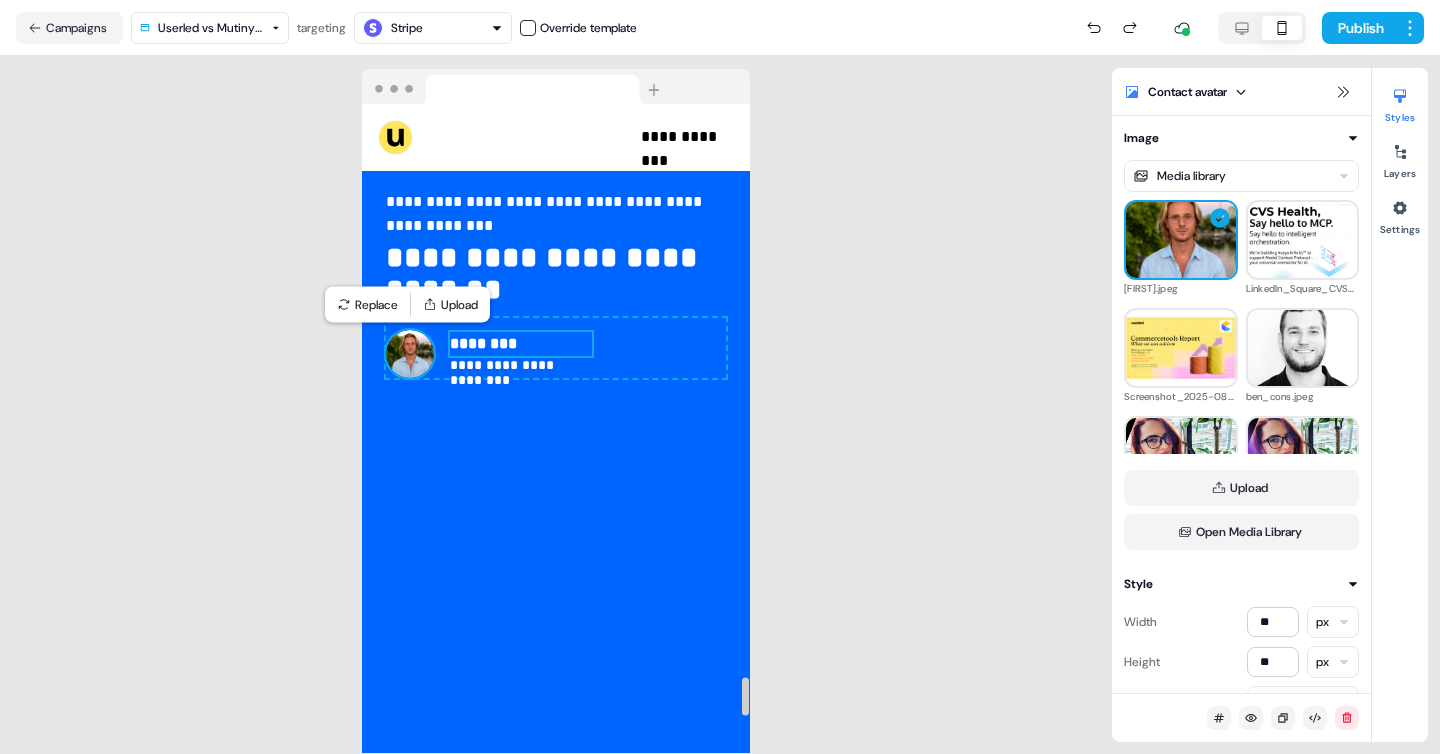 click on "********" at bounding box center (521, 344) 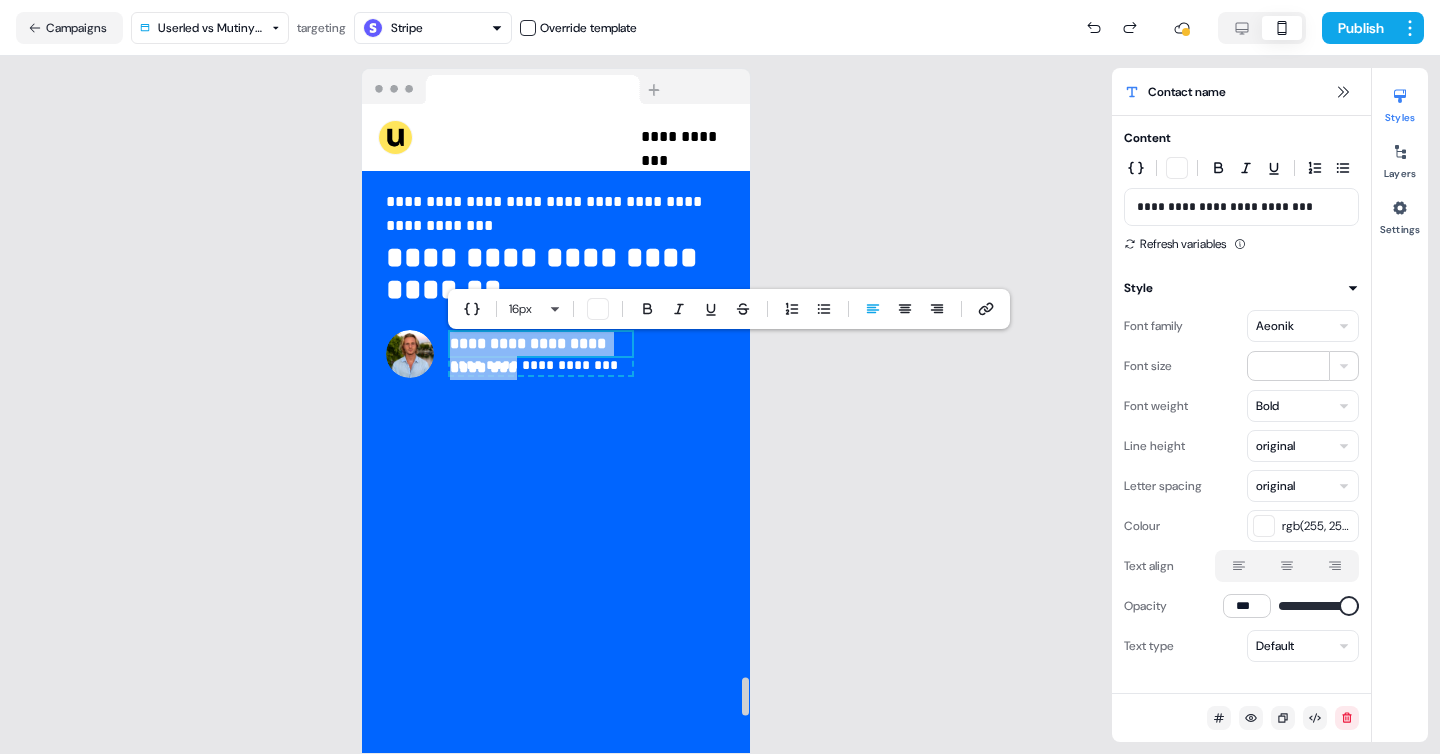type 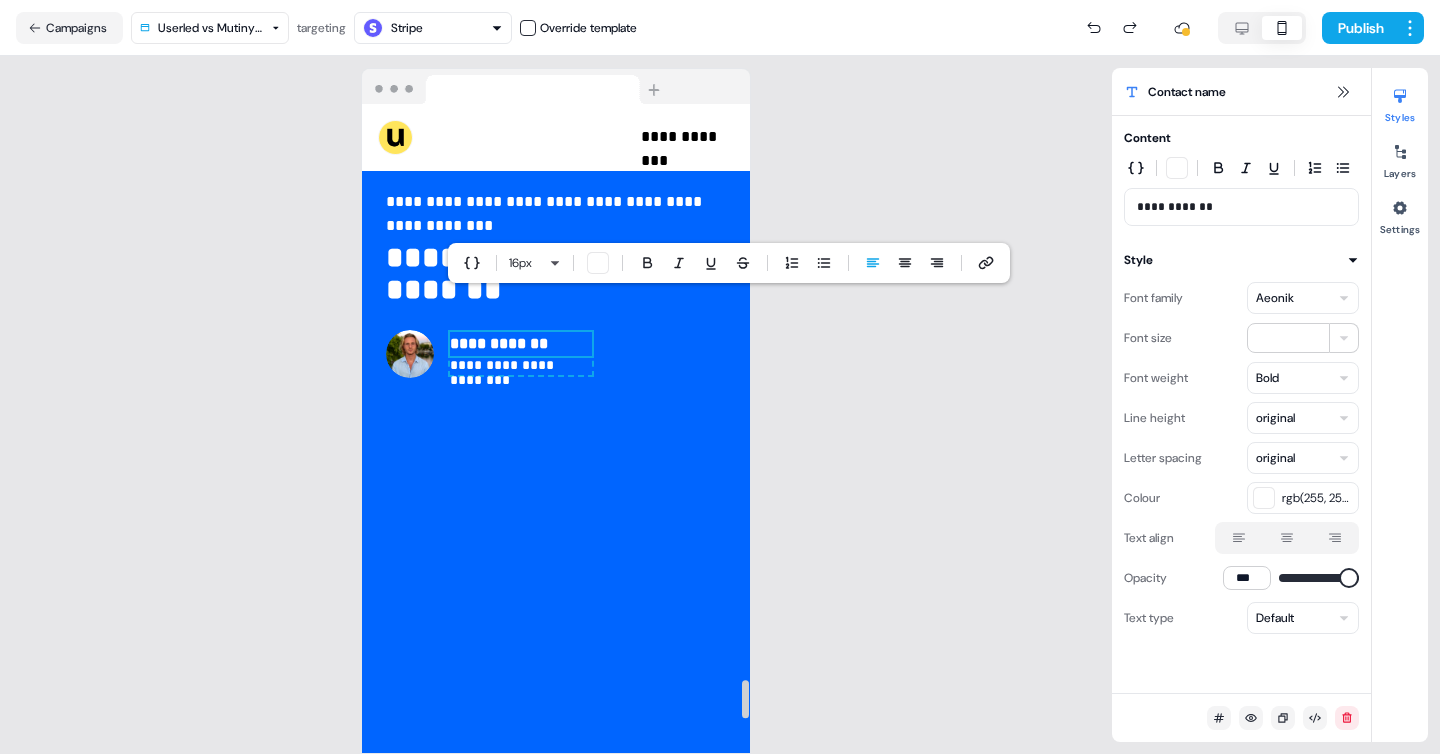 scroll, scrollTop: 9730, scrollLeft: 0, axis: vertical 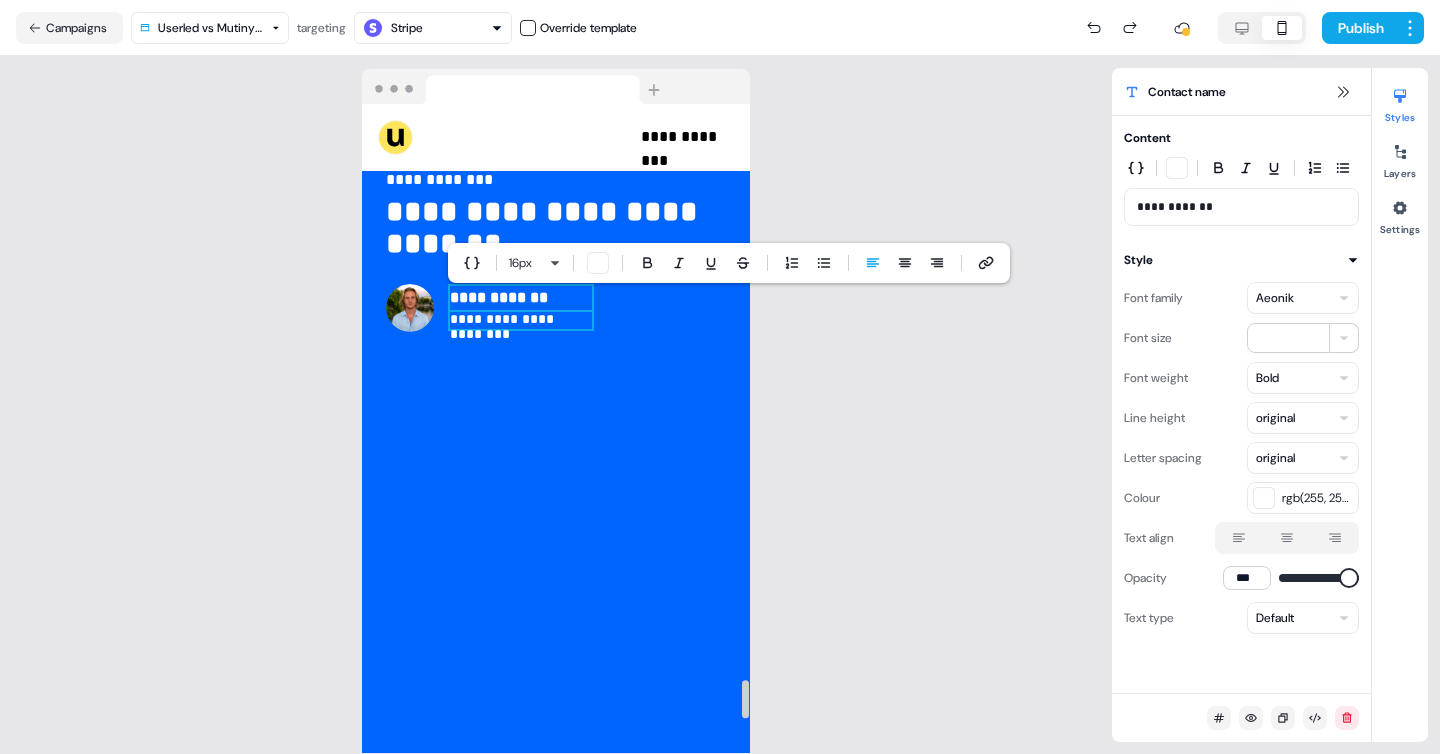 click on "**********" at bounding box center (521, 320) 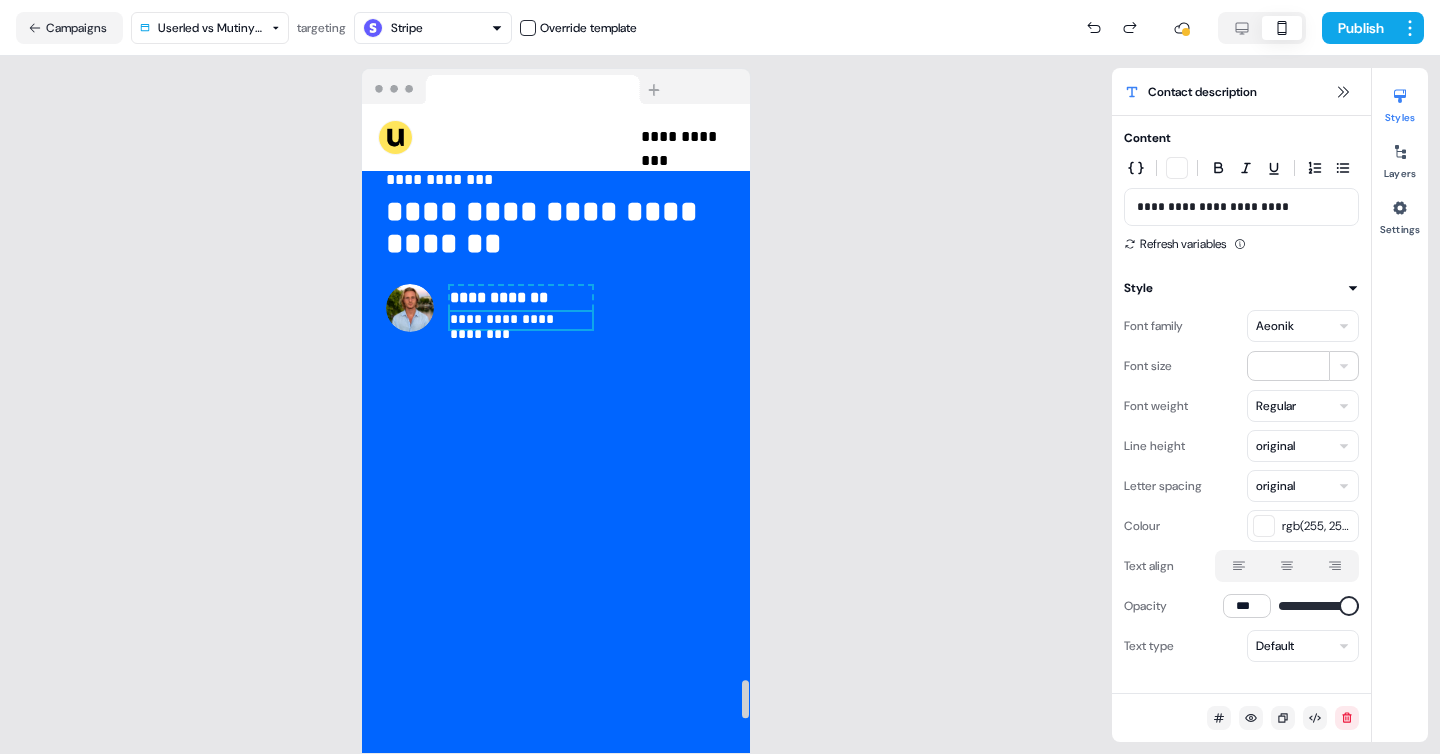 click on "**********" at bounding box center (521, 320) 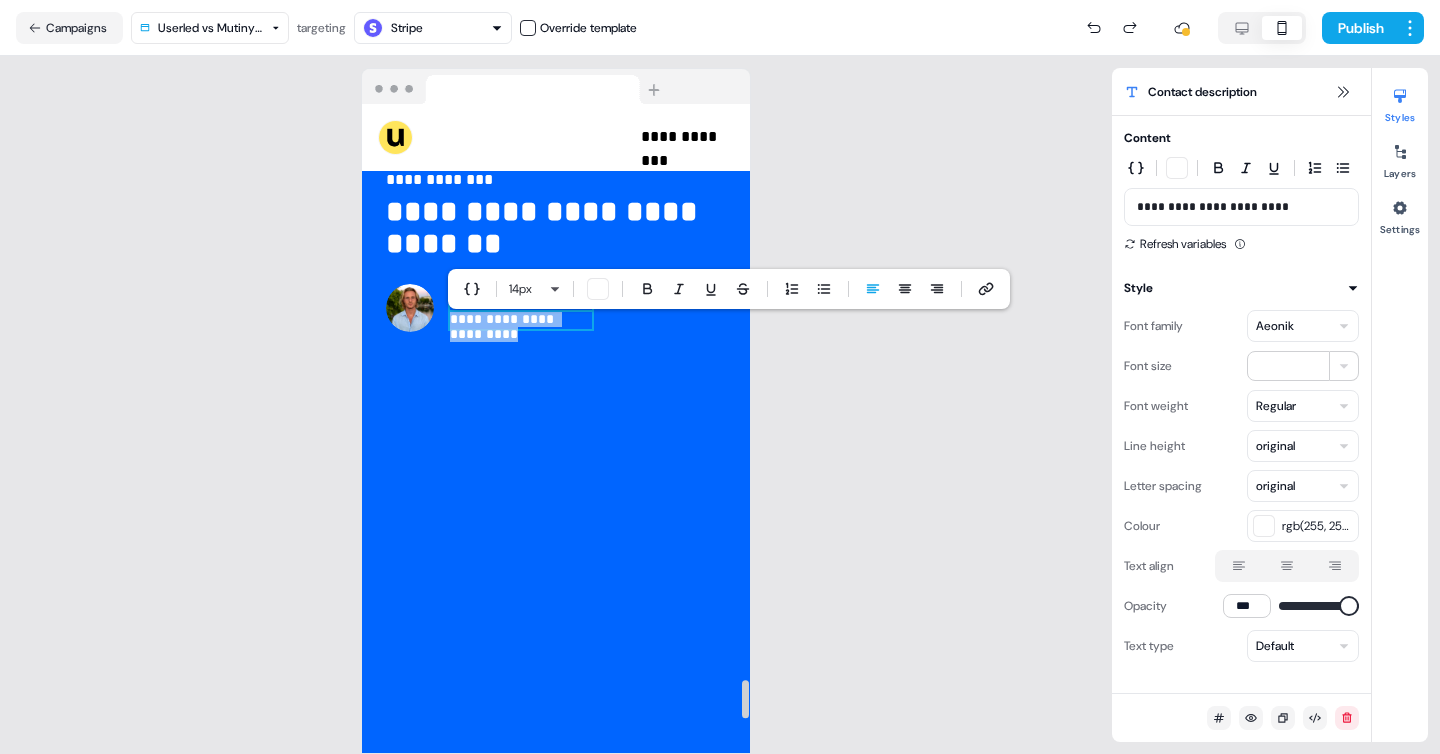 click on "**********" at bounding box center [521, 320] 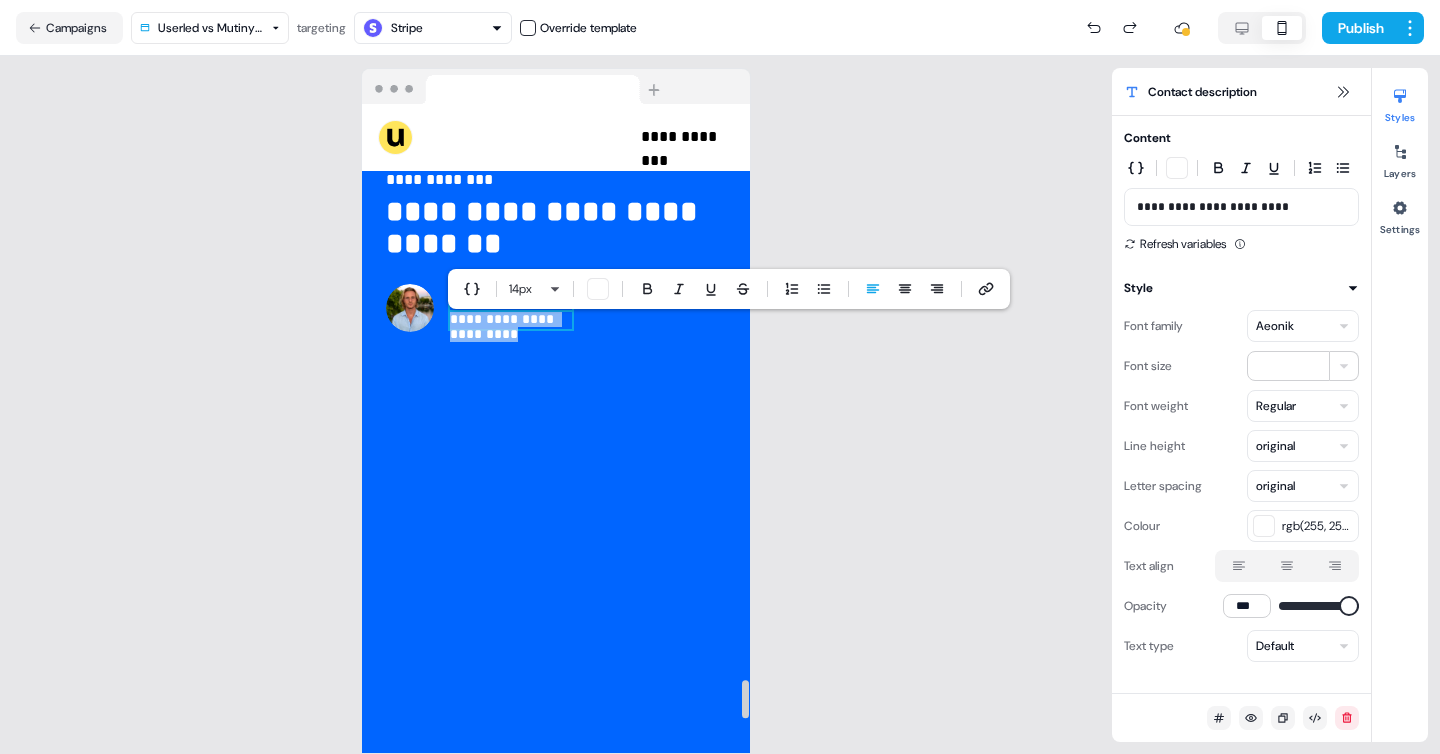 type 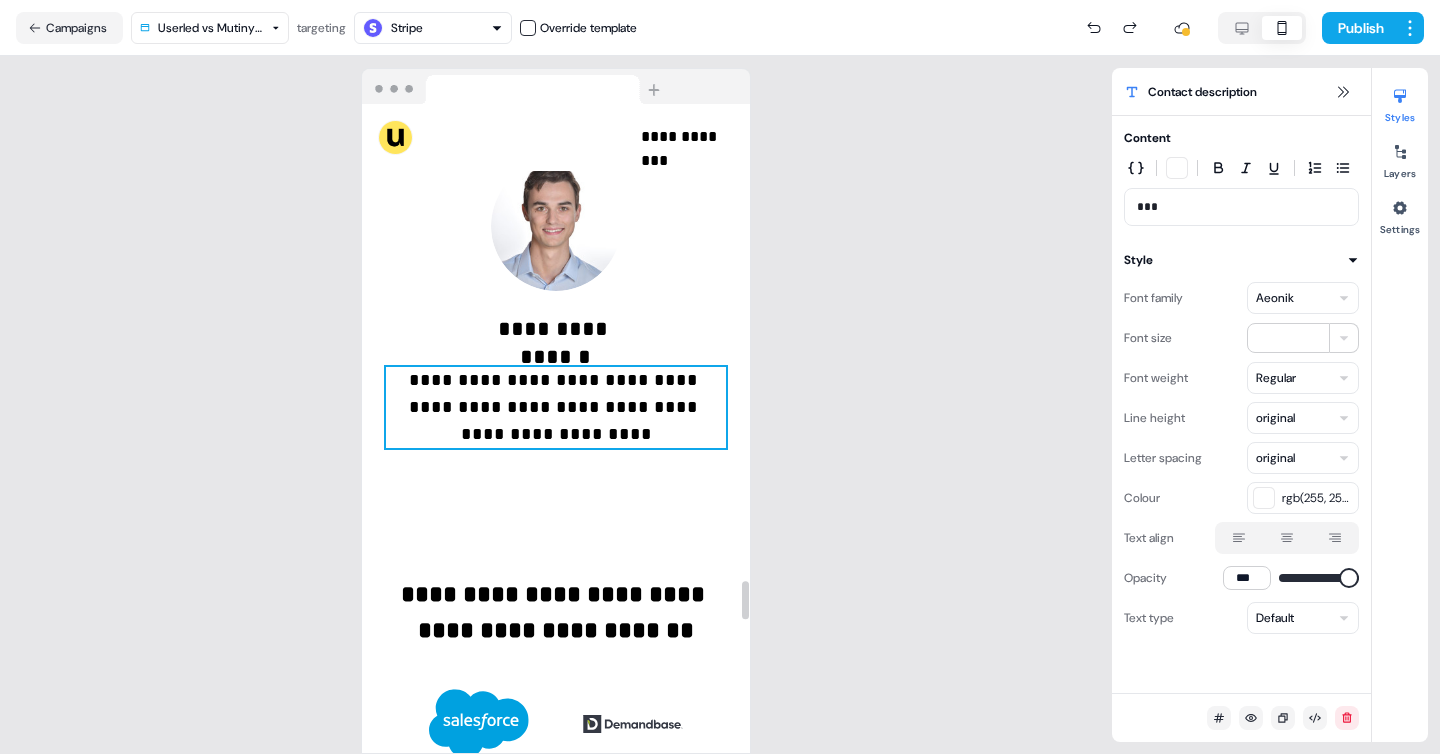 scroll, scrollTop: 8338, scrollLeft: 0, axis: vertical 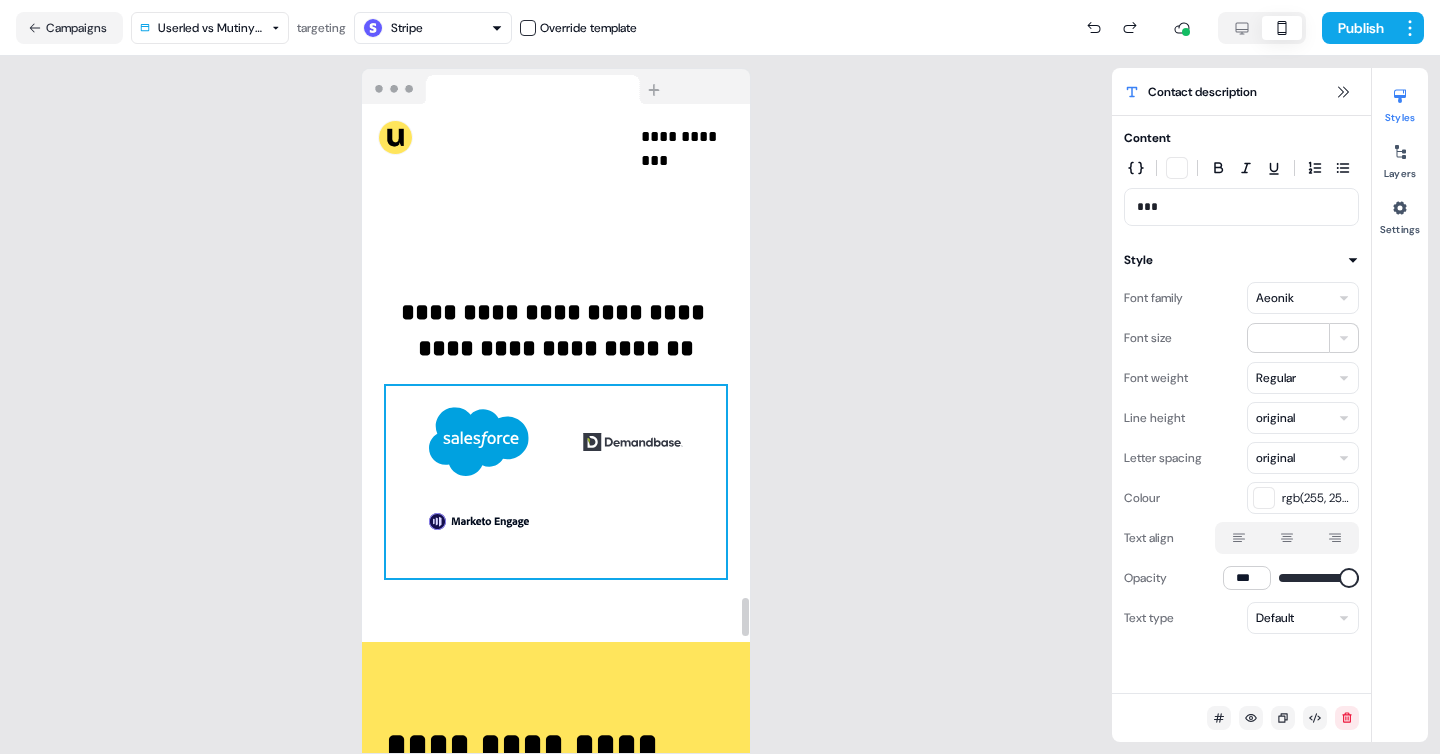 click on "To pick up a draggable item, press the space bar.
While dragging, use the arrow keys to move the item.
Press space again to drop the item in its new position, or press escape to cancel." at bounding box center (556, 482) 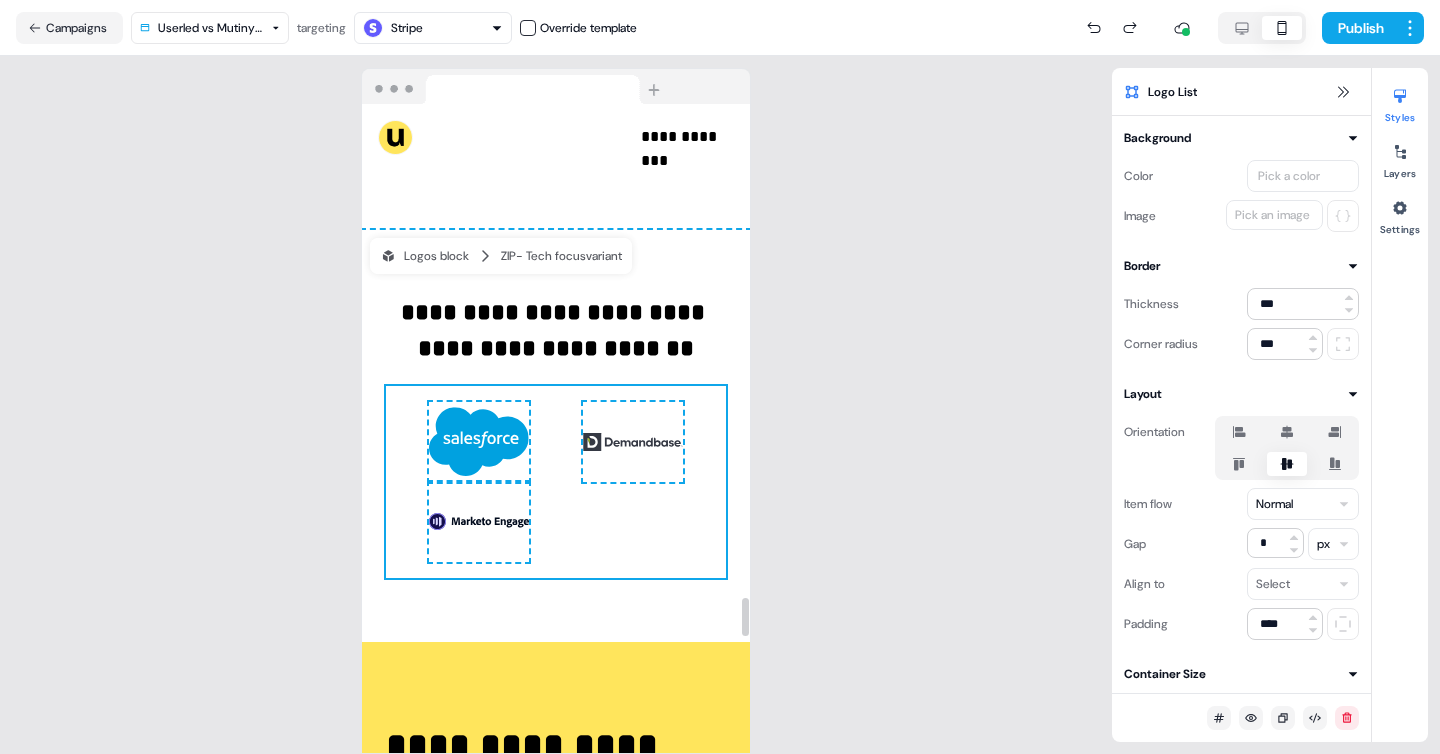 click at bounding box center (479, 522) 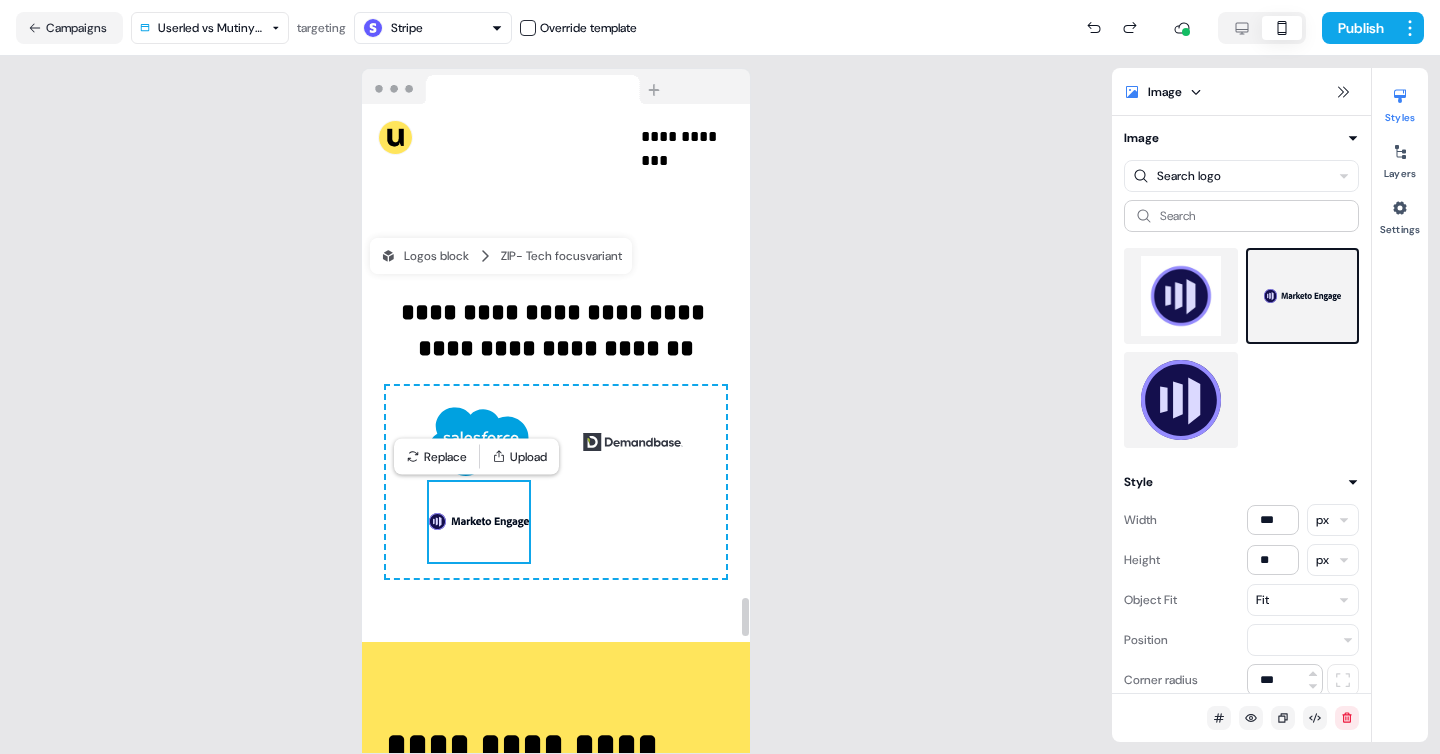 click at bounding box center (479, 522) 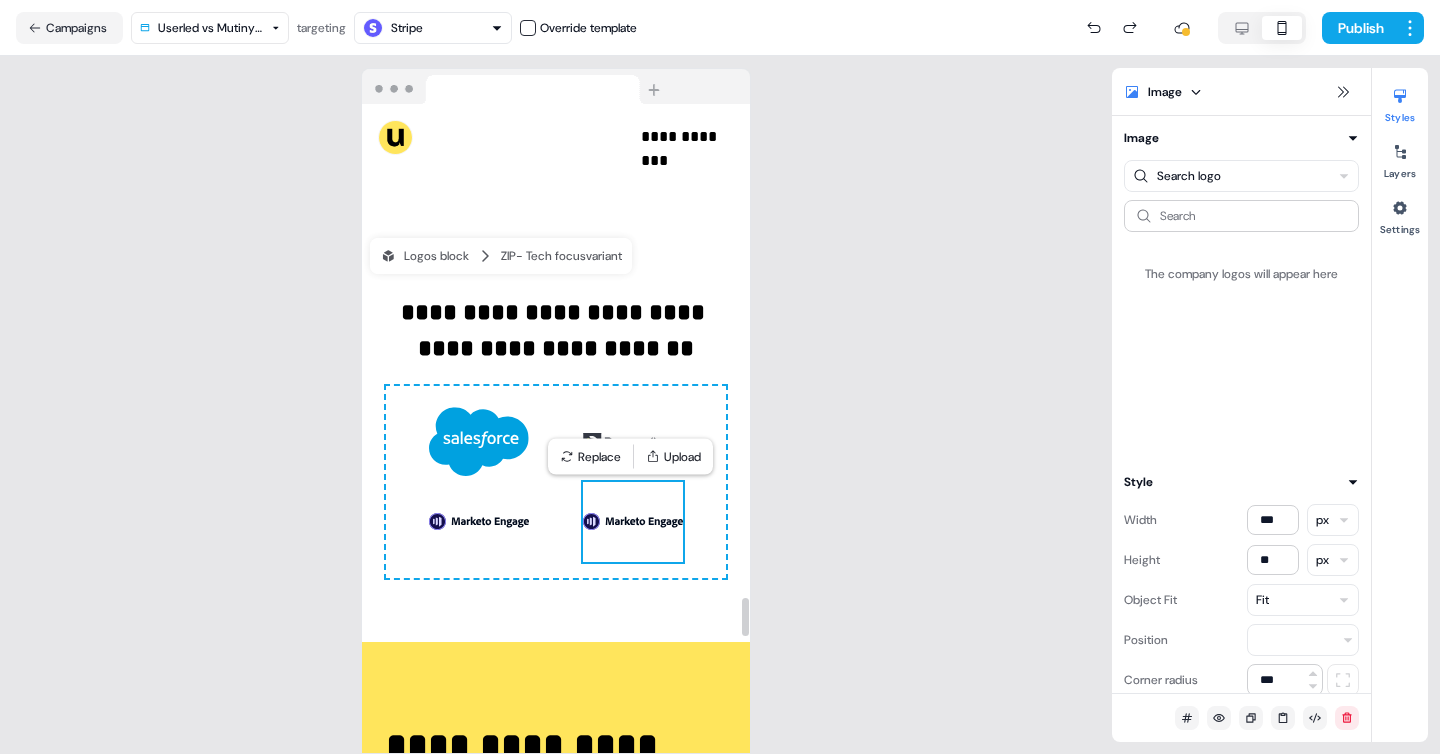 click at bounding box center [633, 522] 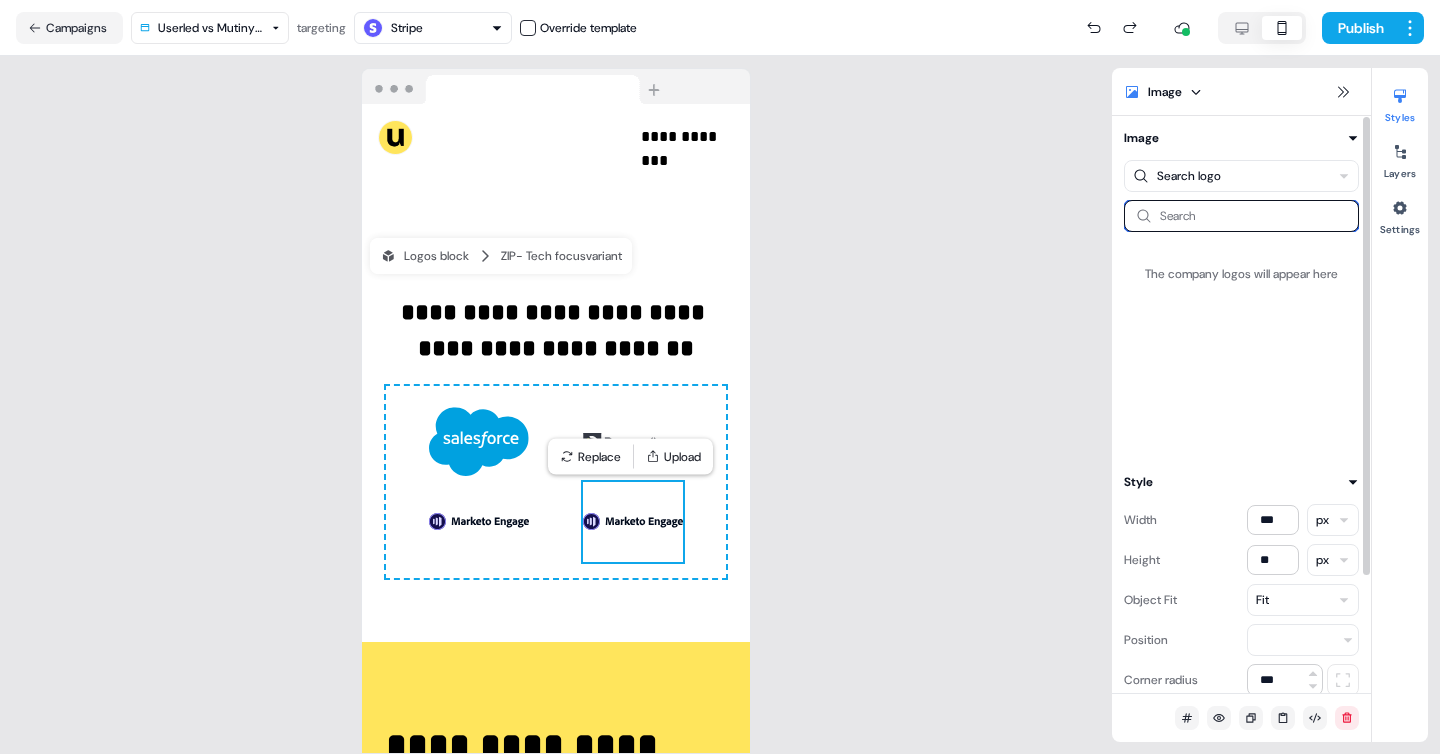 click at bounding box center [1241, 216] 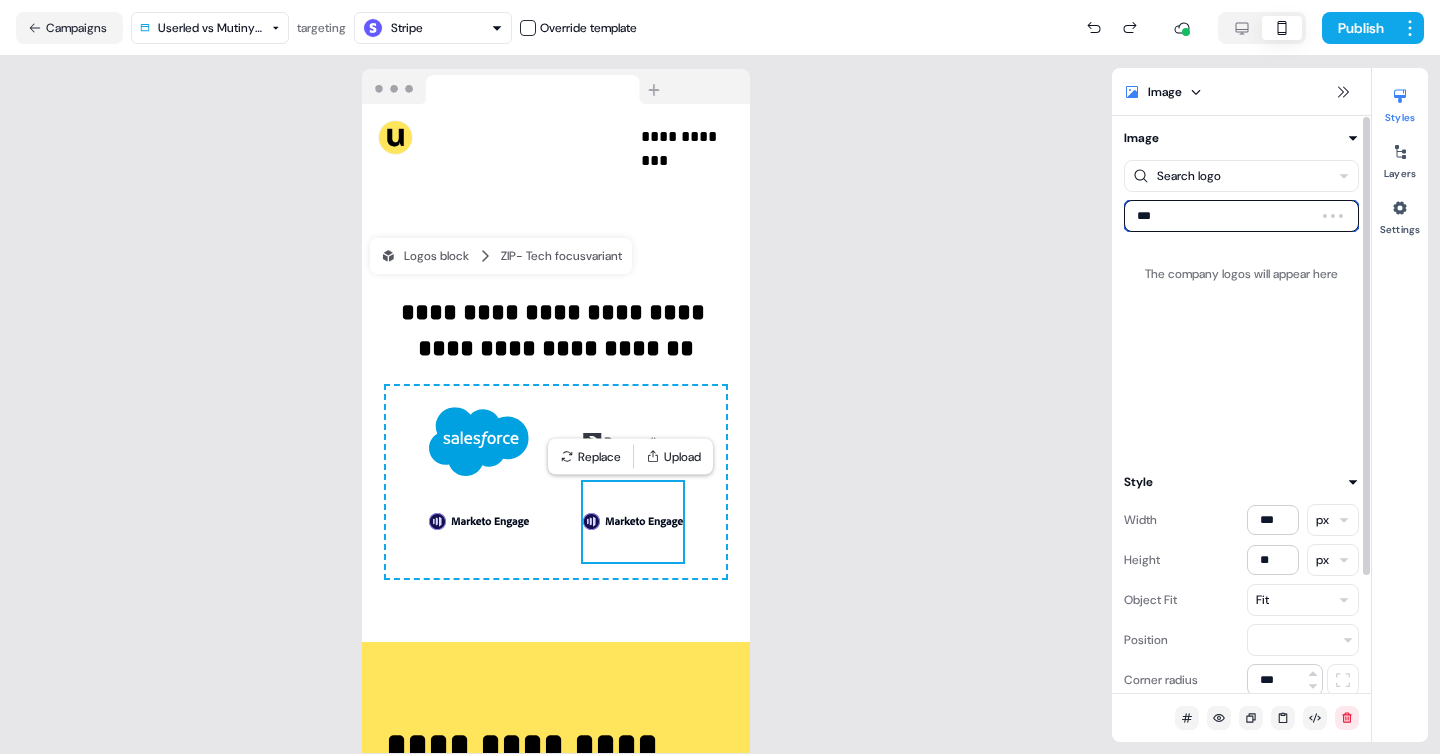 type on "****" 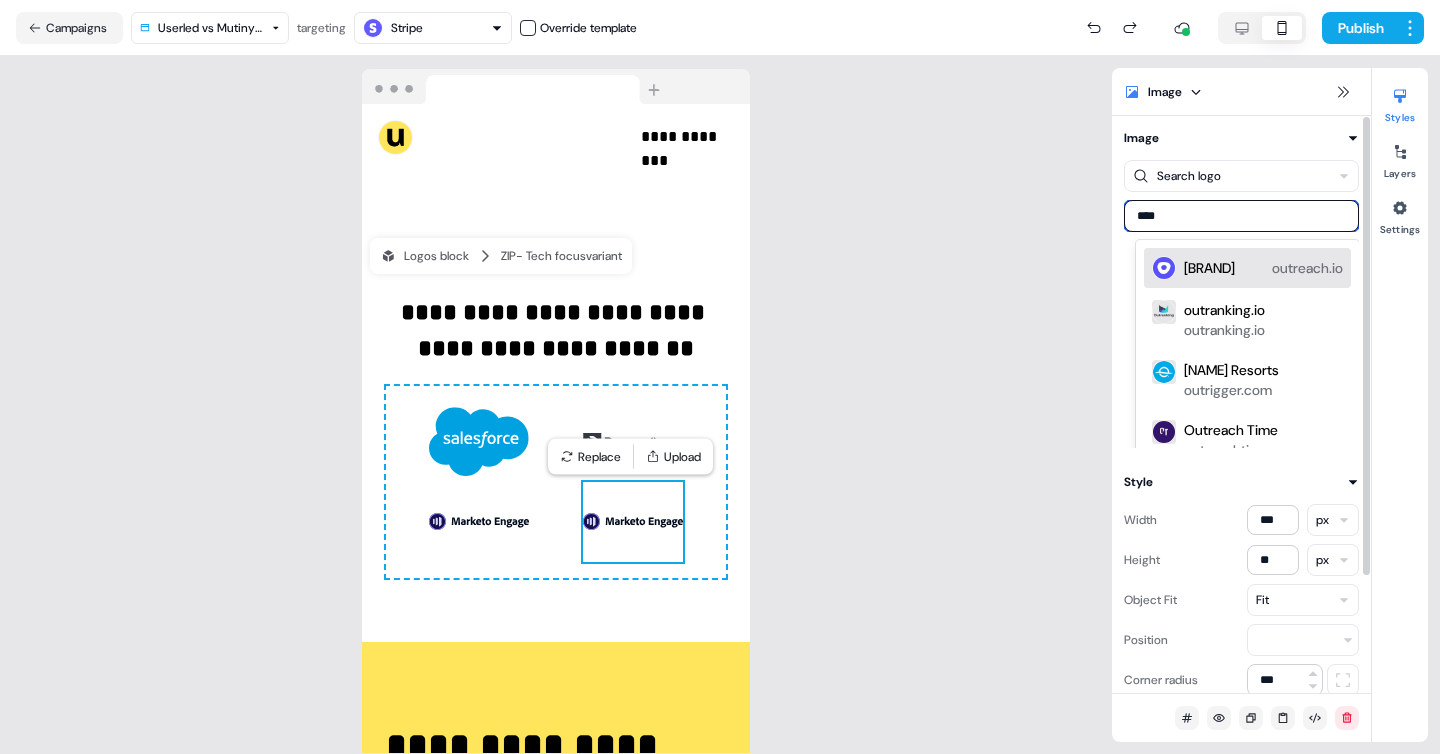 click on "[BRAND]" at bounding box center [1209, 268] 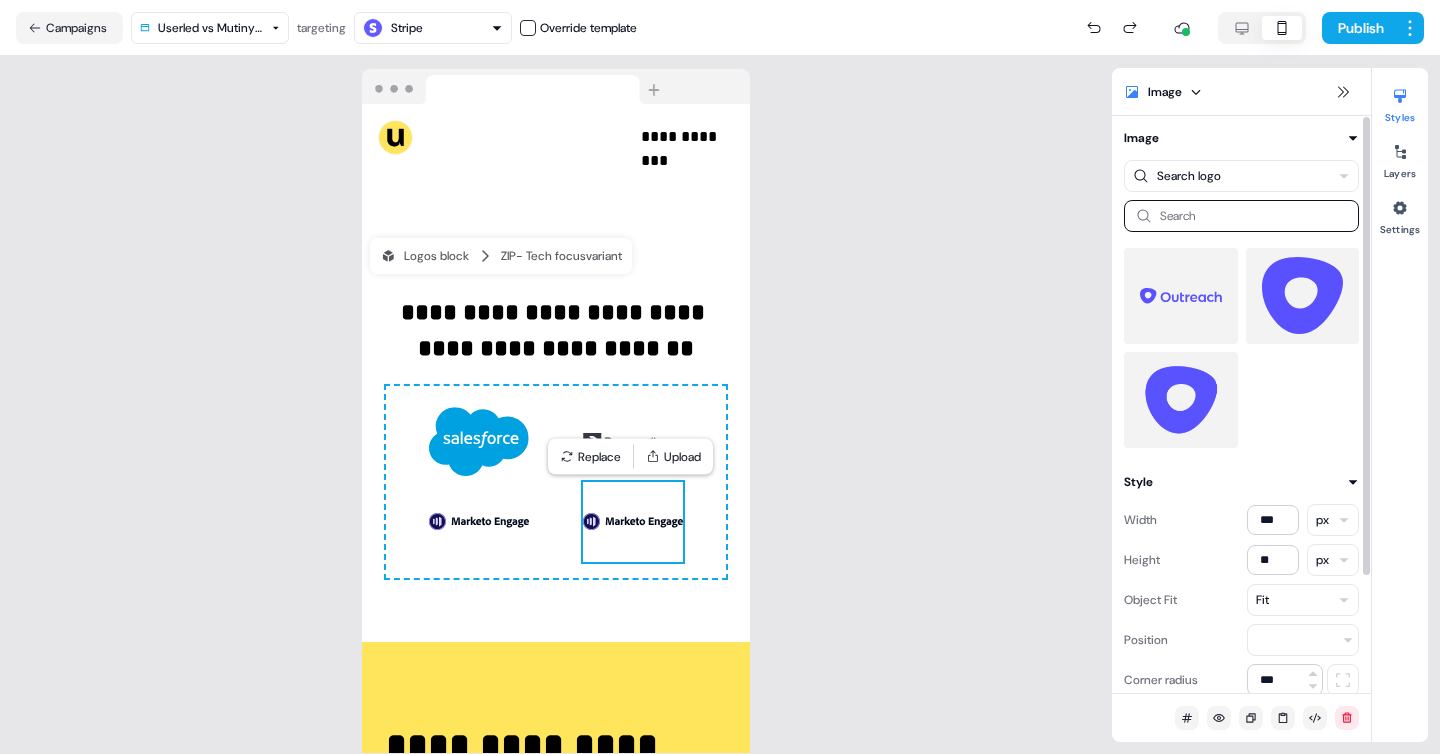 click at bounding box center [1181, 296] 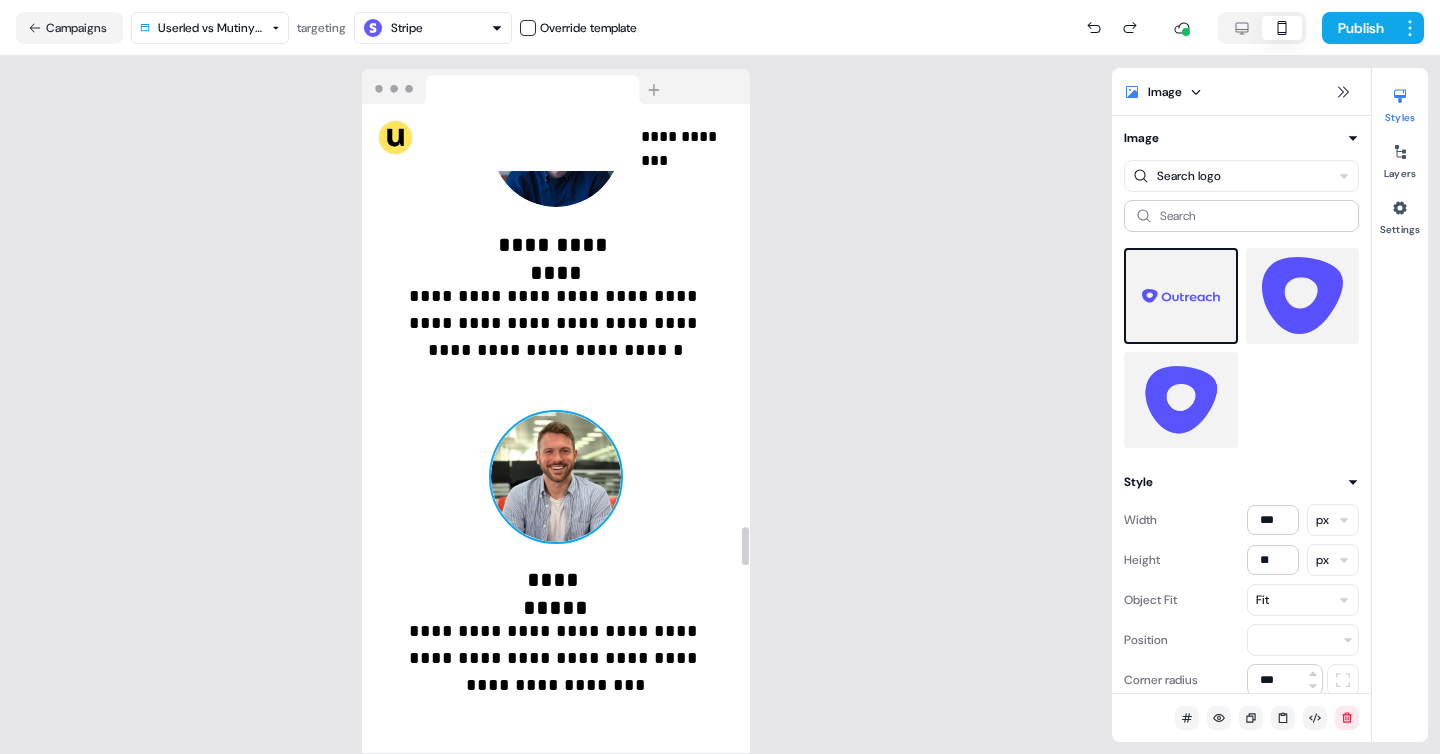 scroll, scrollTop: 7133, scrollLeft: 0, axis: vertical 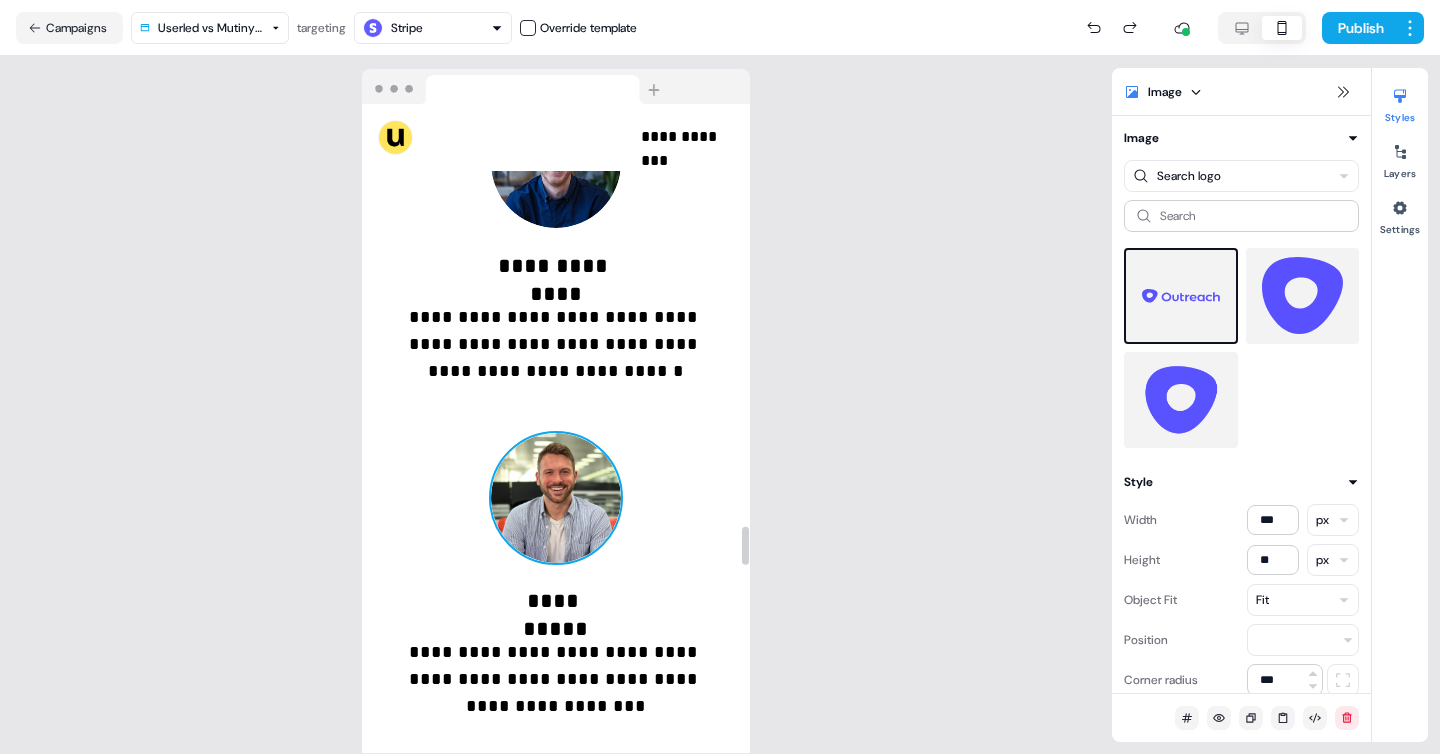 click at bounding box center (556, 498) 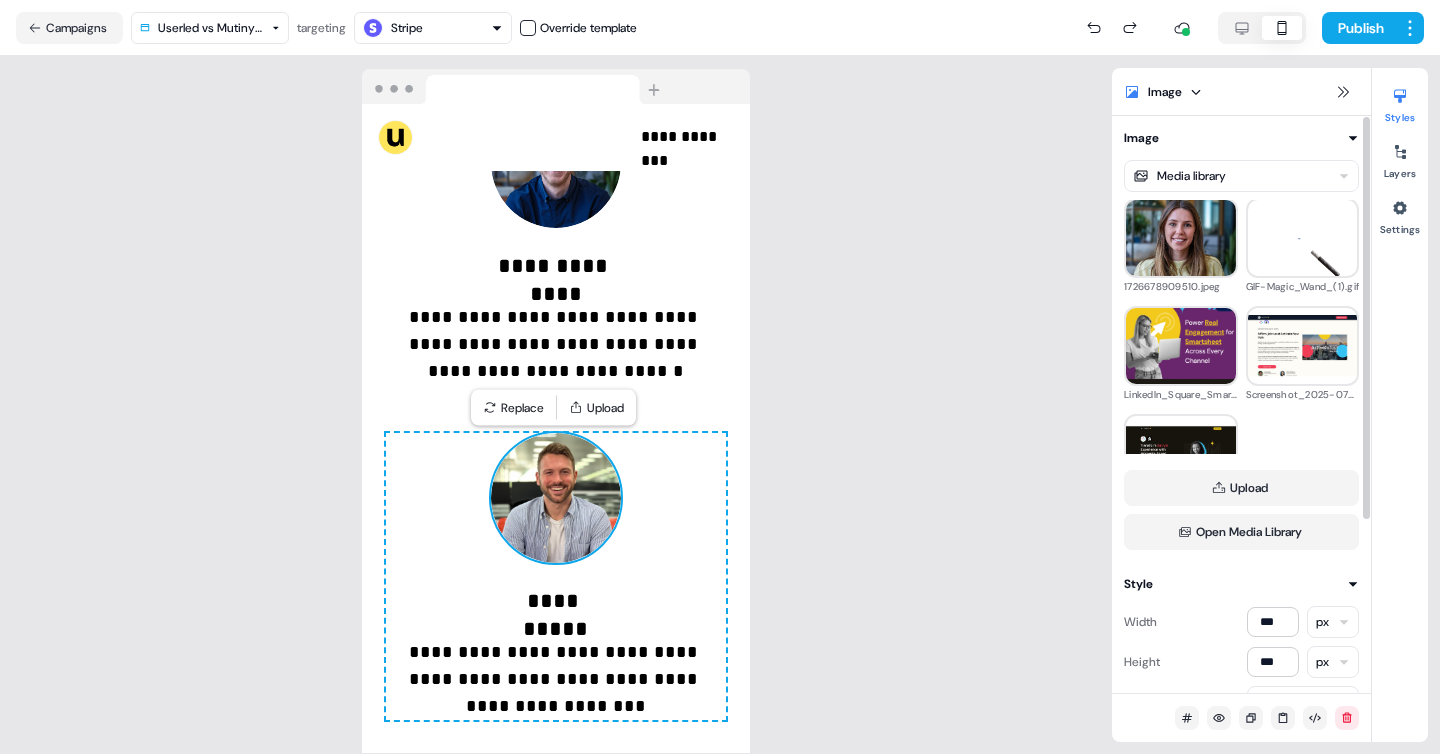 scroll, scrollTop: 2476, scrollLeft: 0, axis: vertical 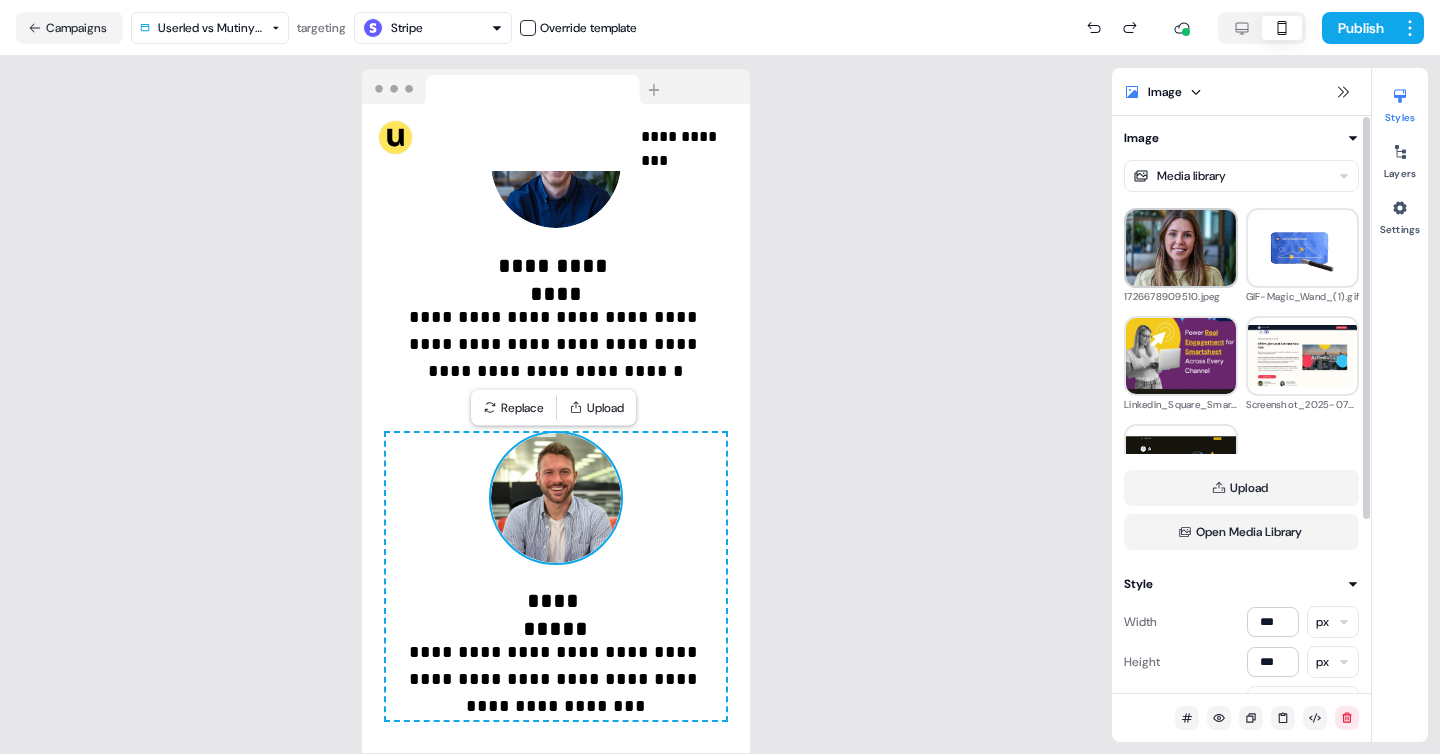 click at bounding box center (1181, 248) 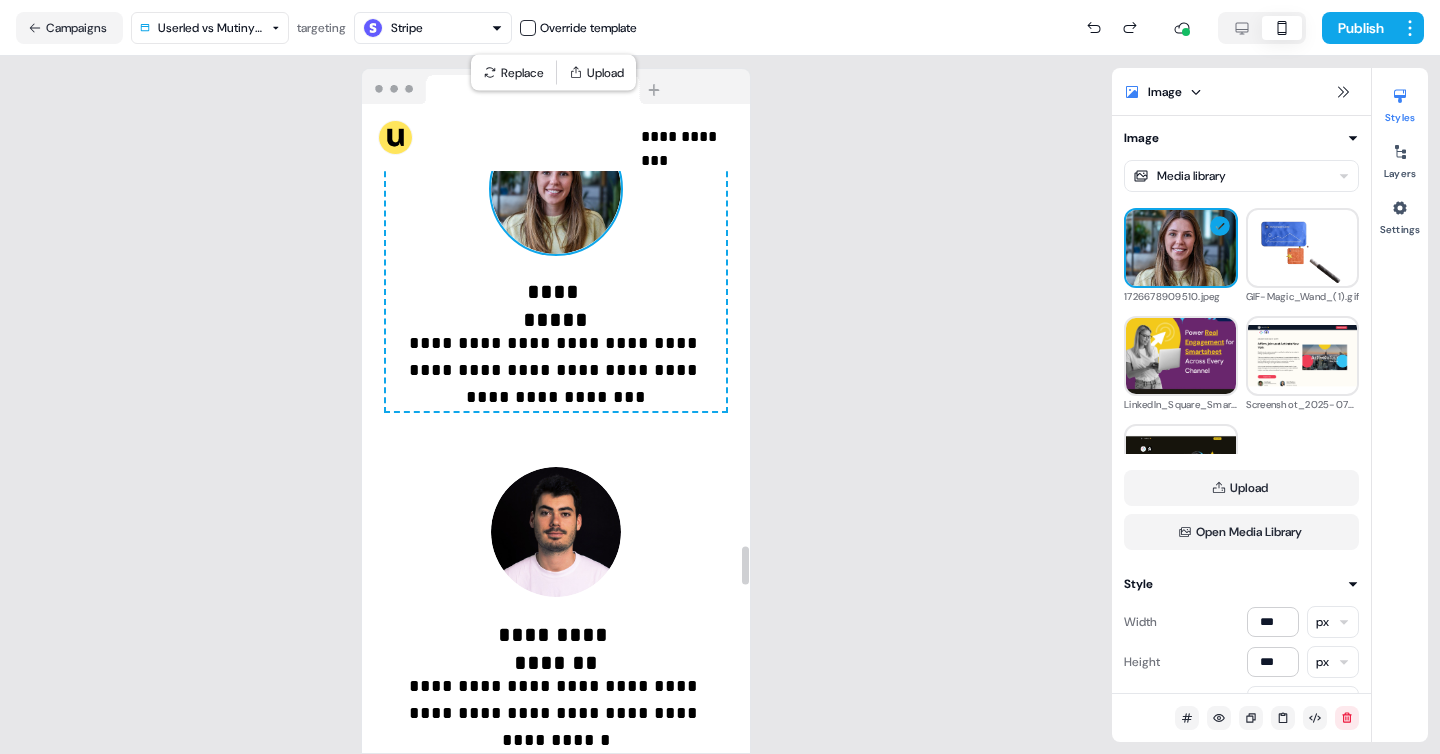 scroll, scrollTop: 7531, scrollLeft: 0, axis: vertical 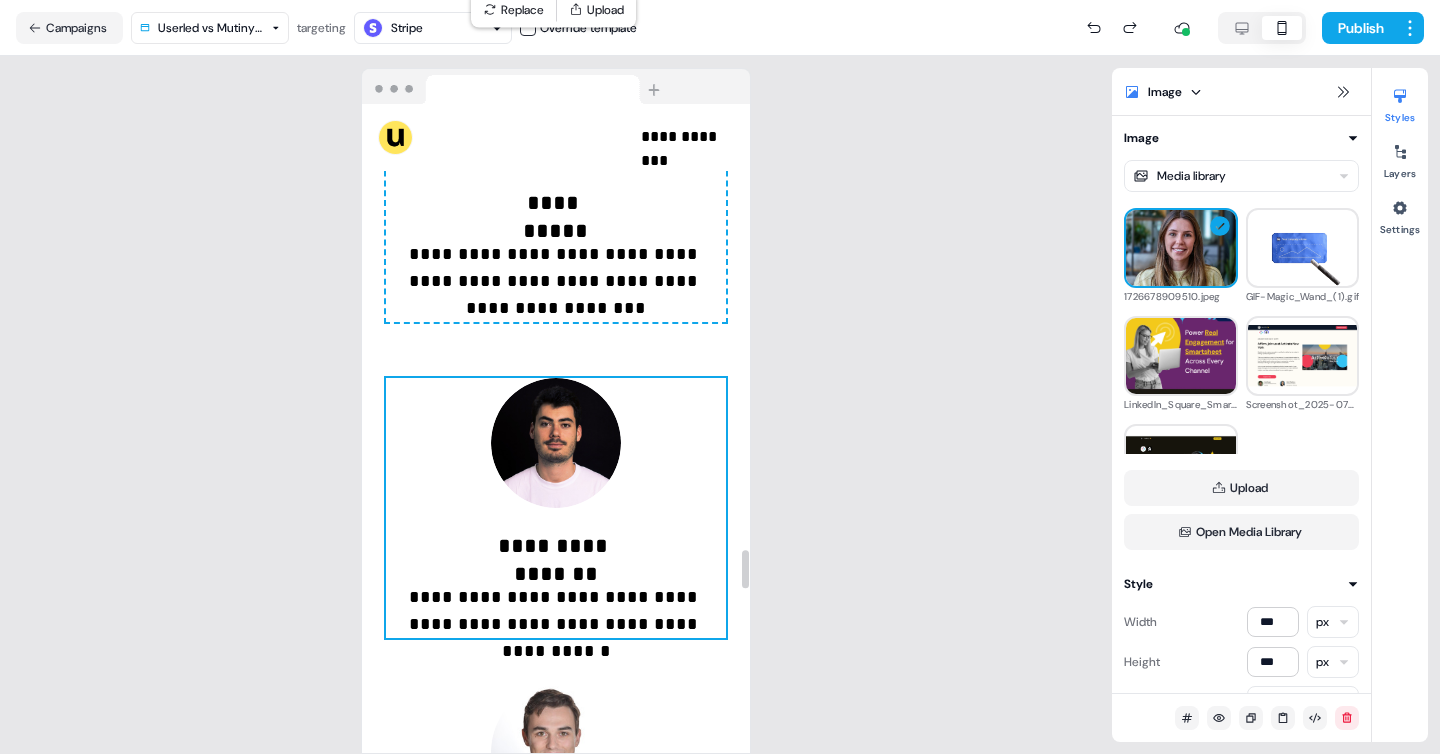 click on "**********" at bounding box center (556, 508) 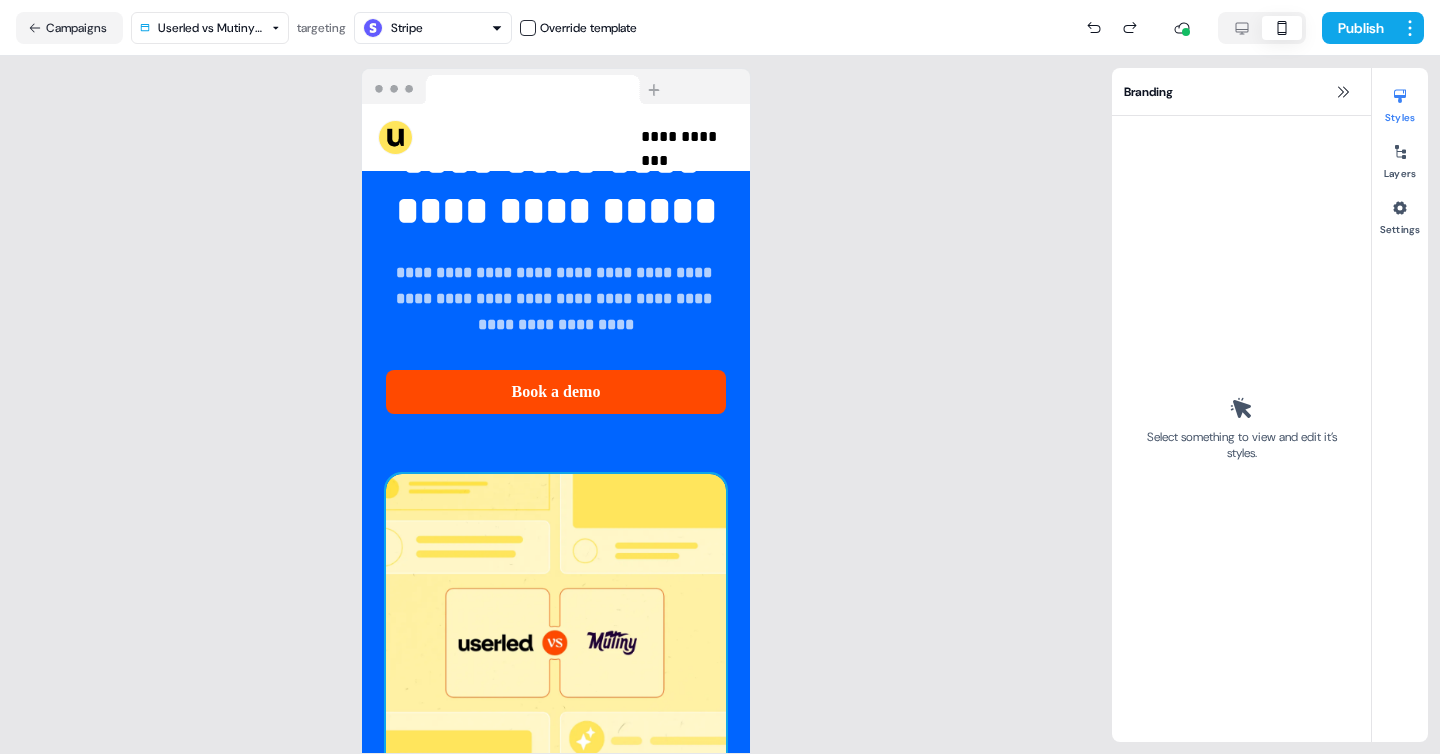 scroll, scrollTop: 32, scrollLeft: 0, axis: vertical 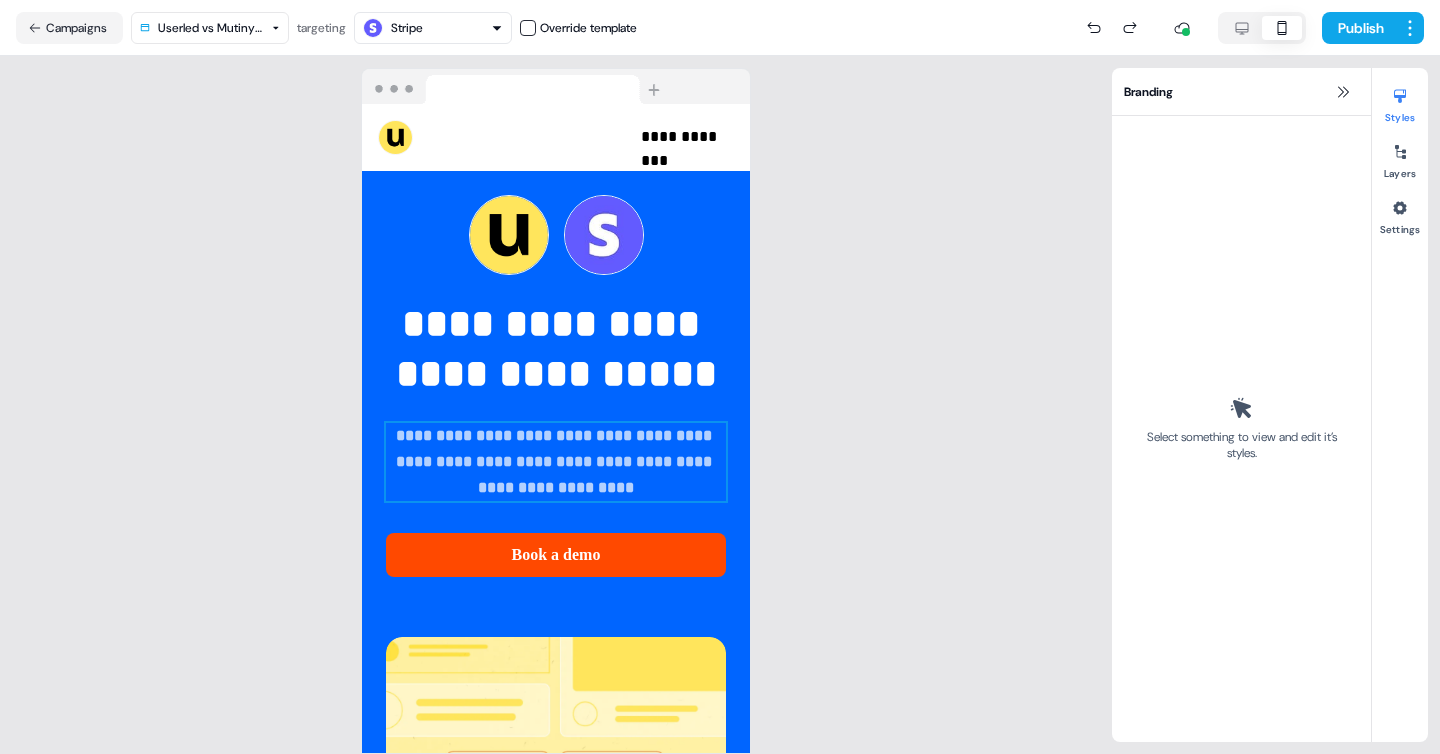 click on "**********" at bounding box center (556, 461) 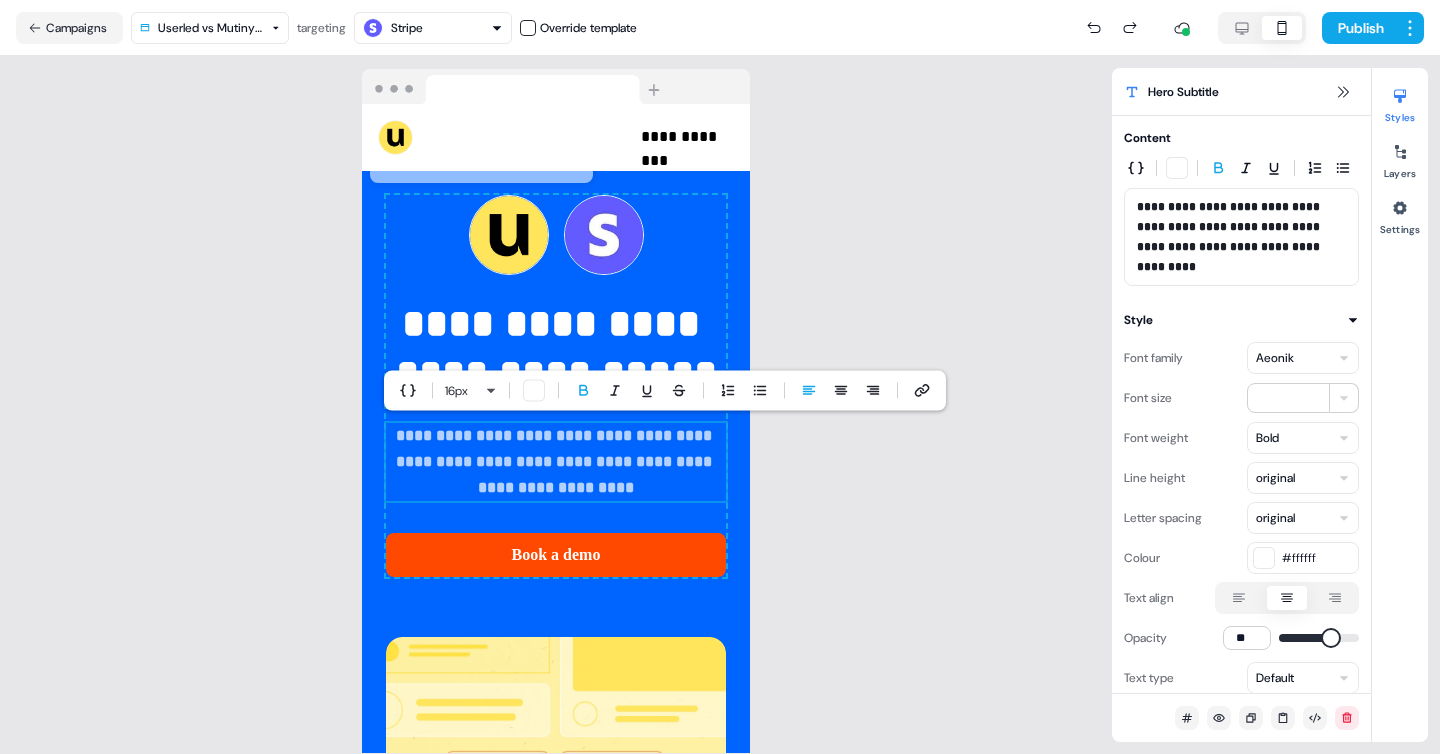 click on "**********" at bounding box center [556, 461] 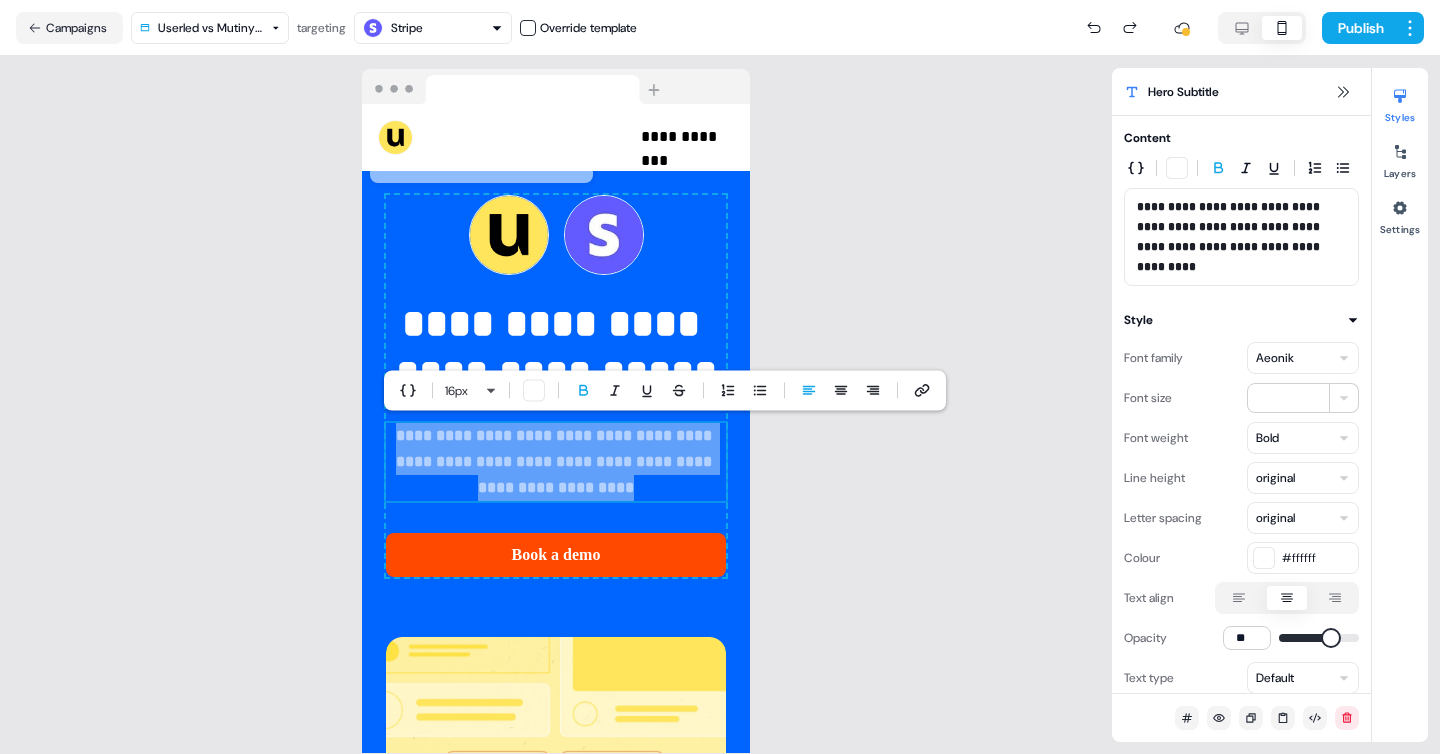 click on "**********" at bounding box center [556, 461] 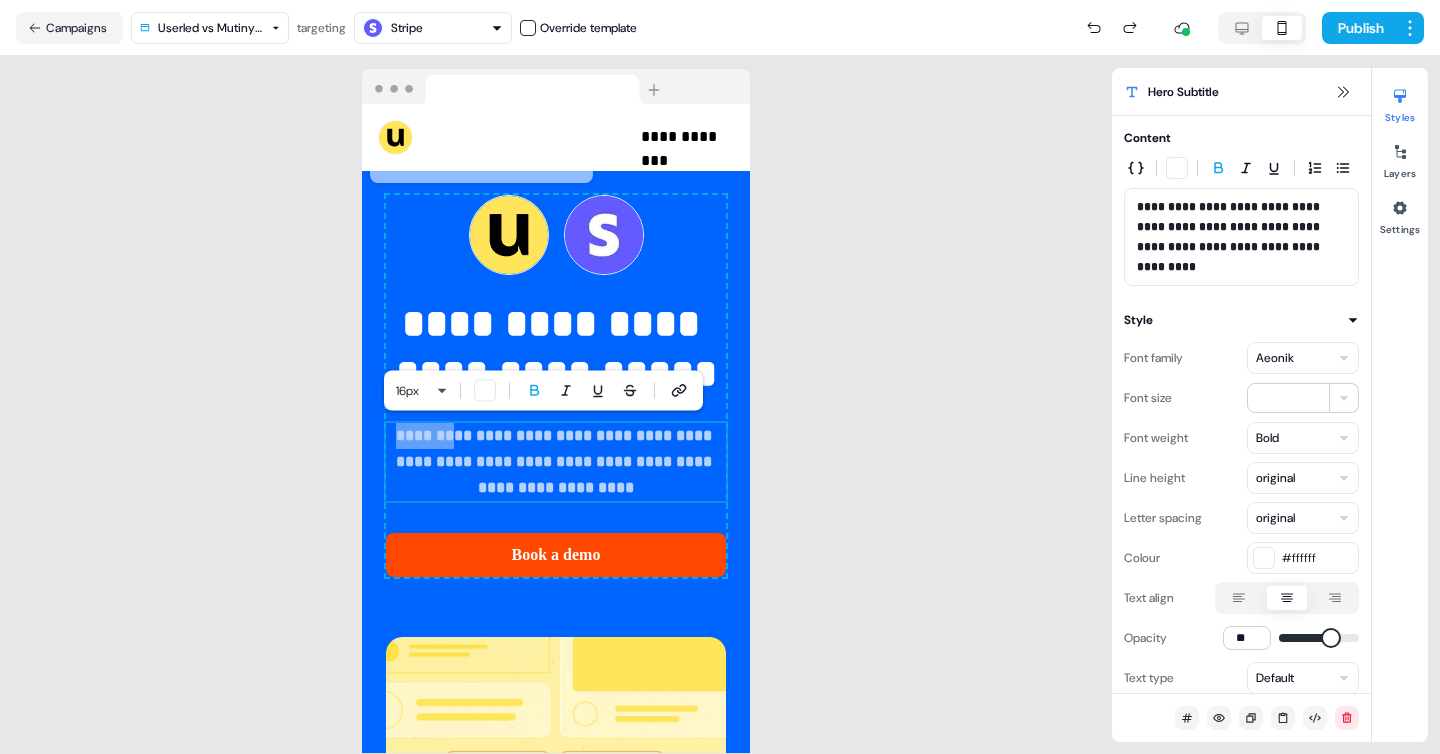 drag, startPoint x: 432, startPoint y: 434, endPoint x: 386, endPoint y: 433, distance: 46.010868 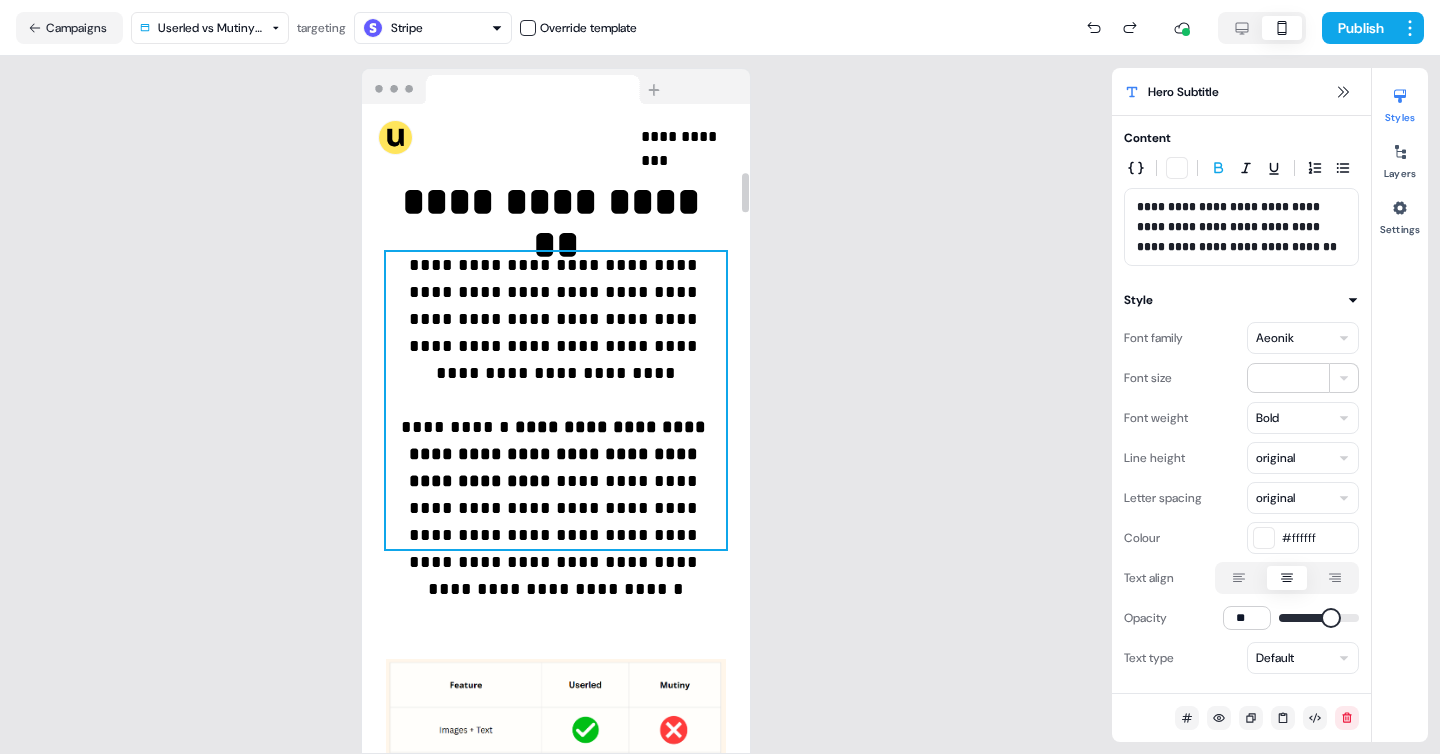 scroll, scrollTop: 1121, scrollLeft: 0, axis: vertical 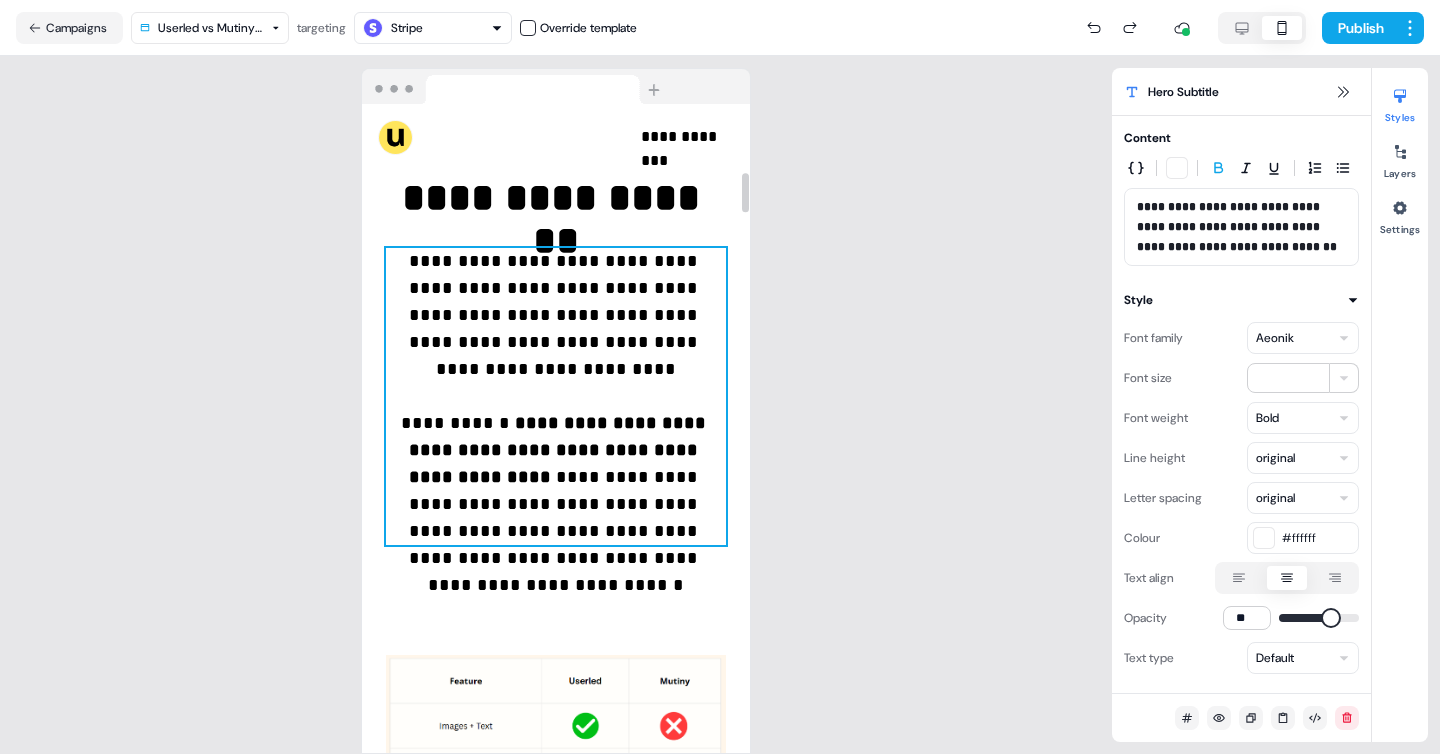 click on "**********" at bounding box center [560, 450] 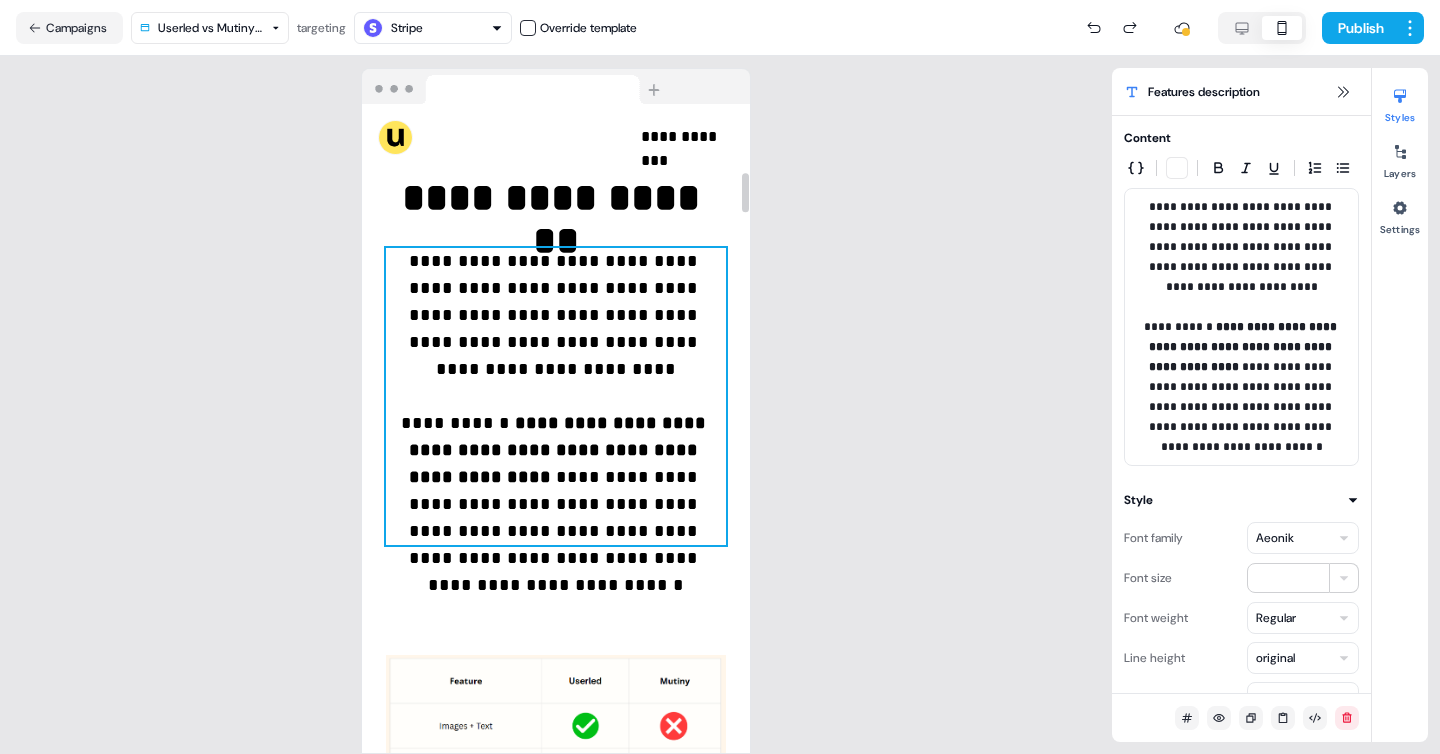 click on "**********" at bounding box center [556, 396] 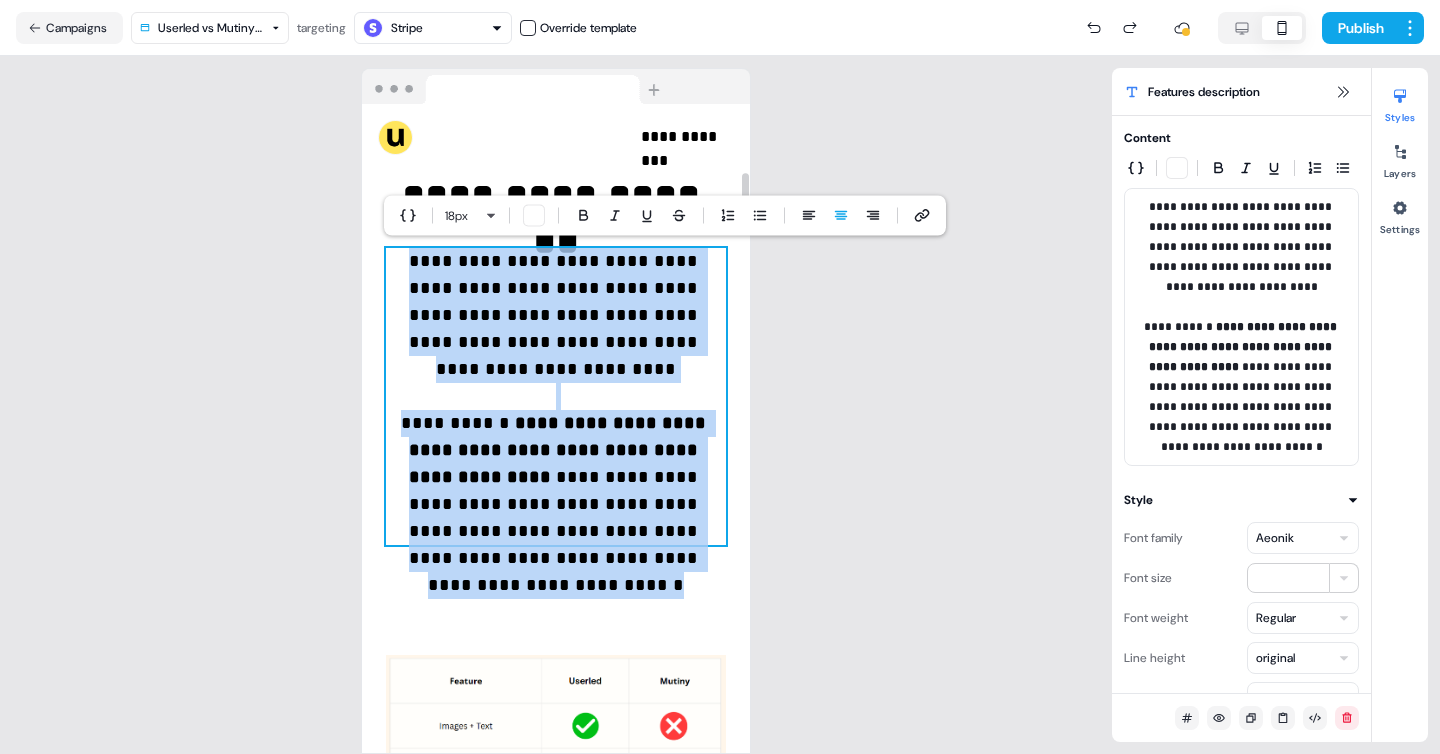 click on "**********" at bounding box center (556, 396) 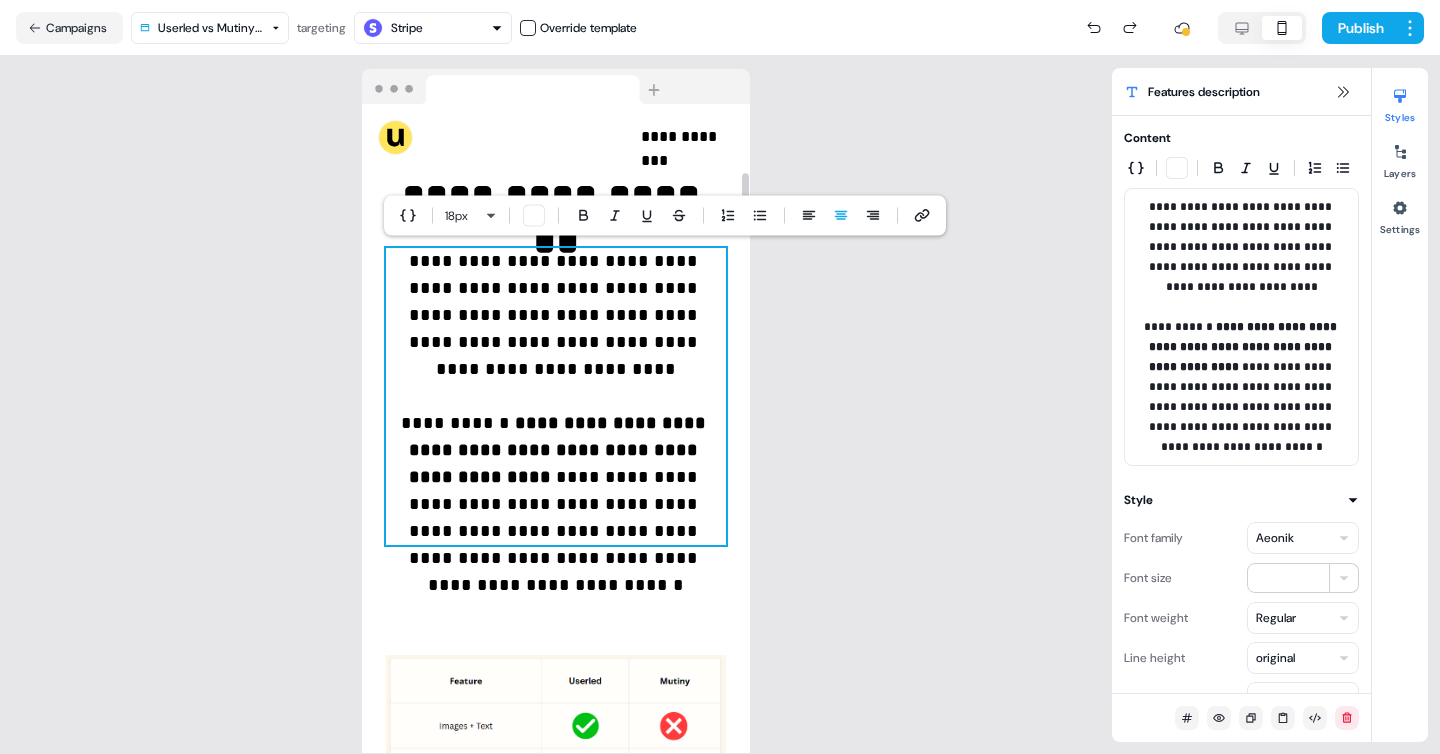 type 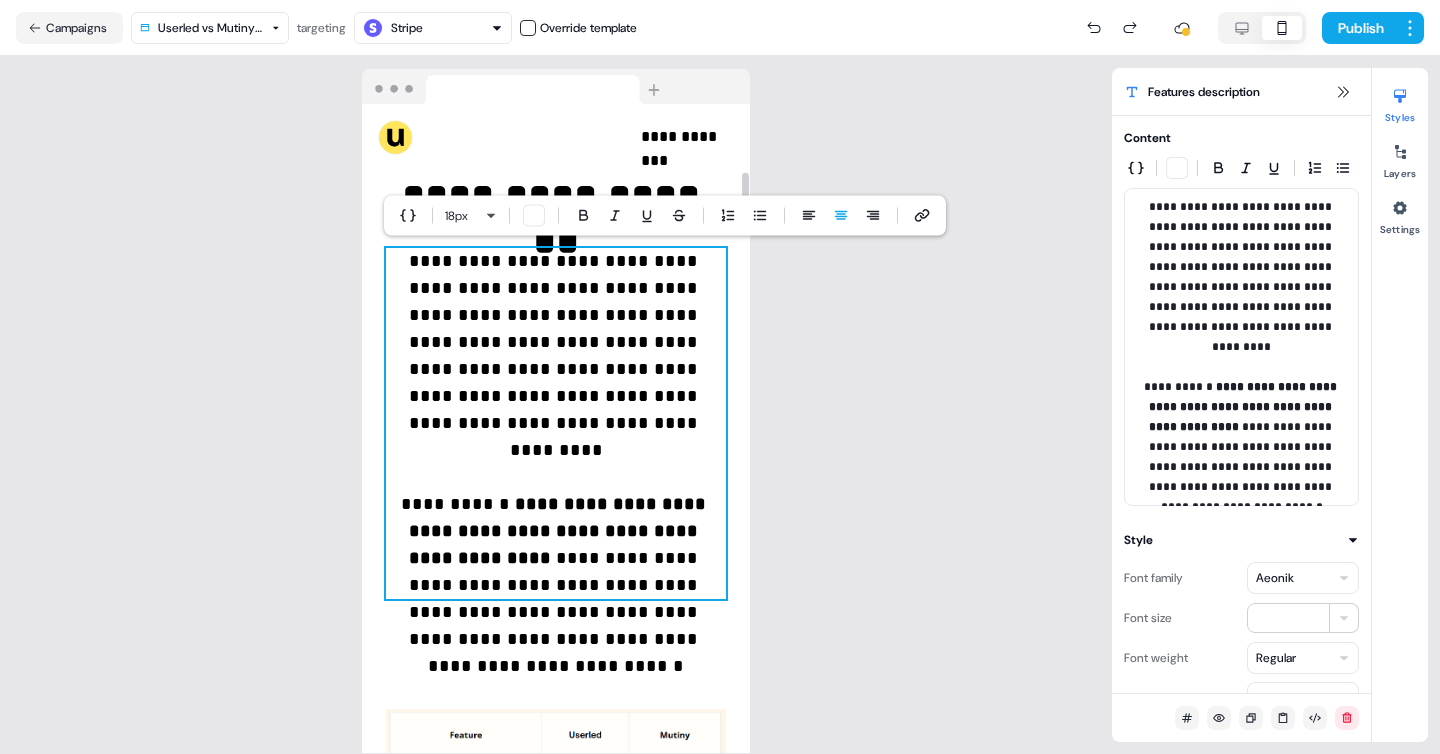 click on "**********" at bounding box center [556, 423] 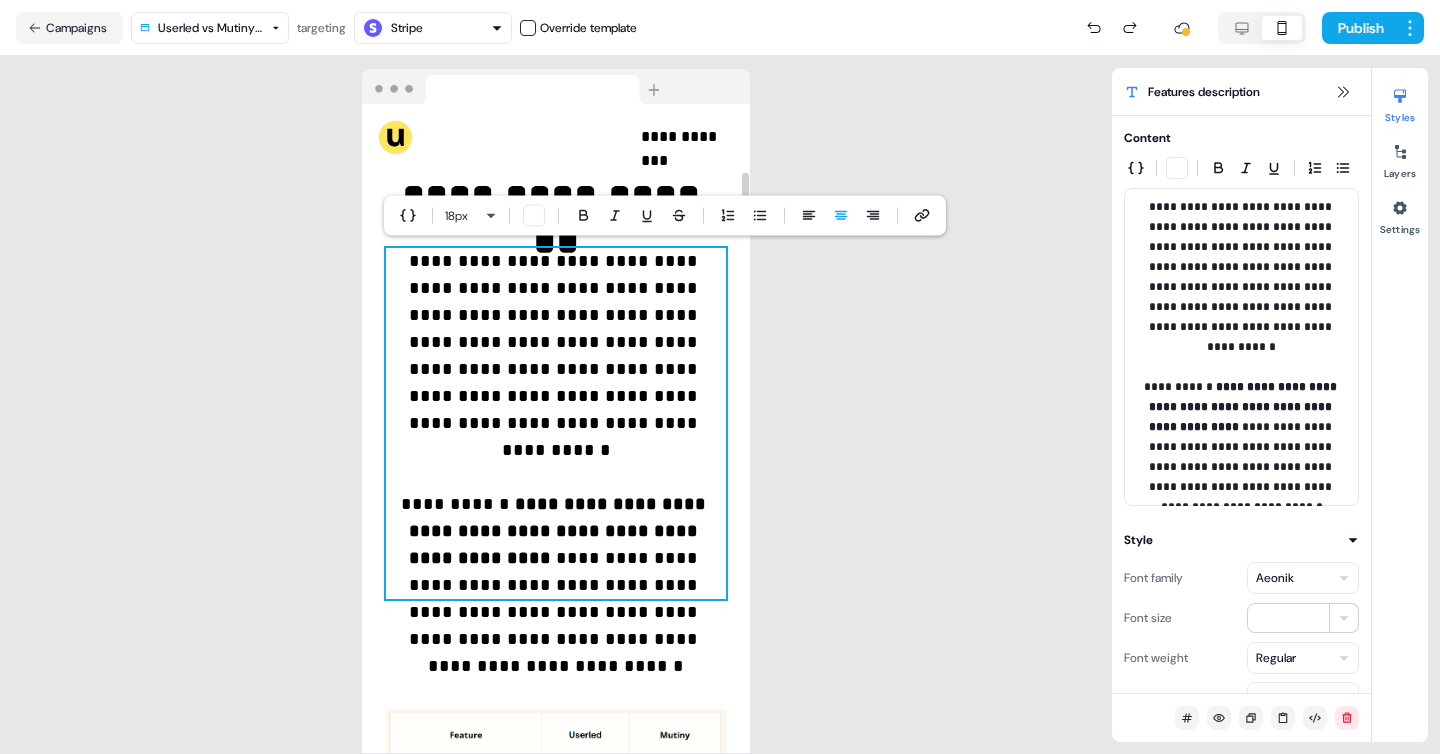 click on "**********" at bounding box center [556, 423] 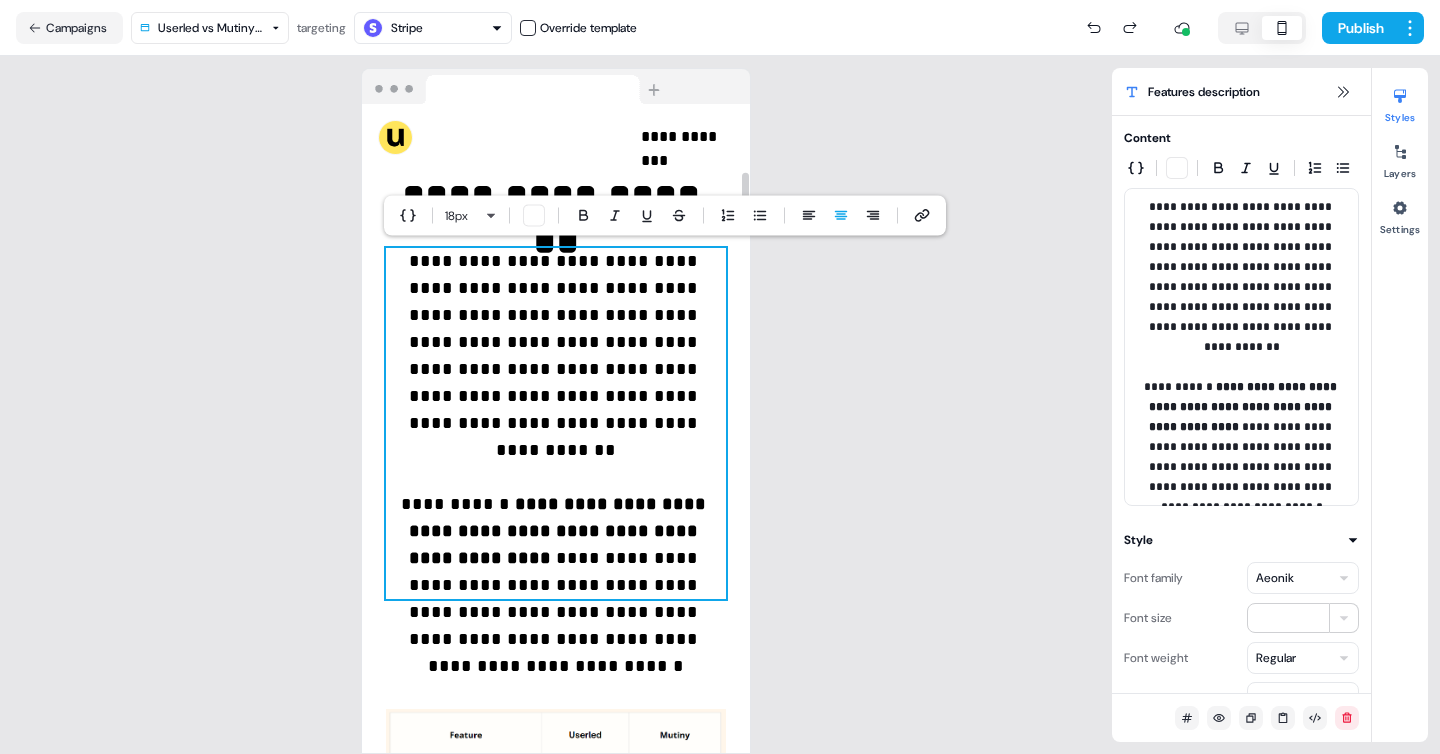 click on "**********" at bounding box center [556, 423] 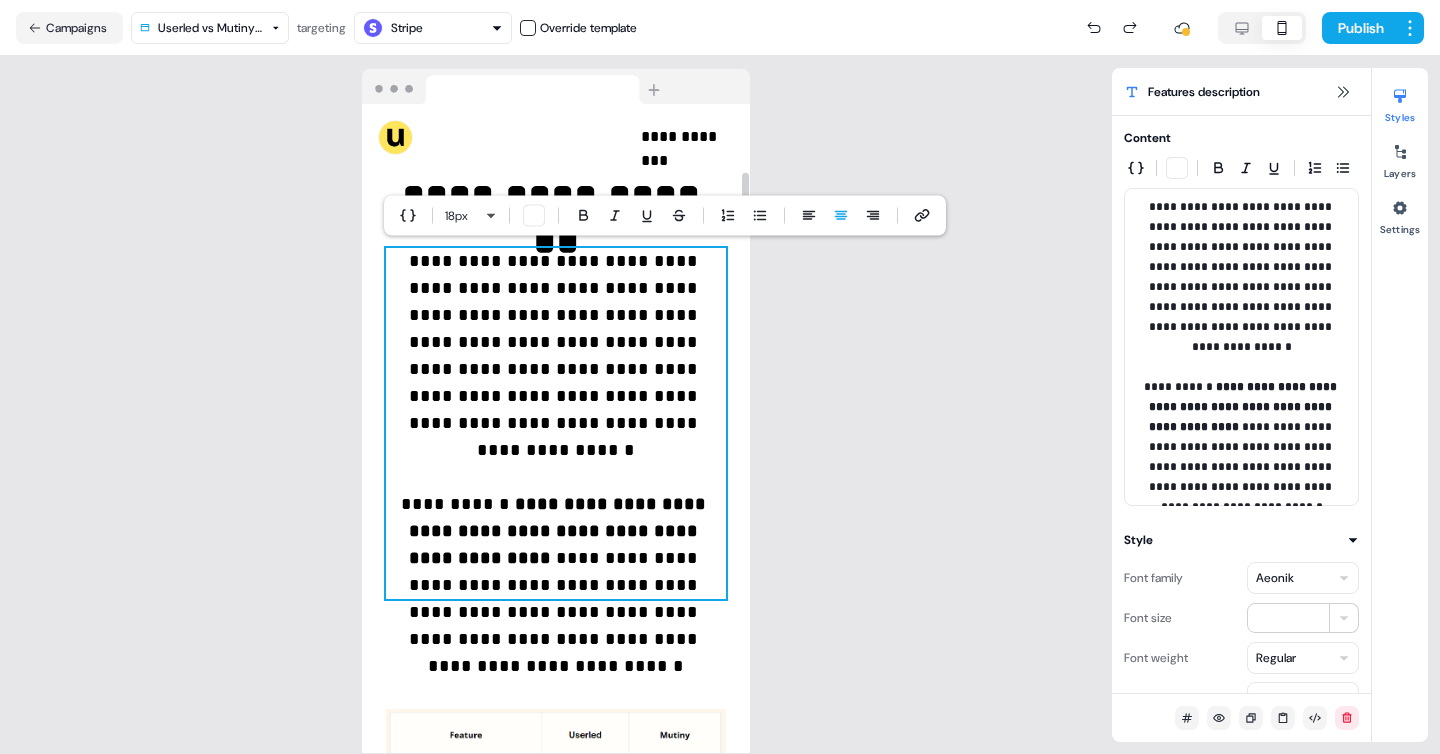 click on "**********" at bounding box center [556, 423] 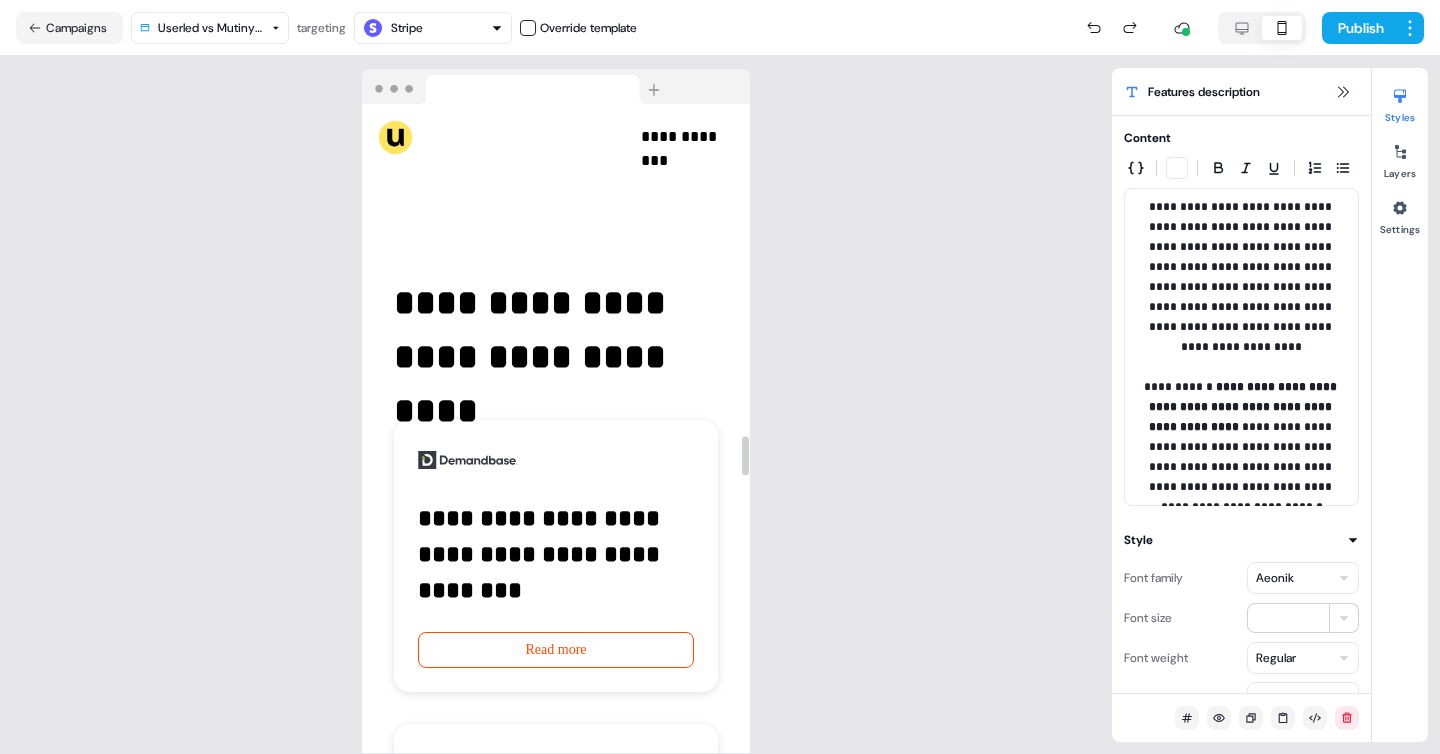 scroll, scrollTop: 5763, scrollLeft: 0, axis: vertical 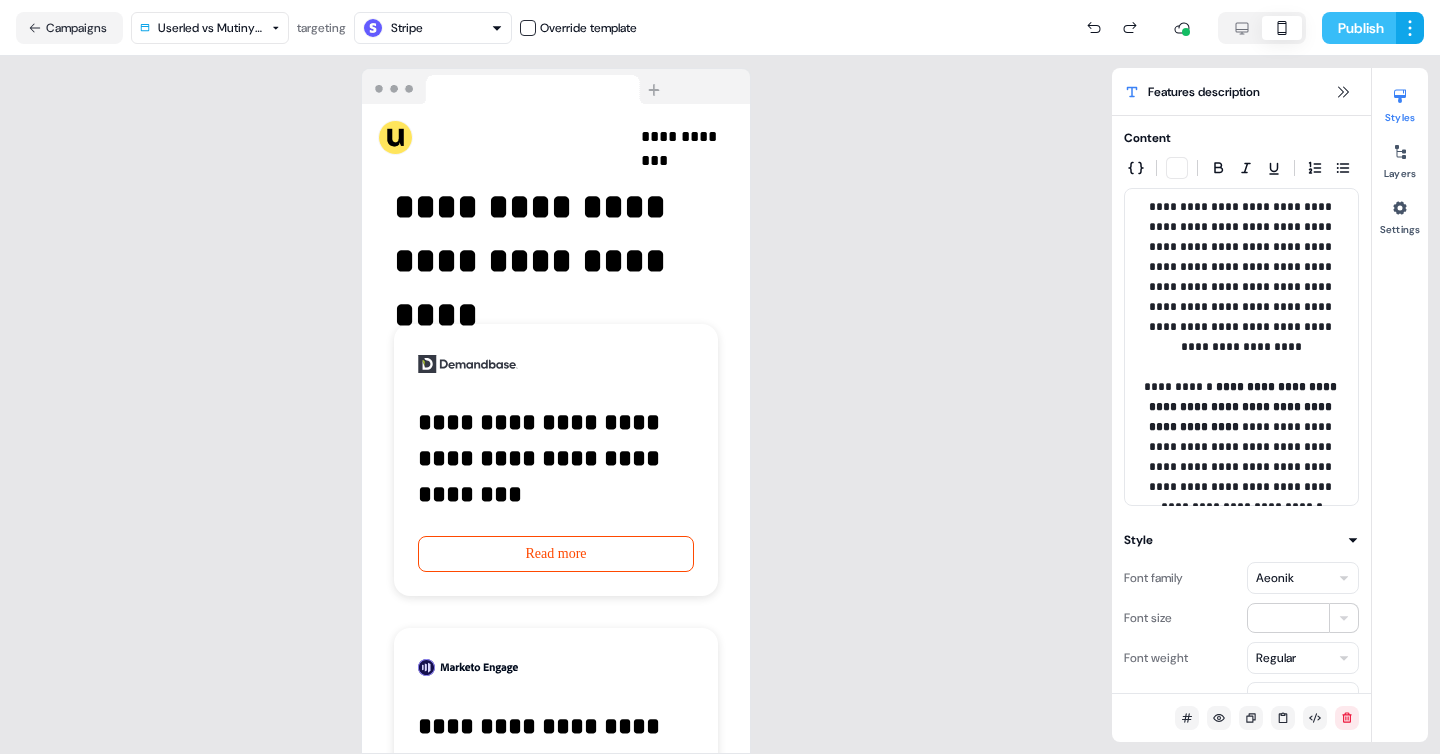 click on "Publish" at bounding box center (1359, 28) 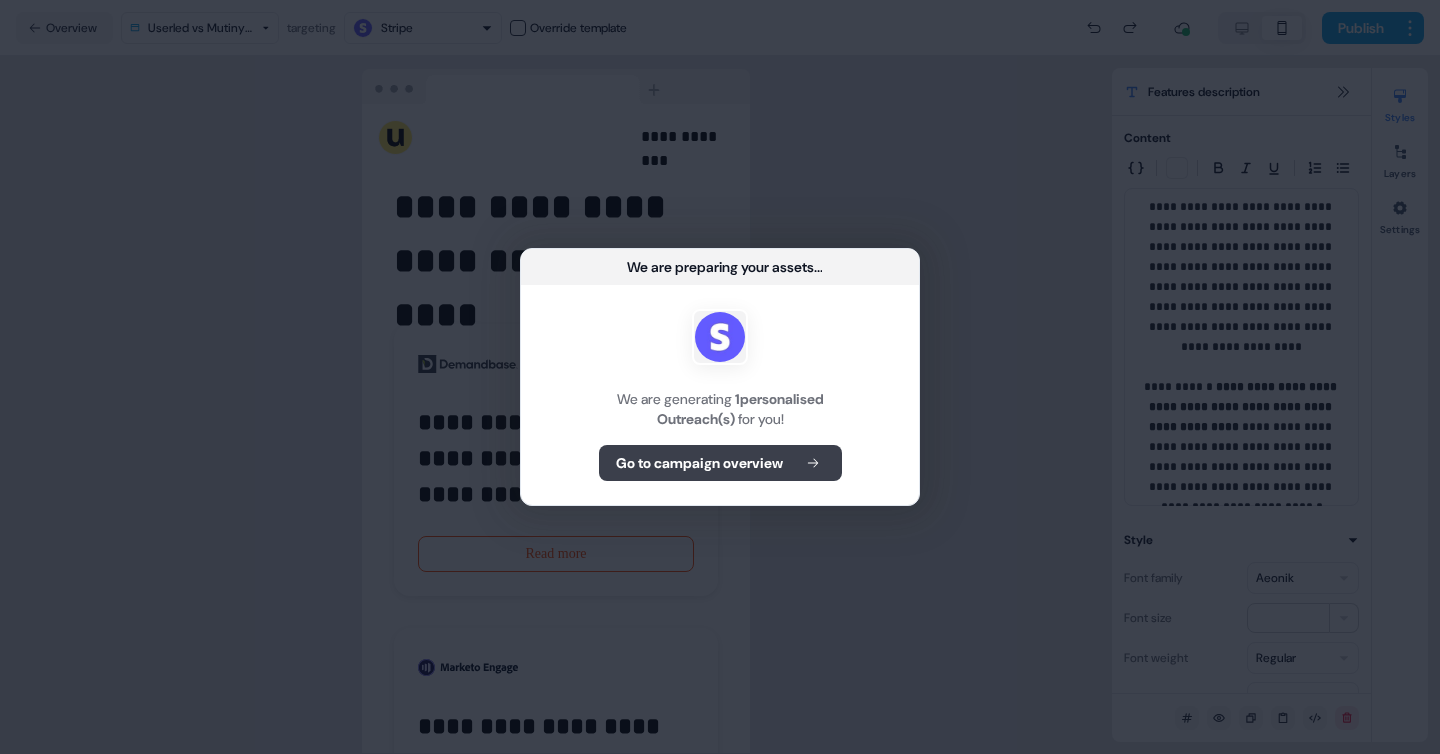 click on "Go to campaign overview" at bounding box center (699, 463) 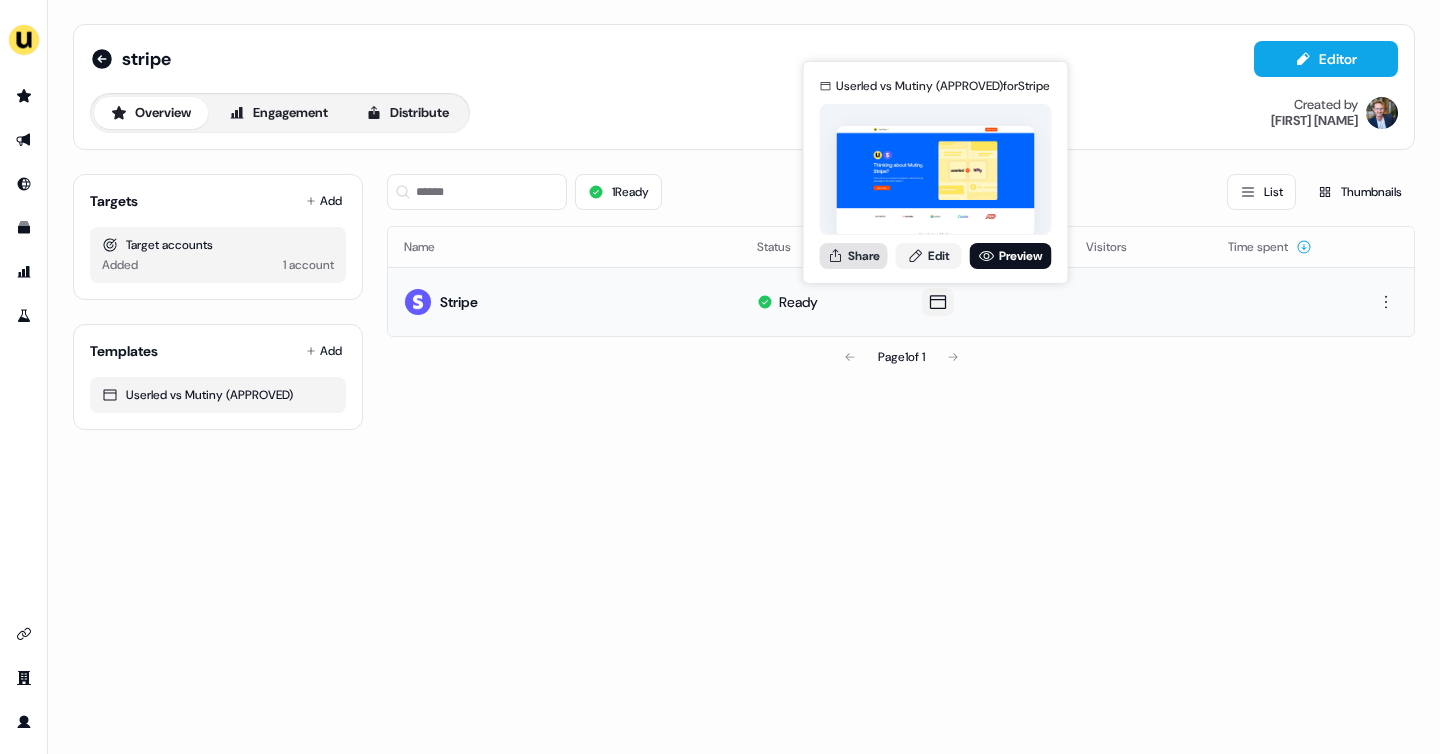 click on "Share" at bounding box center (854, 256) 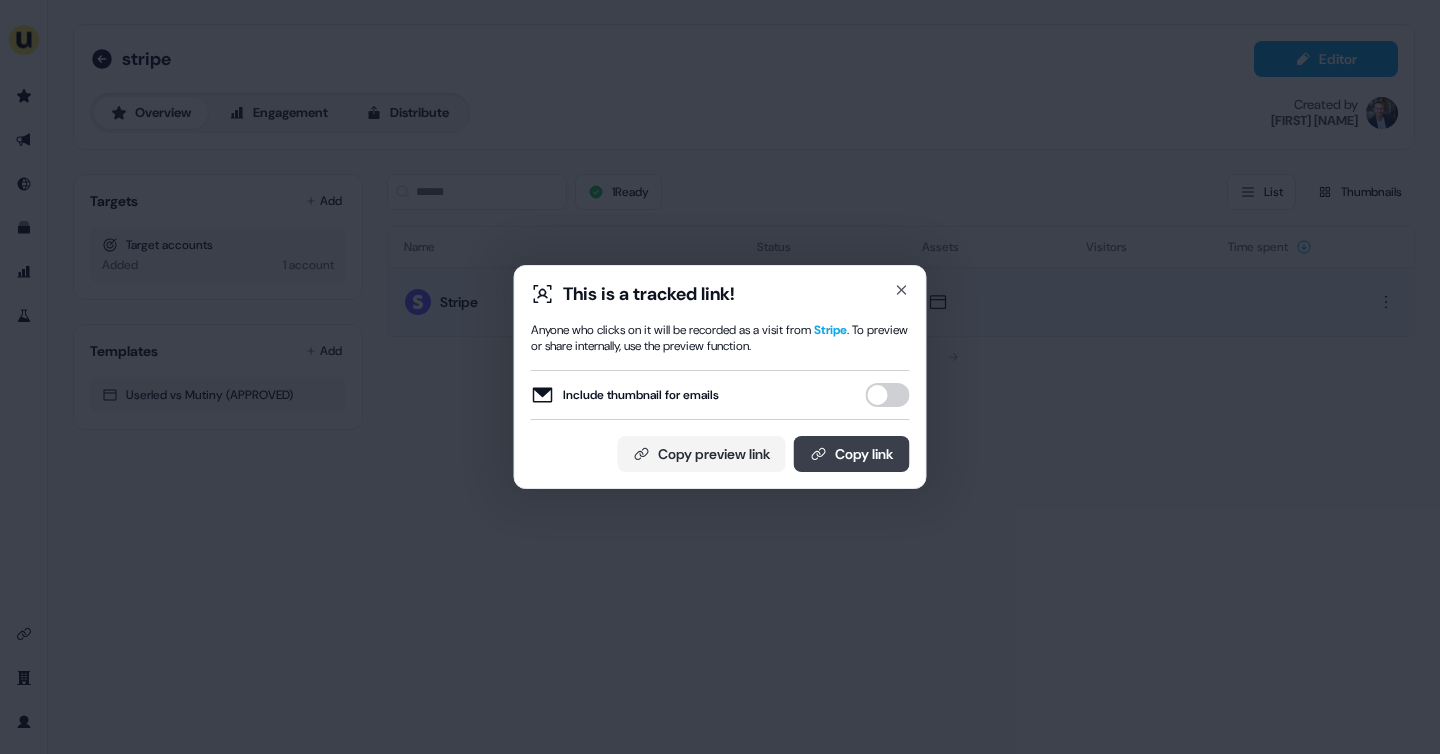 click on "Copy link" at bounding box center [852, 454] 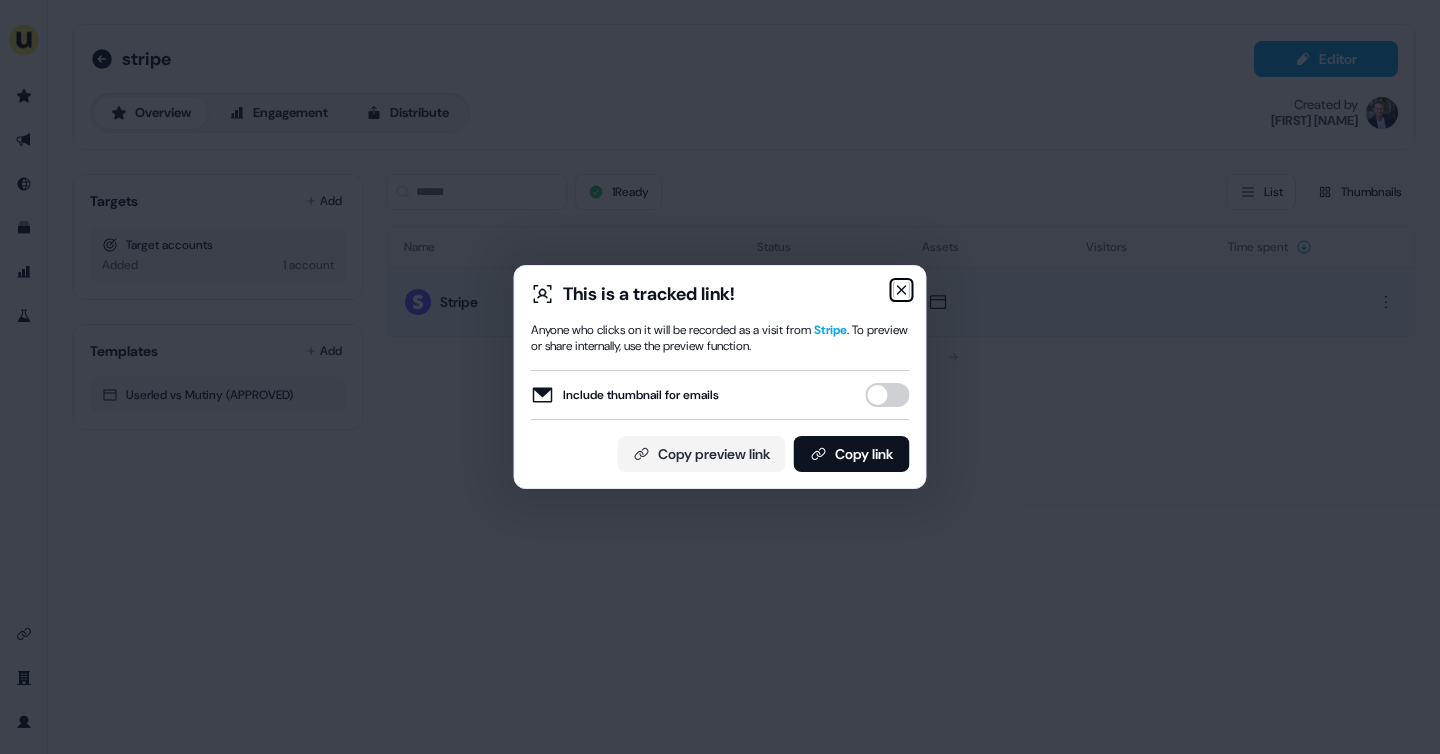 click 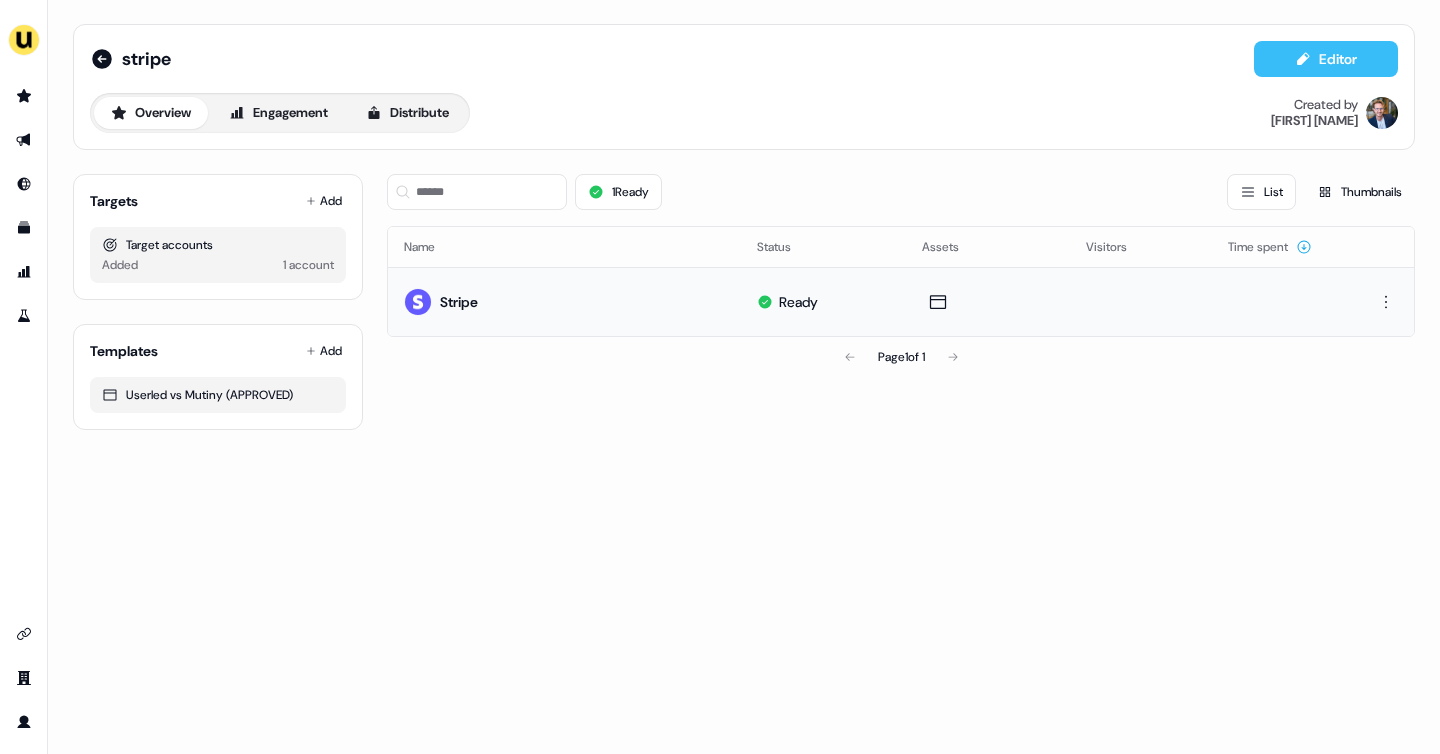 click on "Editor" at bounding box center (1326, 59) 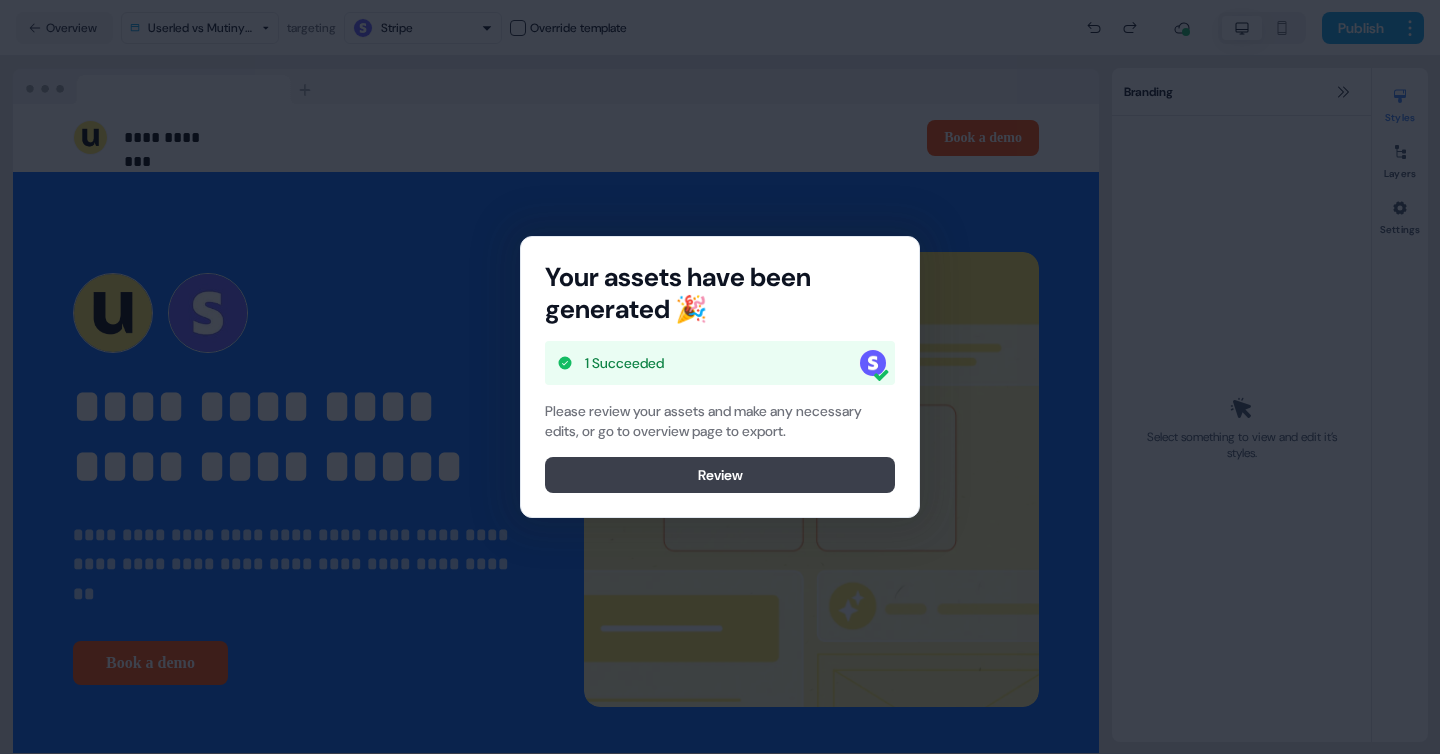 click on "Review" at bounding box center [720, 475] 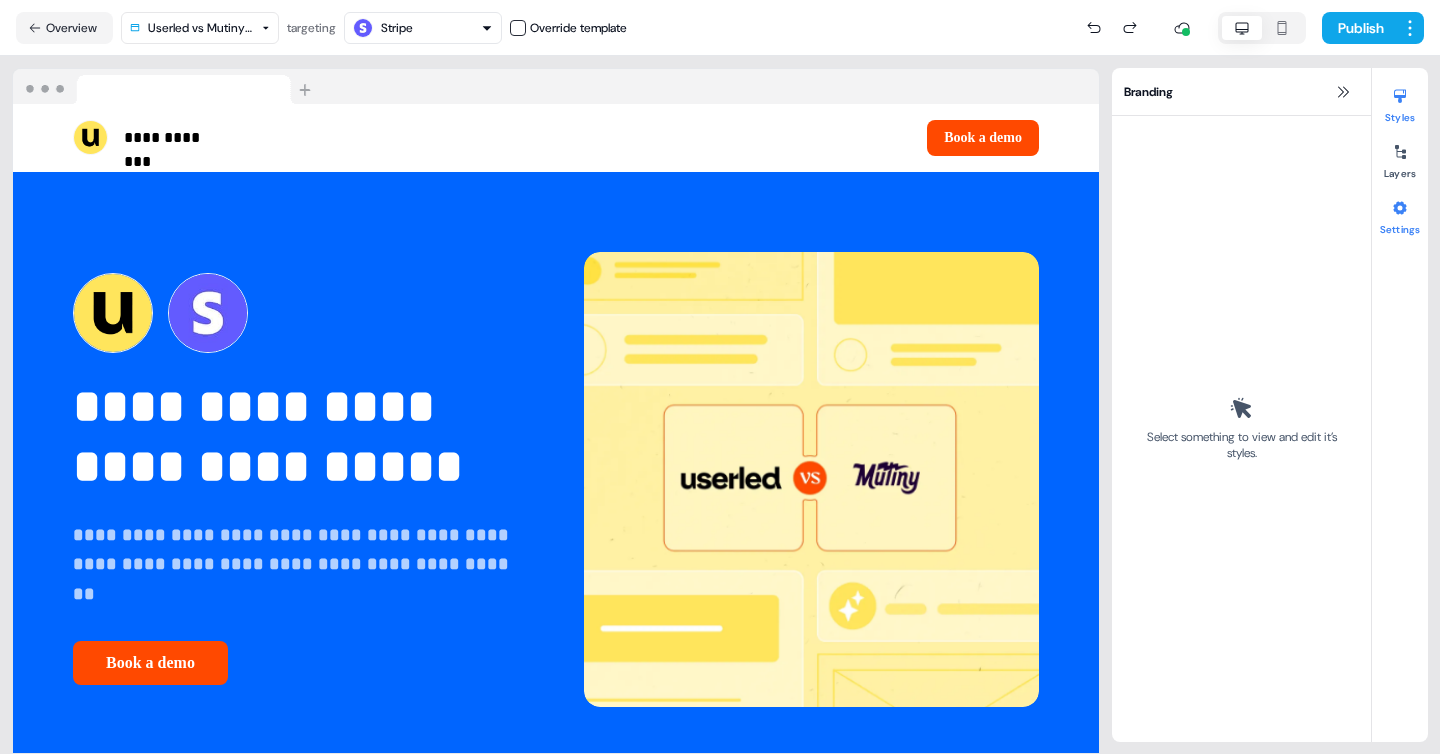 click 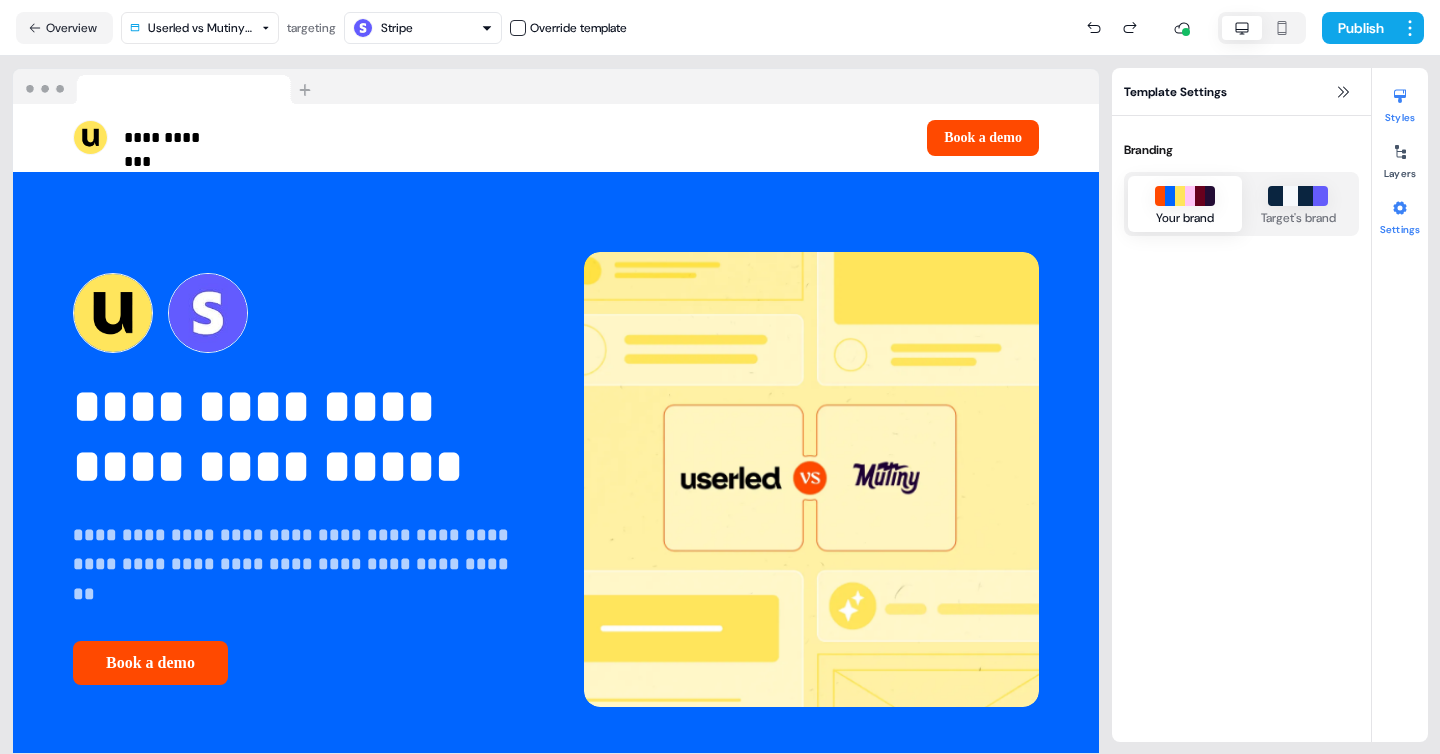 click 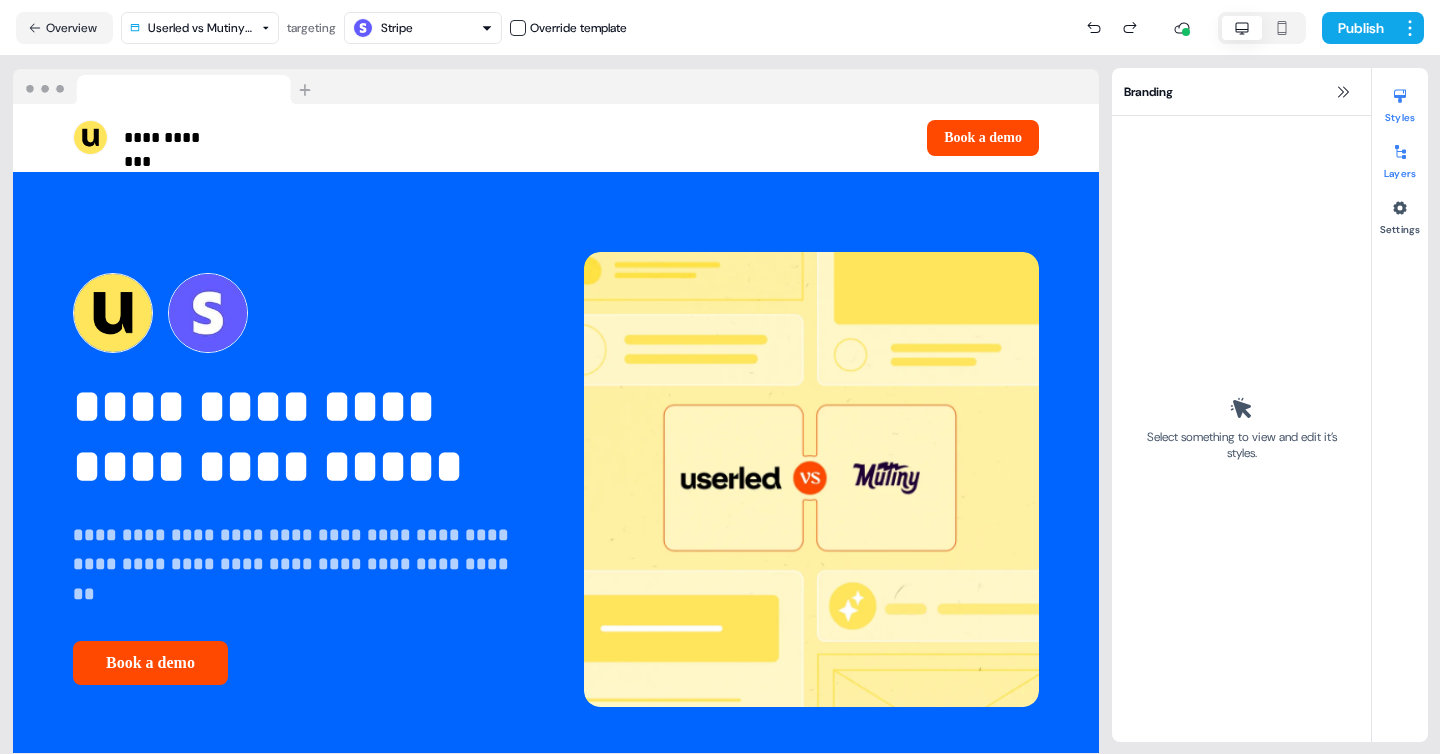click 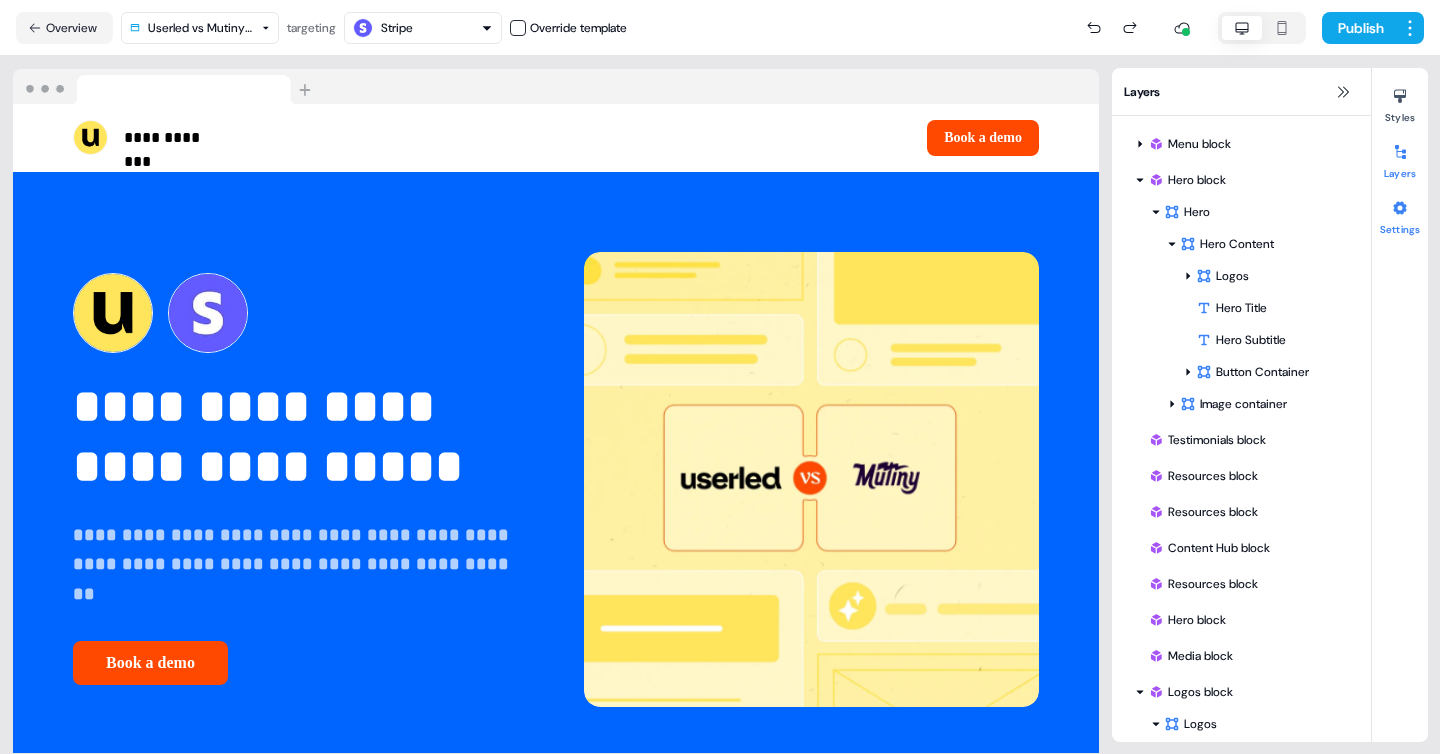 click 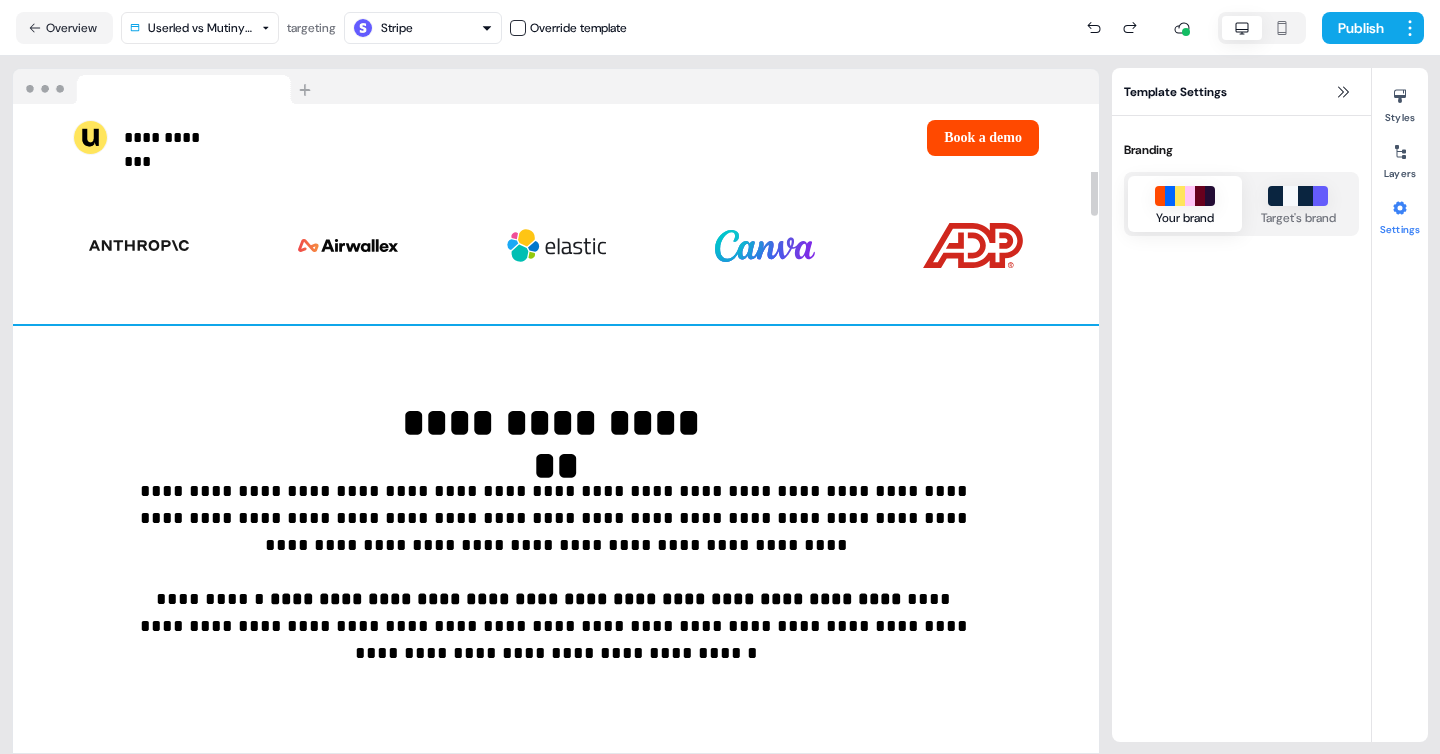 scroll, scrollTop: 581, scrollLeft: 0, axis: vertical 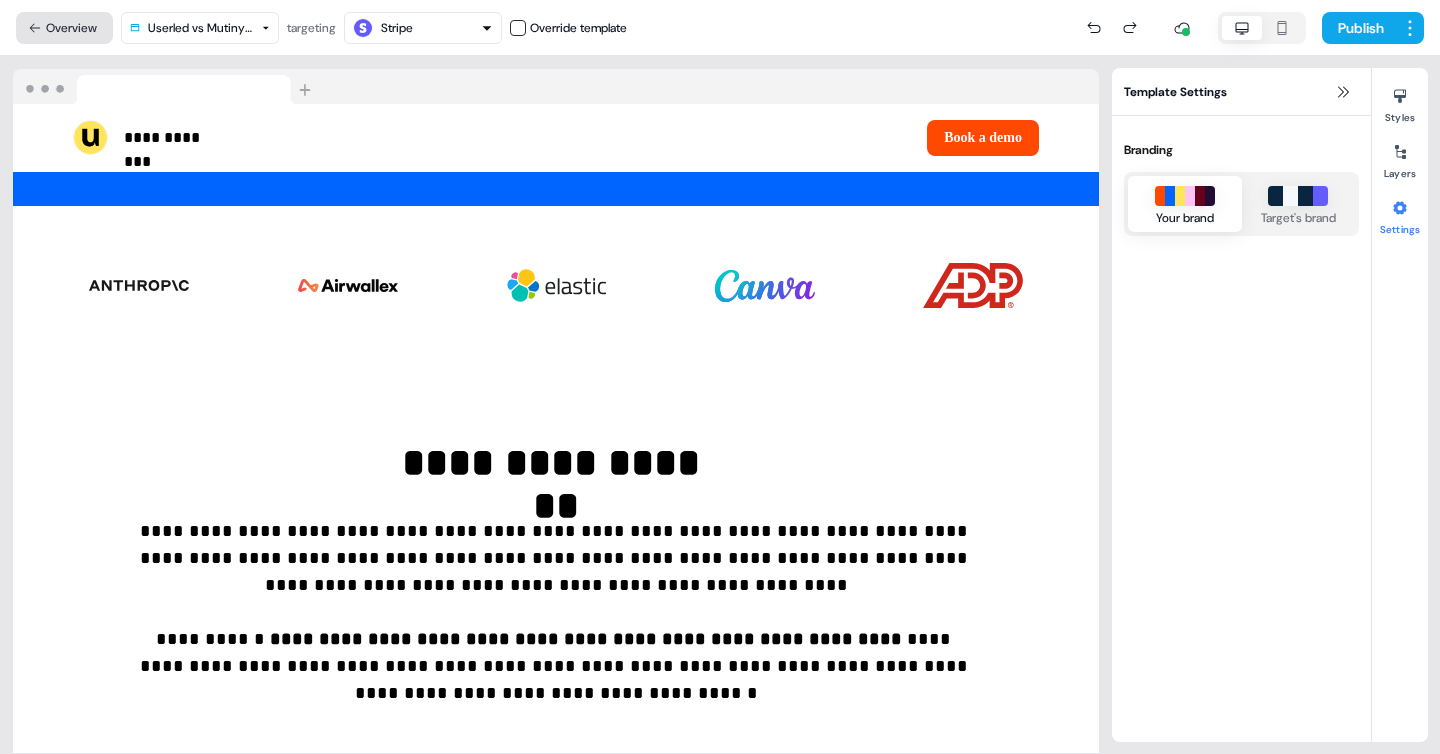 click on "Overview" at bounding box center (64, 28) 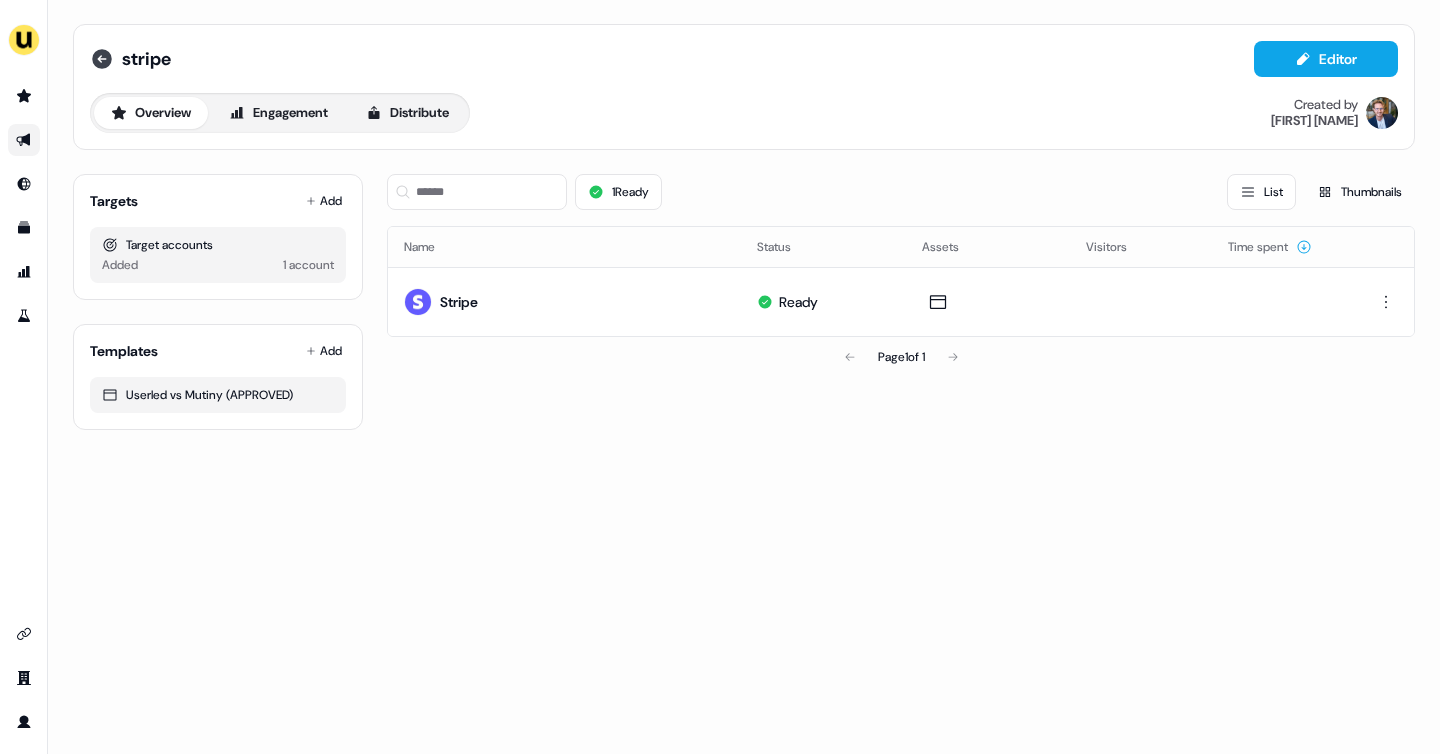 click 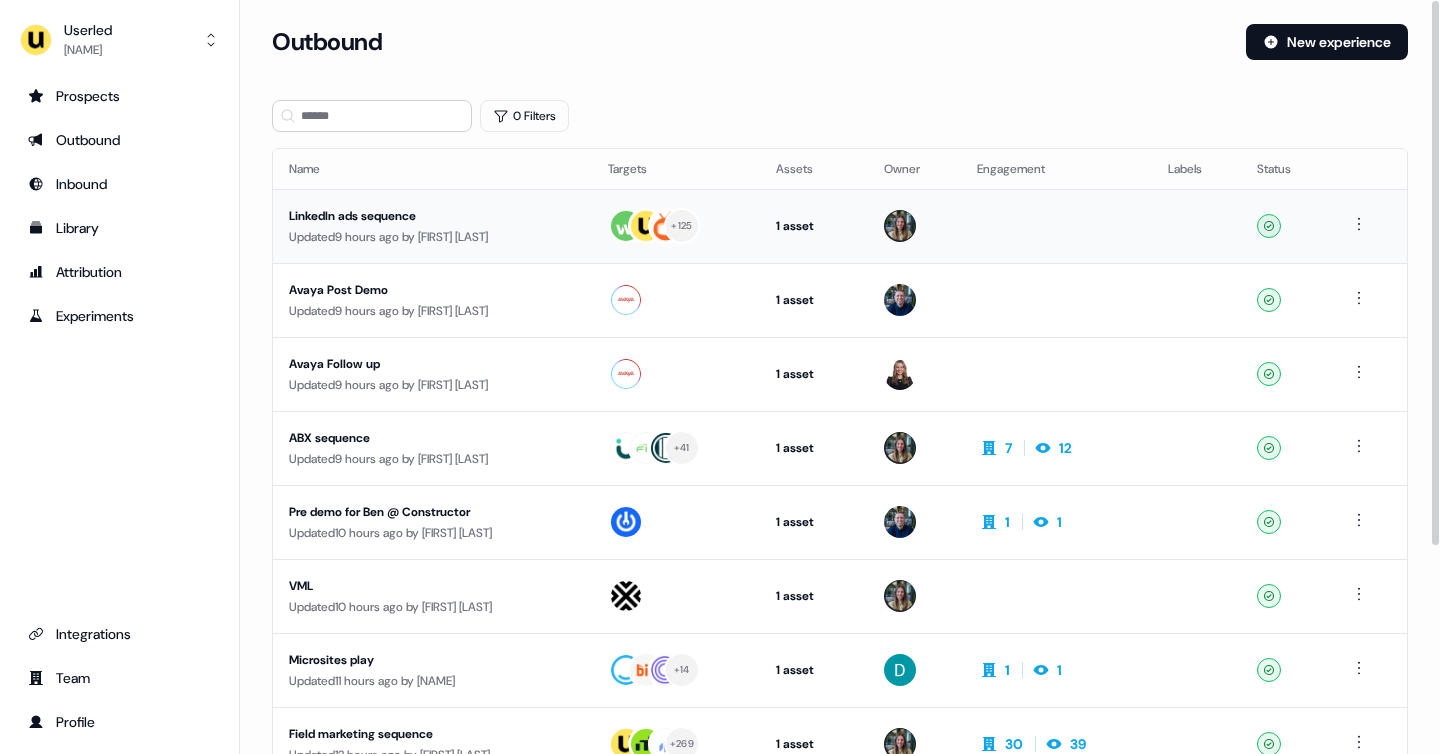 click at bounding box center (1056, 226) 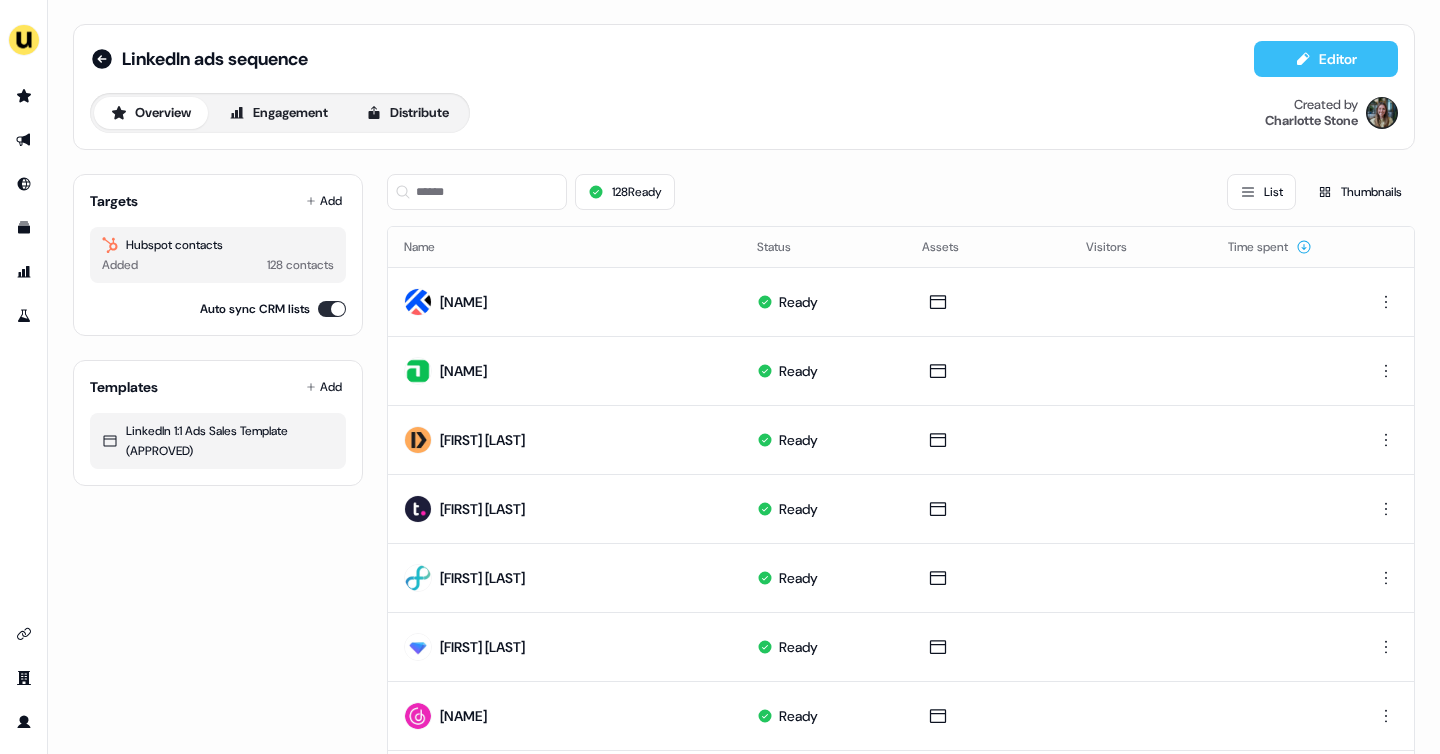 click on "Editor" at bounding box center (1326, 59) 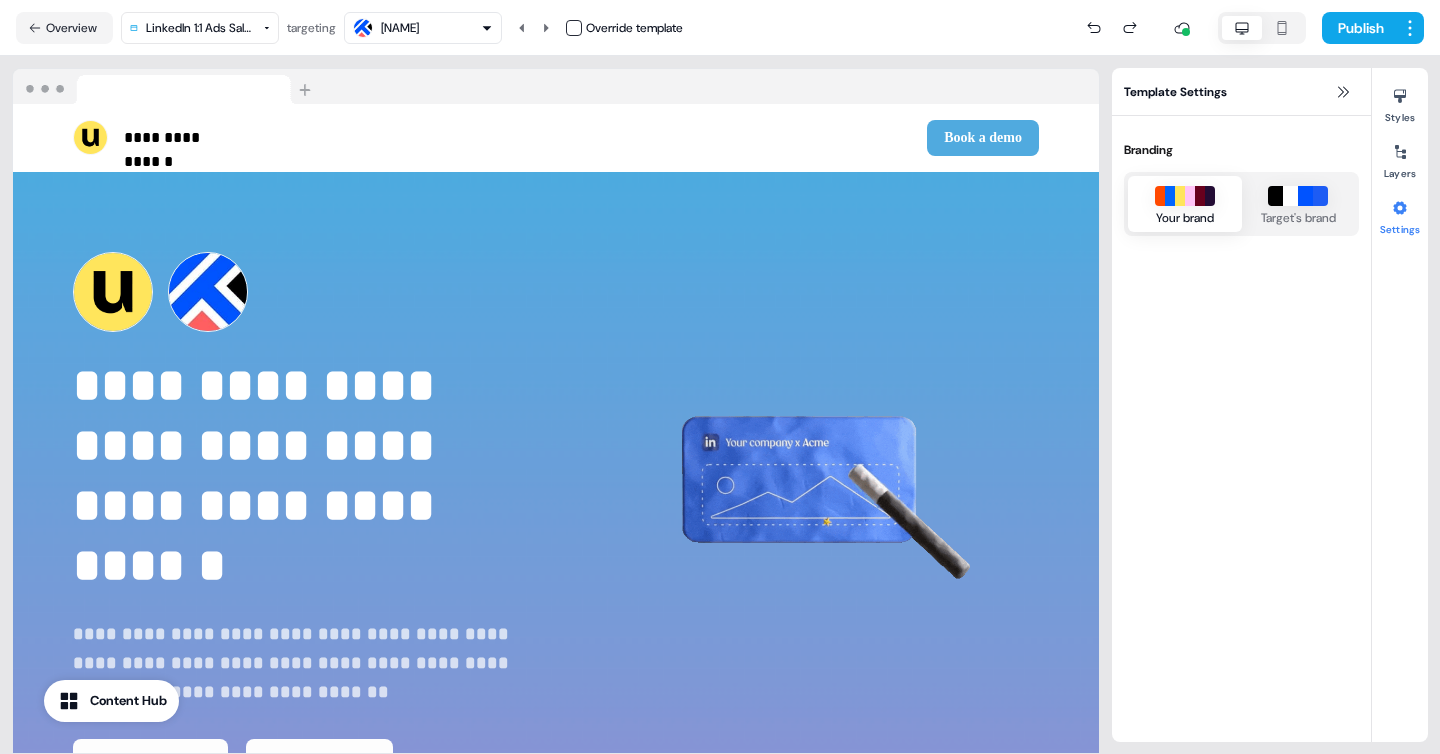 type 